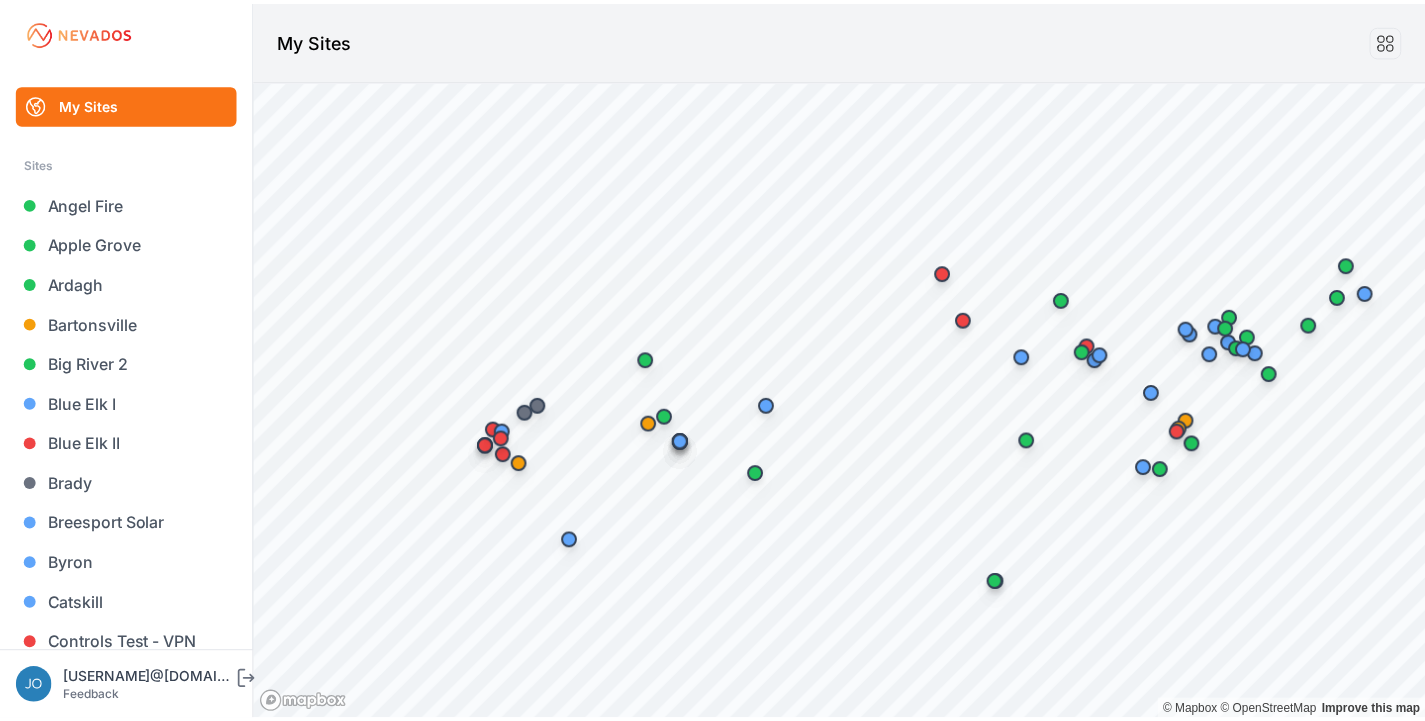 scroll, scrollTop: 0, scrollLeft: 0, axis: both 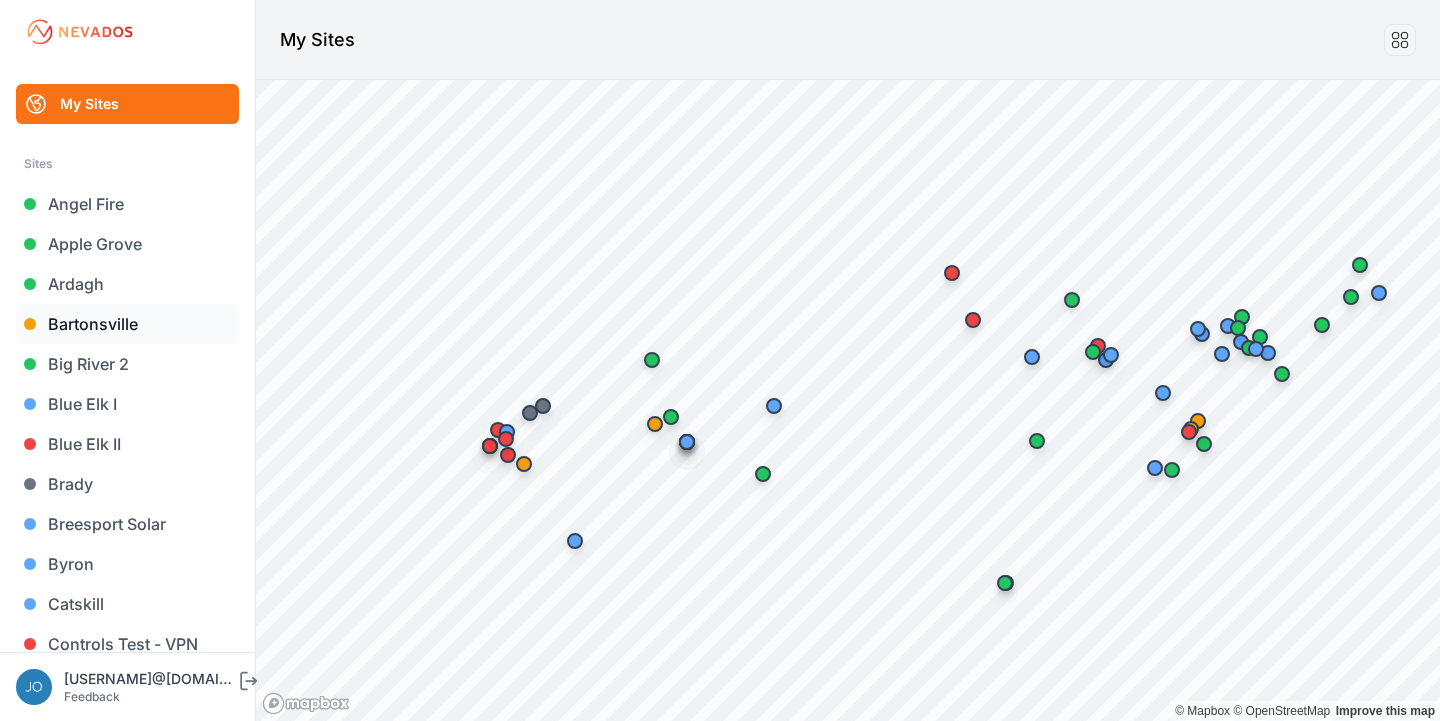 click on "Bartonsville" at bounding box center (127, 324) 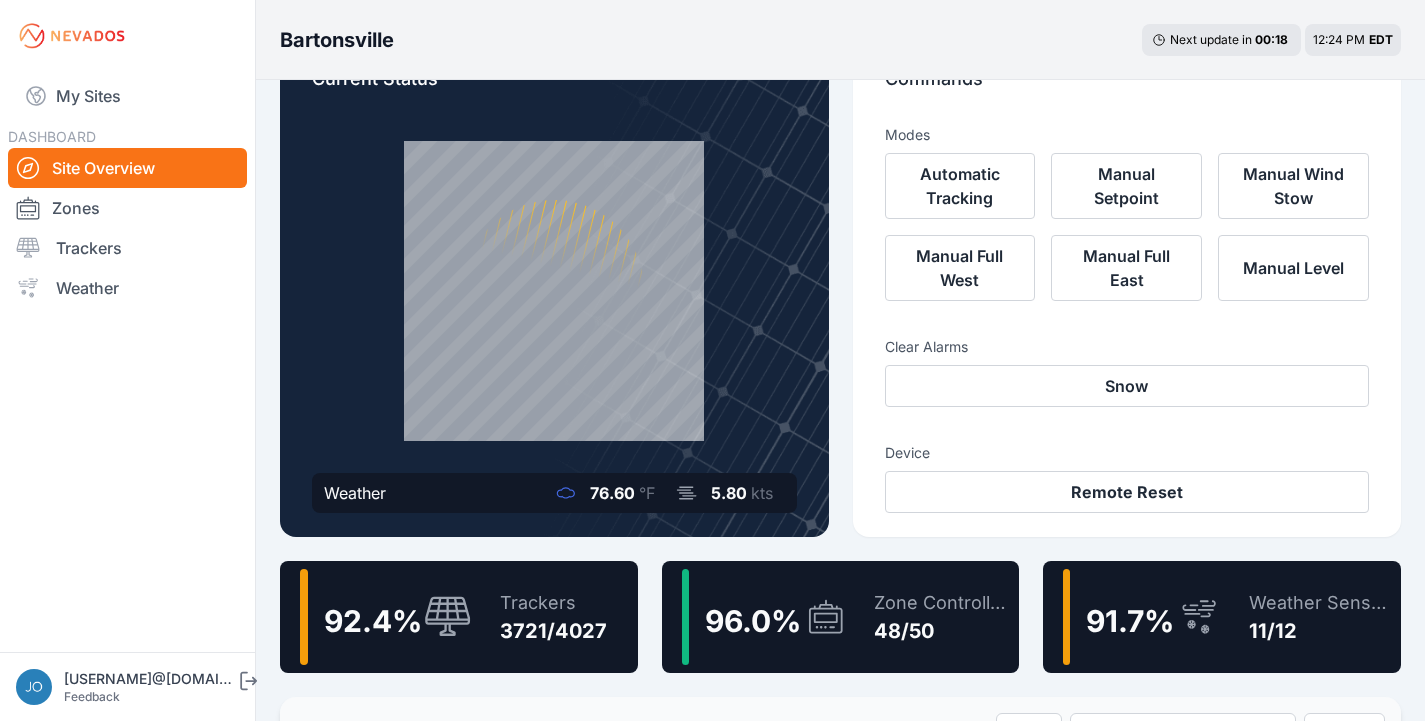 scroll, scrollTop: 102, scrollLeft: 0, axis: vertical 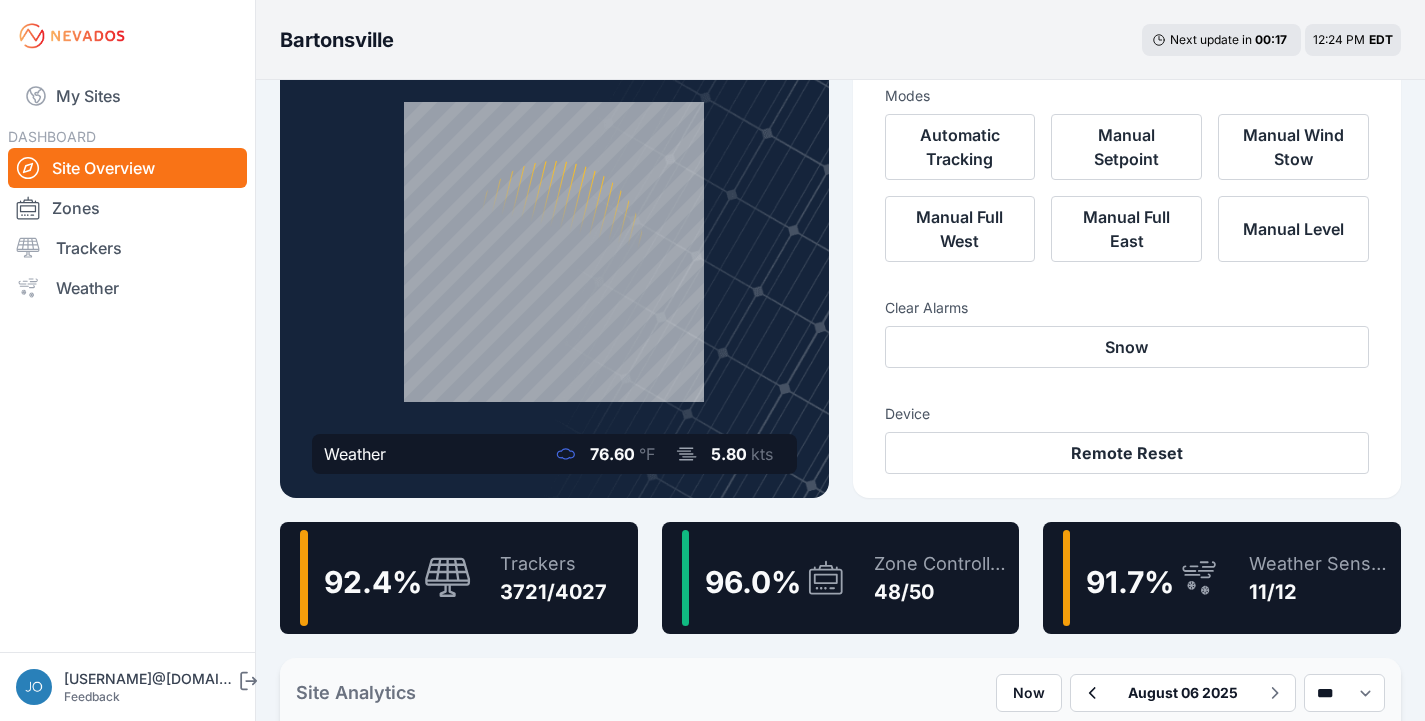 click on "Zone Controllers" at bounding box center (942, 564) 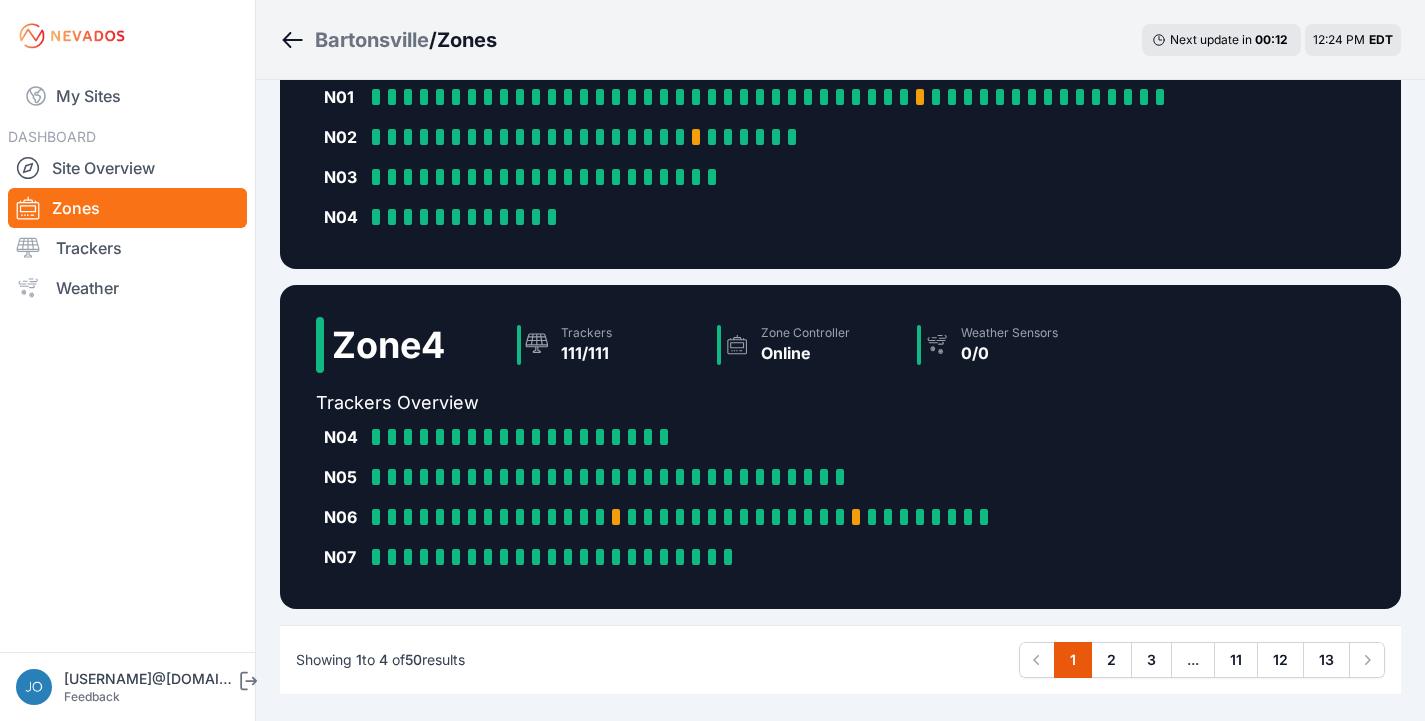 scroll, scrollTop: 1073, scrollLeft: 0, axis: vertical 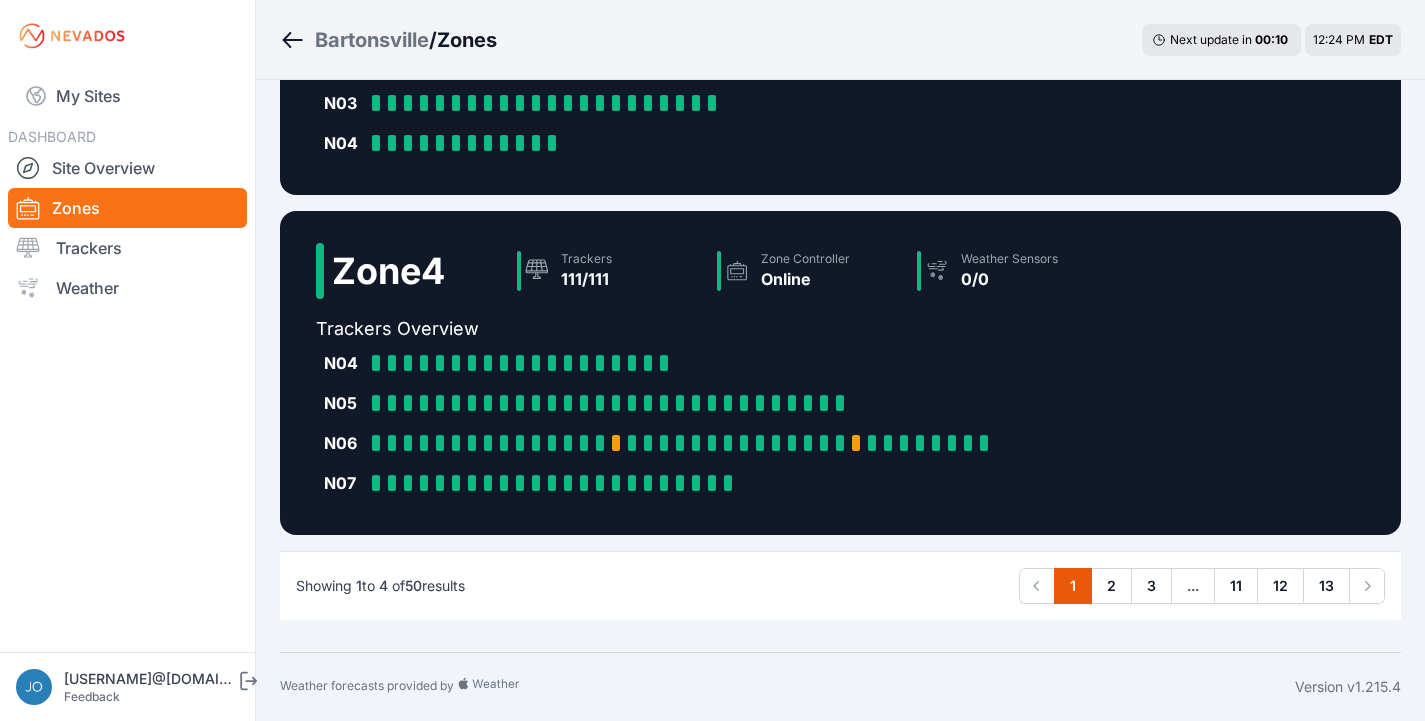 click on "..." at bounding box center (1193, 586) 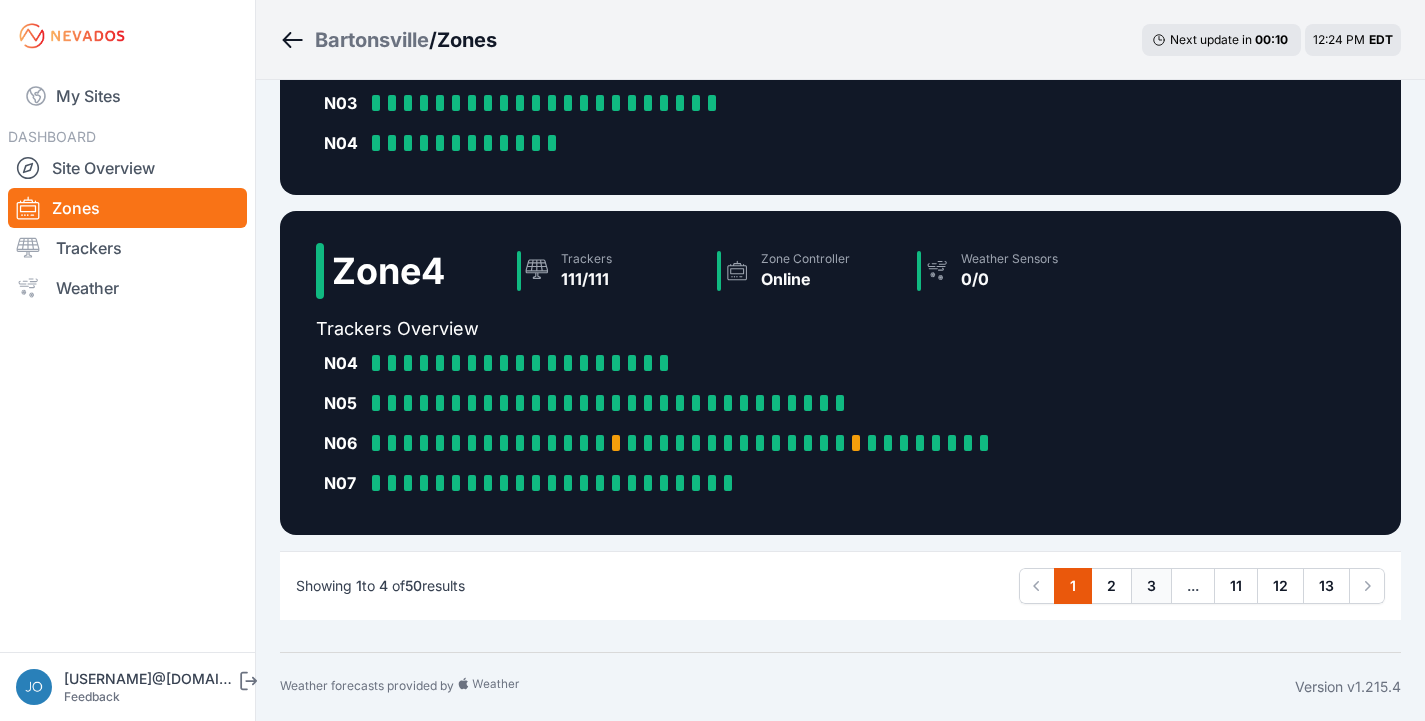 click on "3" at bounding box center [1151, 586] 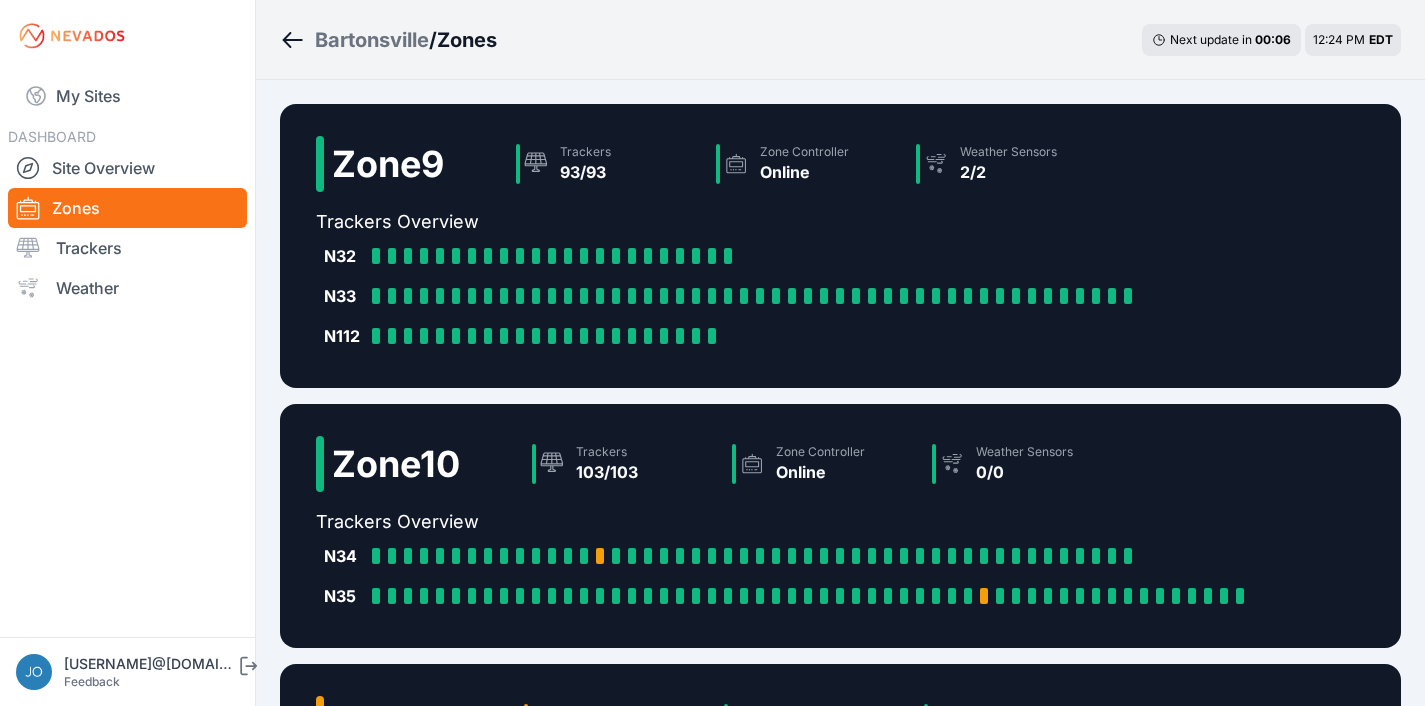 scroll, scrollTop: 568, scrollLeft: 0, axis: vertical 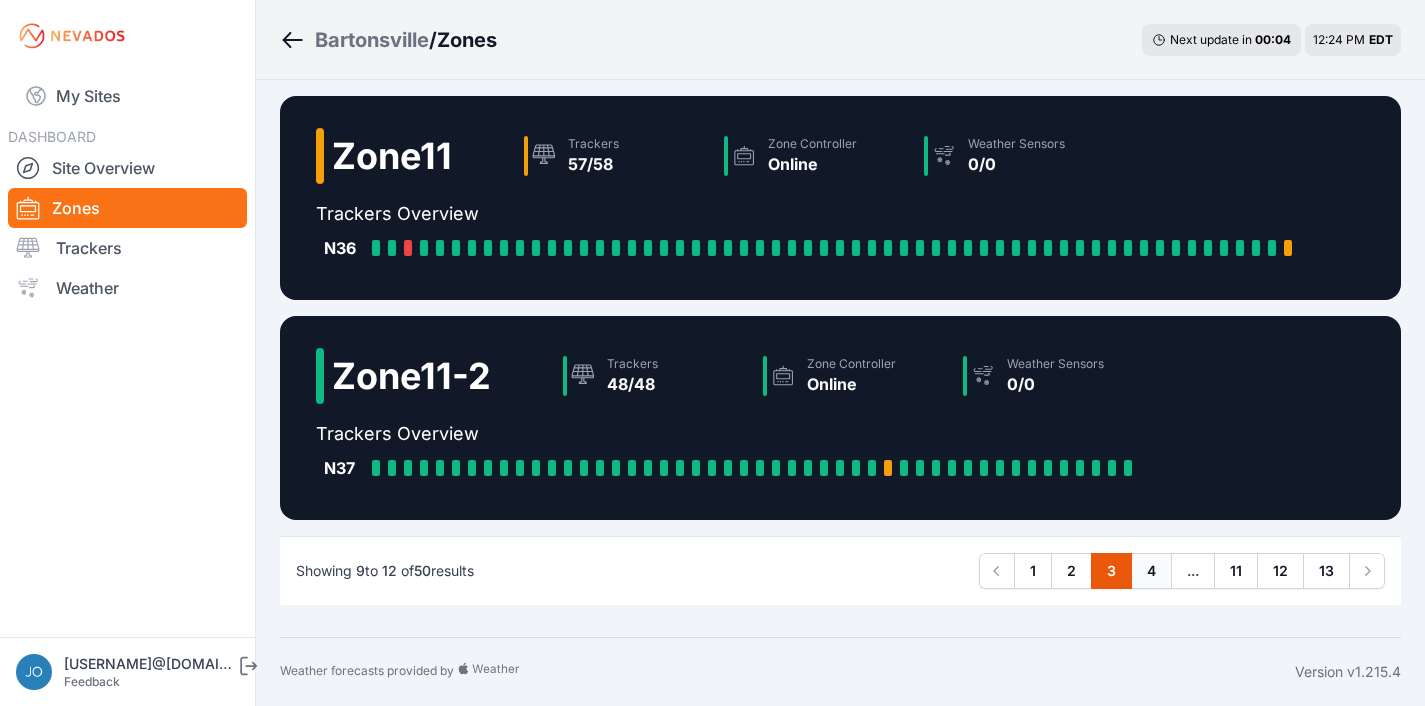click on "4" at bounding box center [1151, 571] 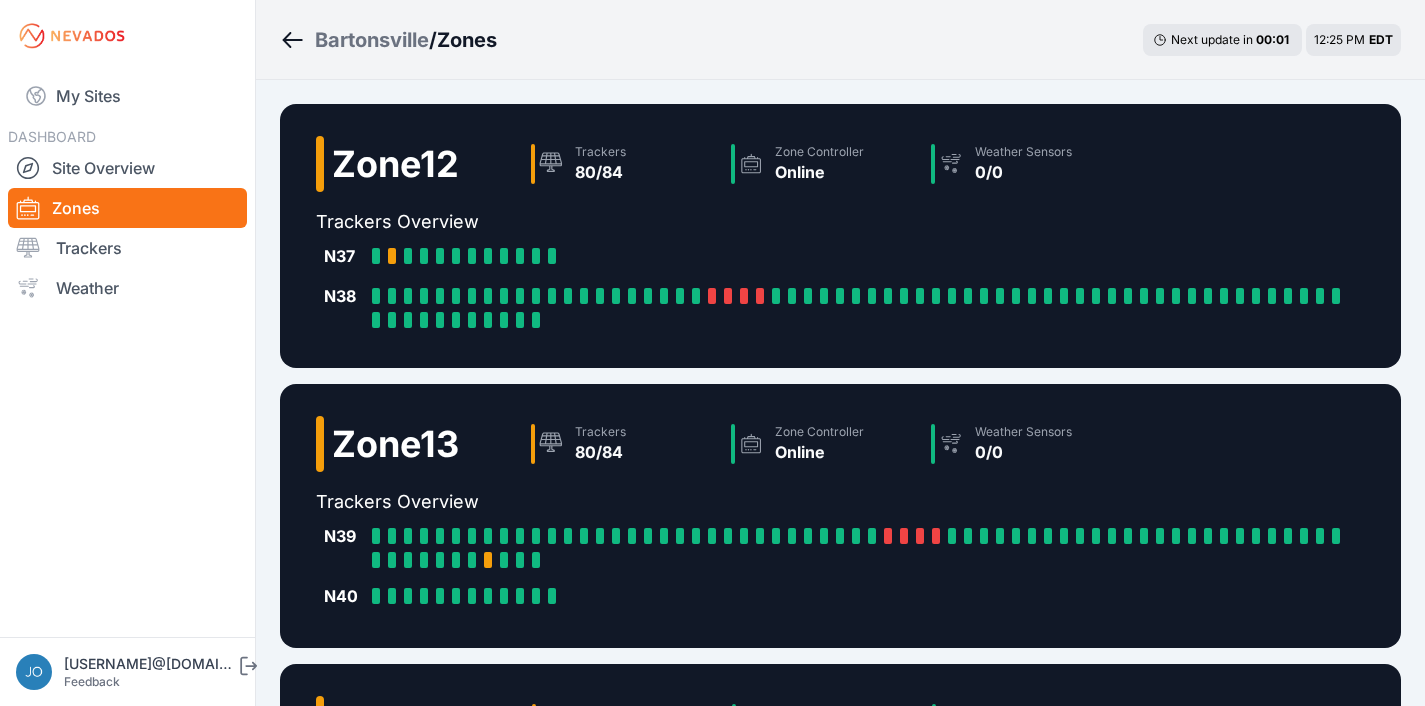 scroll, scrollTop: 688, scrollLeft: 0, axis: vertical 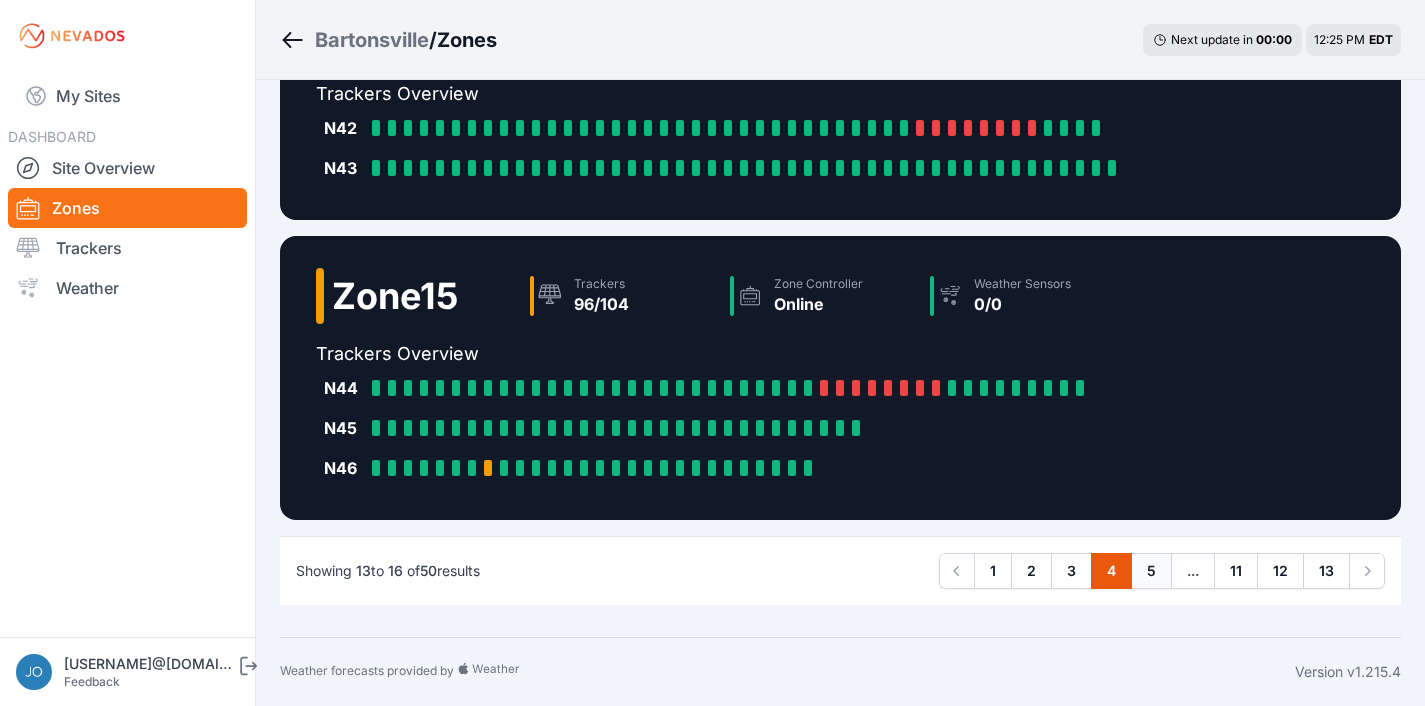 click on "5" at bounding box center [1151, 571] 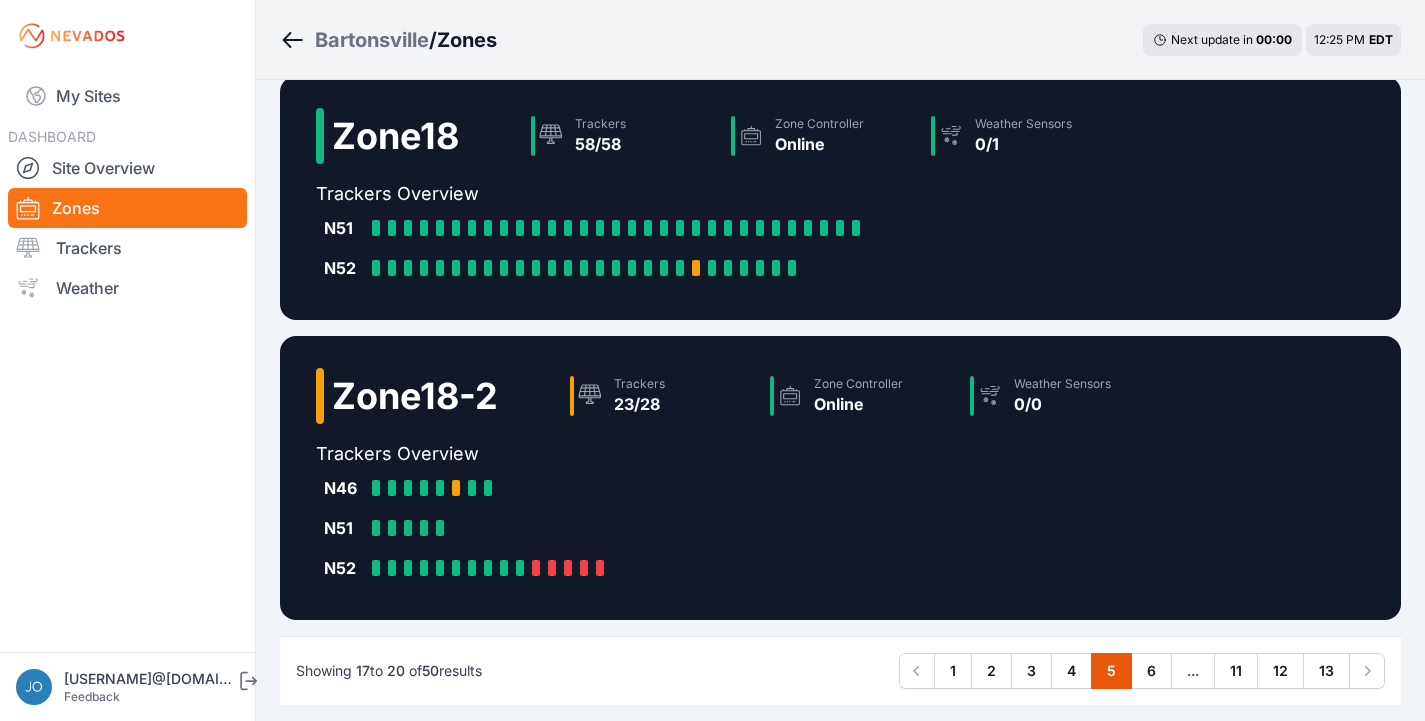 scroll, scrollTop: 713, scrollLeft: 0, axis: vertical 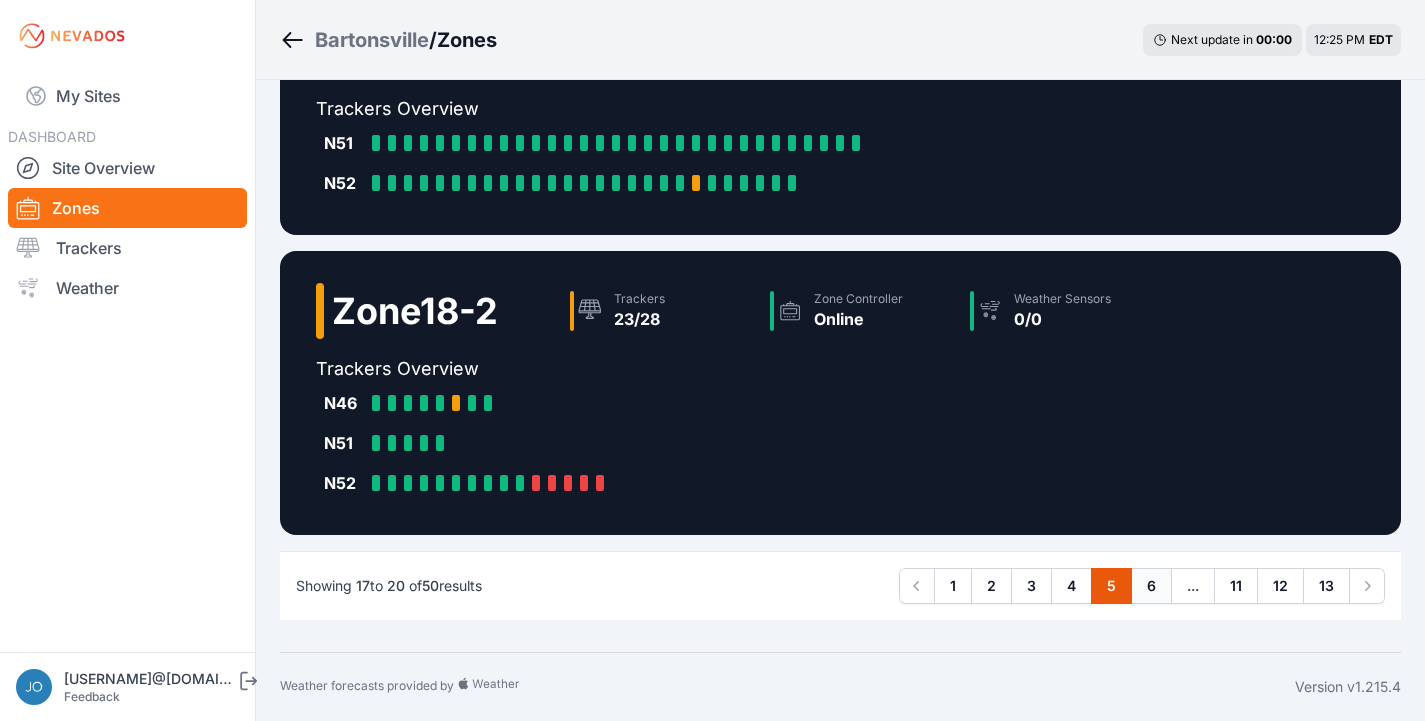 click on "6" at bounding box center [1151, 586] 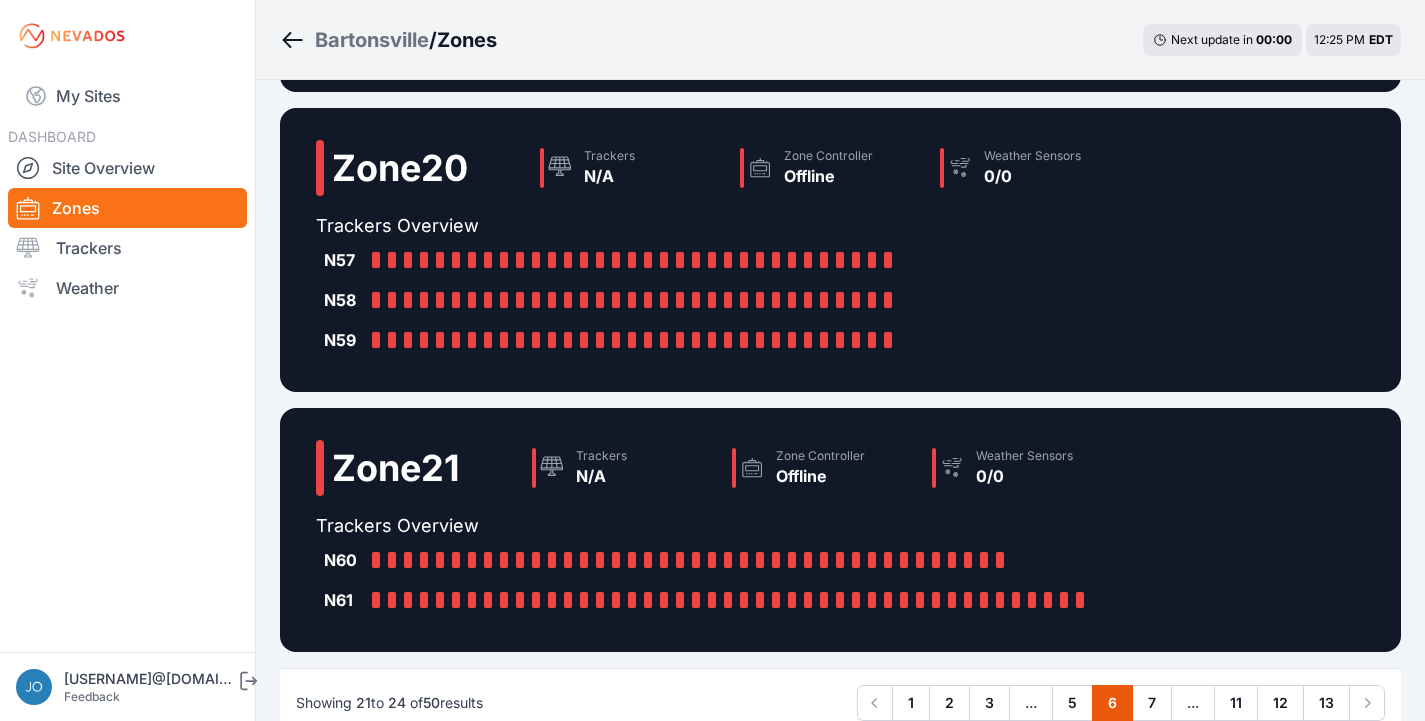 scroll, scrollTop: 640, scrollLeft: 0, axis: vertical 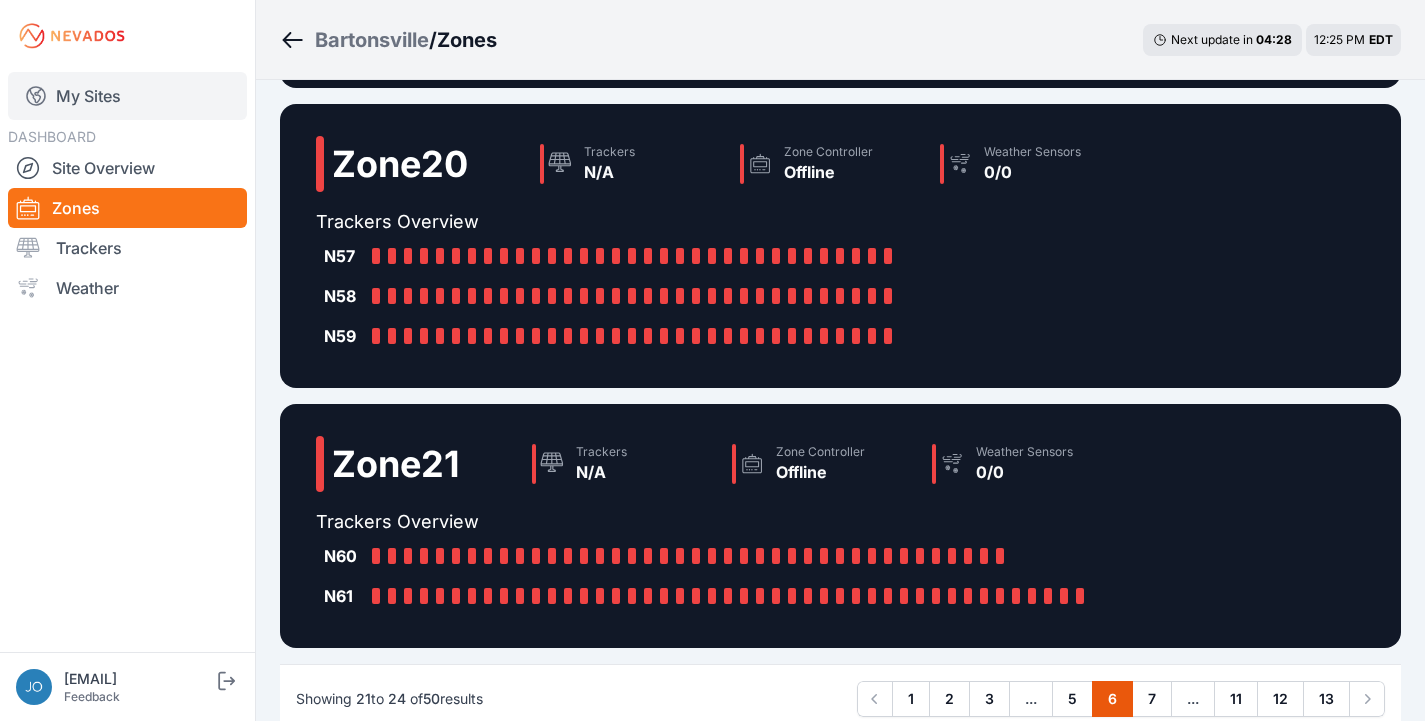 click on "My Sites" at bounding box center [127, 96] 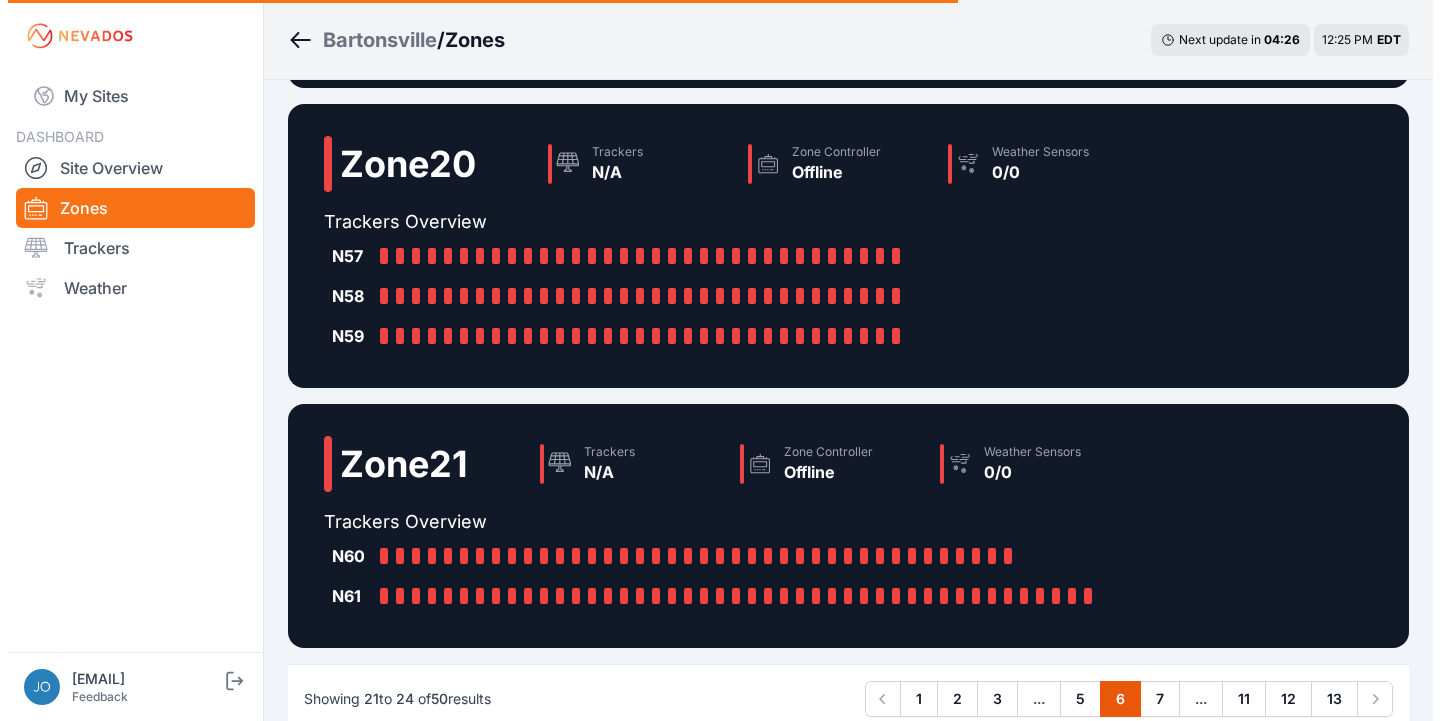 scroll, scrollTop: 0, scrollLeft: 0, axis: both 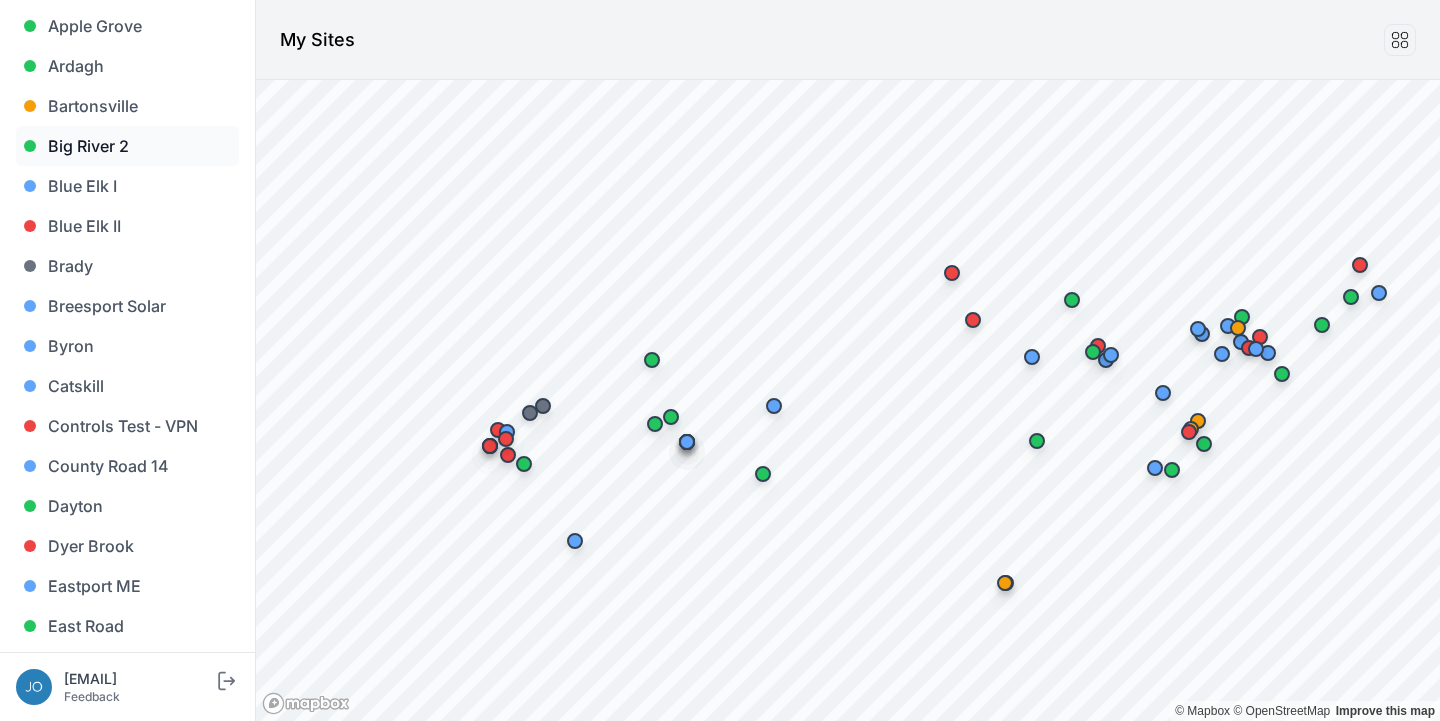 click on "Big River 2" at bounding box center [127, 146] 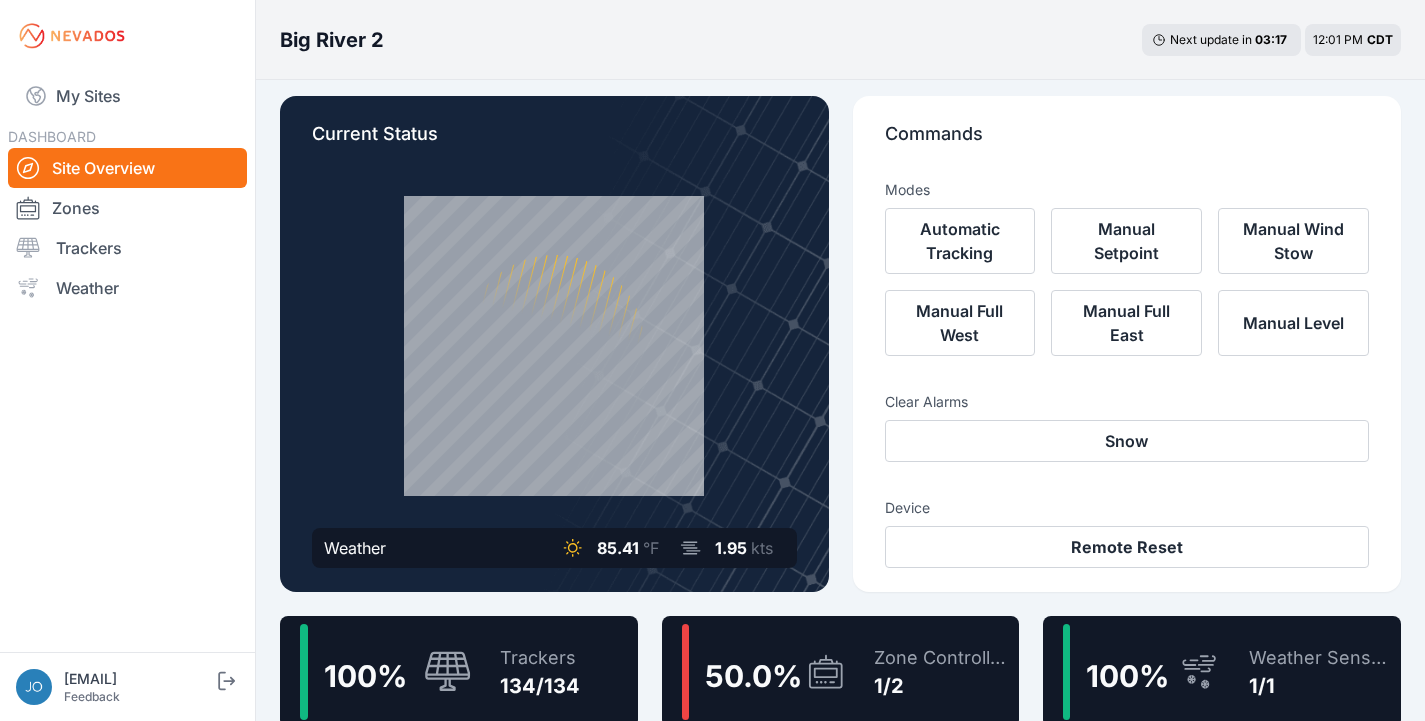 scroll, scrollTop: 28, scrollLeft: 0, axis: vertical 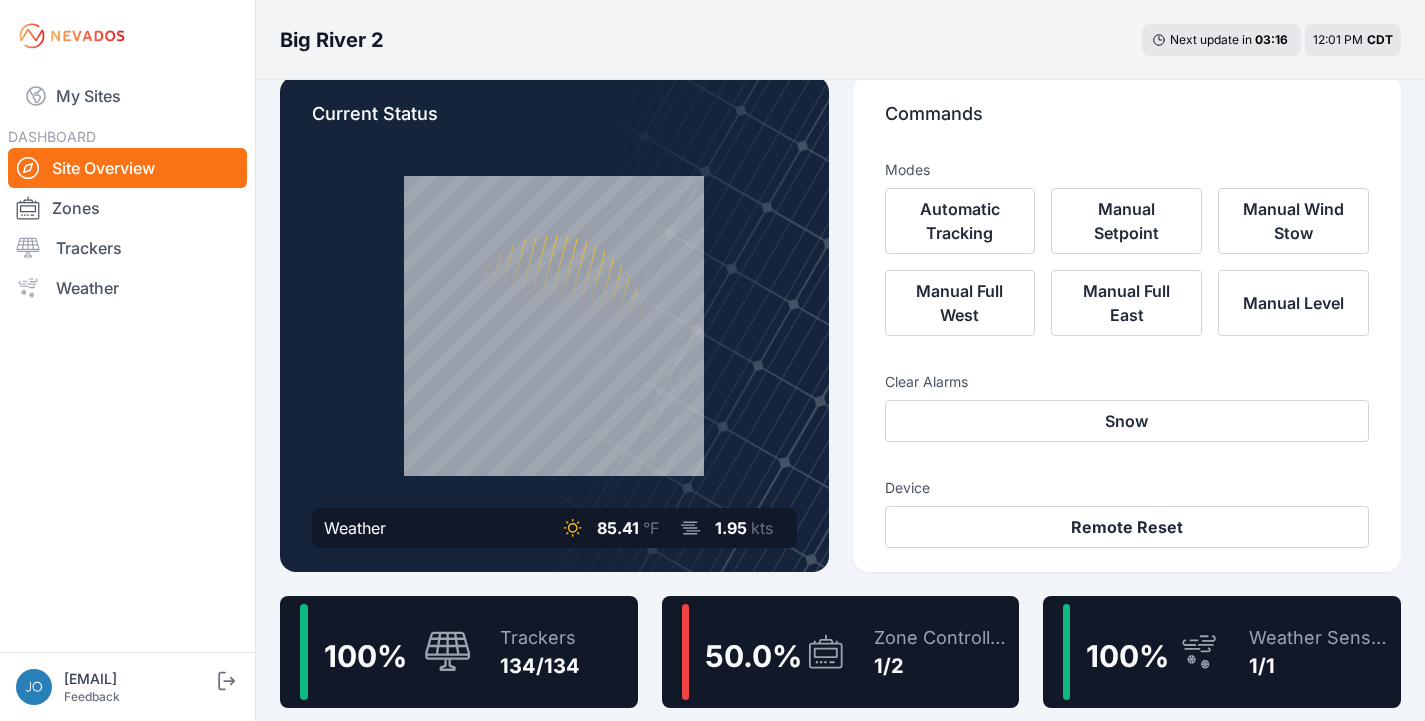 click on "100 % Trackers 134/134" at bounding box center [459, 652] 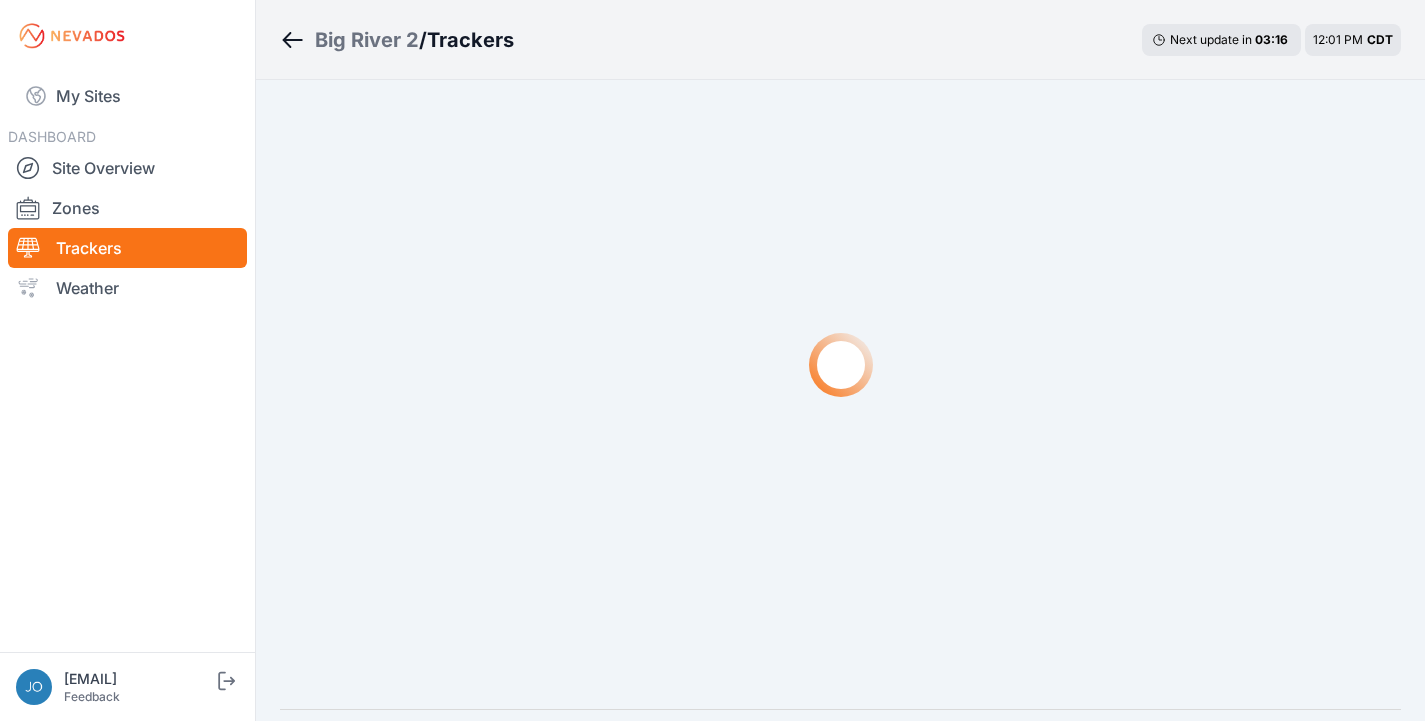 scroll, scrollTop: 0, scrollLeft: 0, axis: both 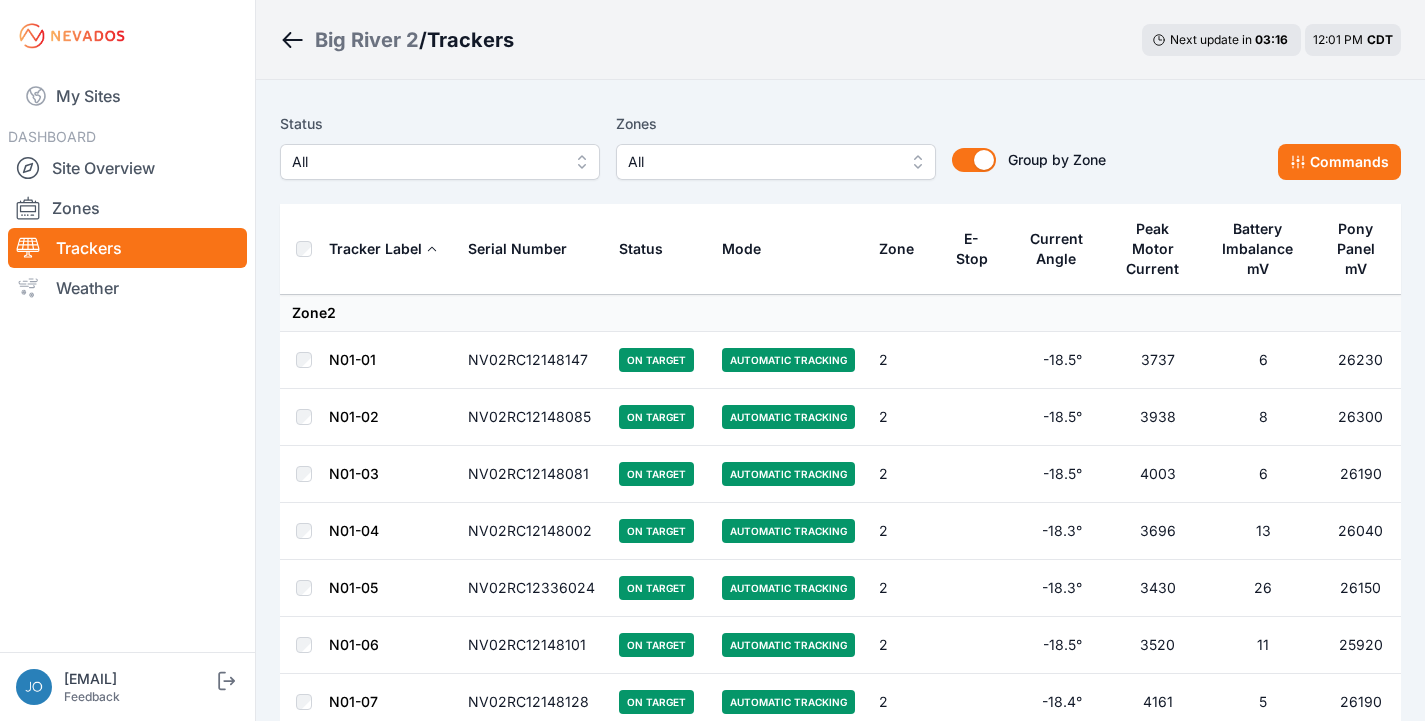 click on "All" at bounding box center [426, 162] 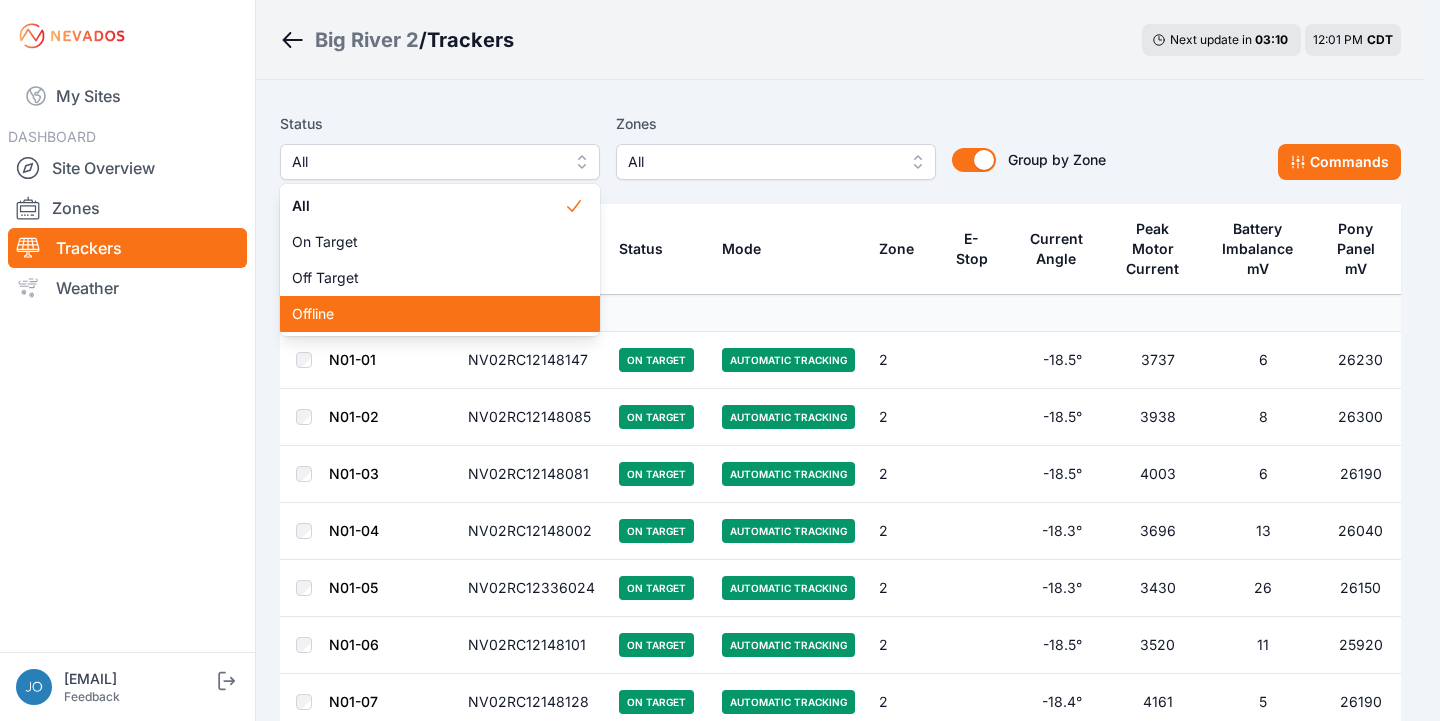 click on "Offline" at bounding box center [428, 314] 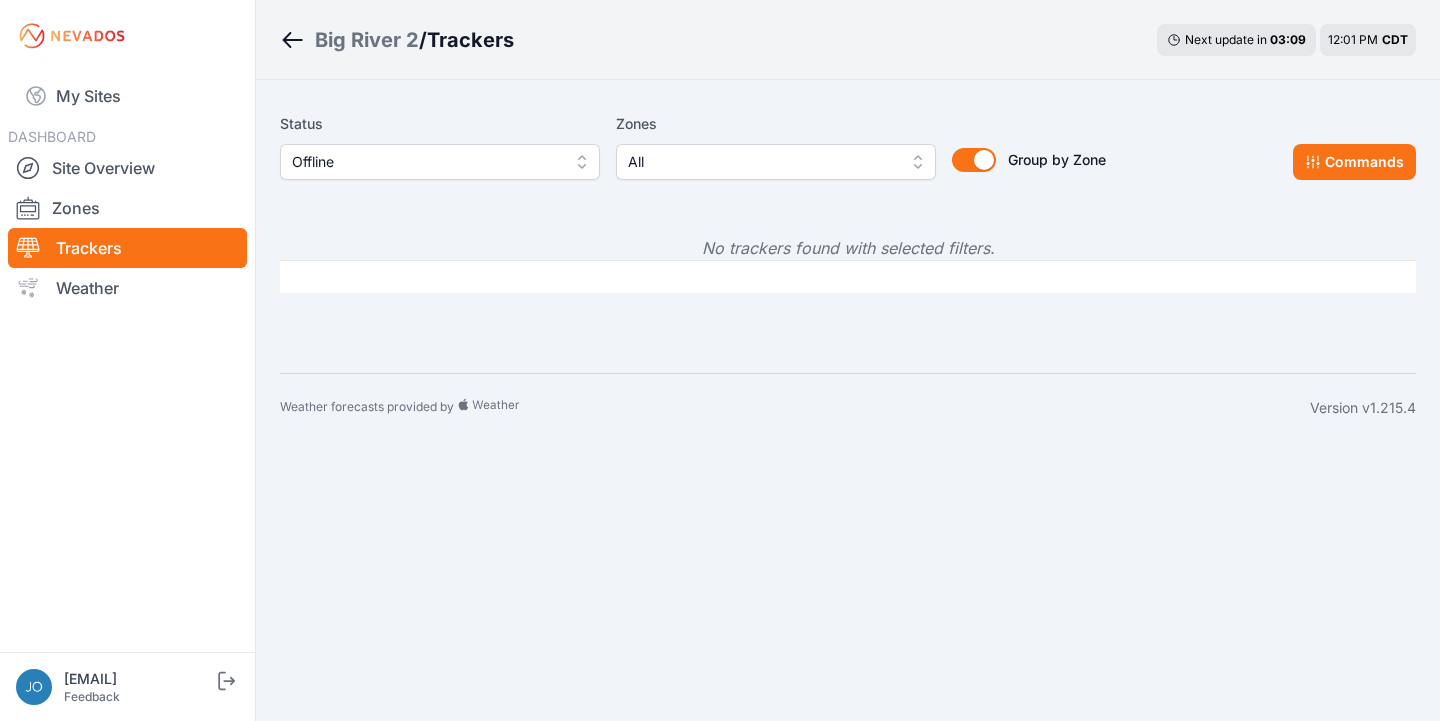 click on "Offline" at bounding box center (426, 162) 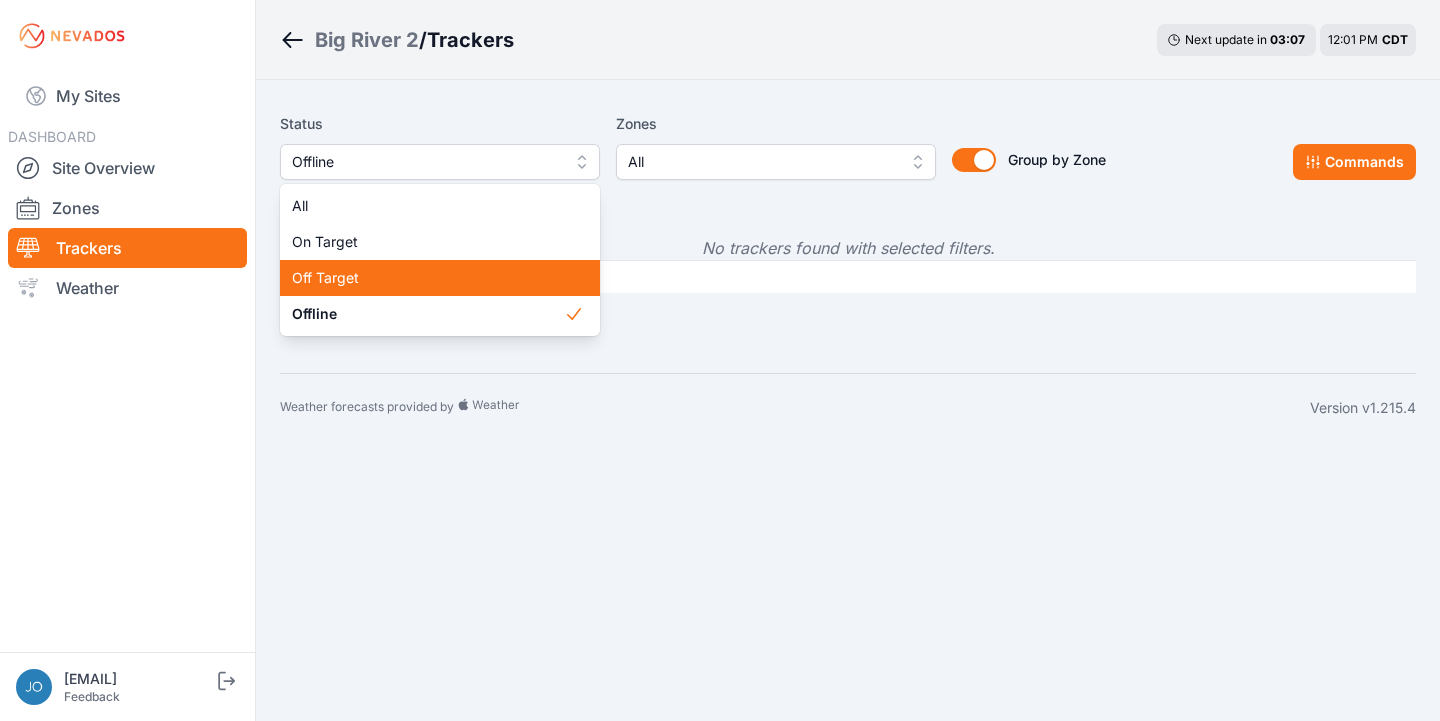 click on "Off Target" at bounding box center [428, 278] 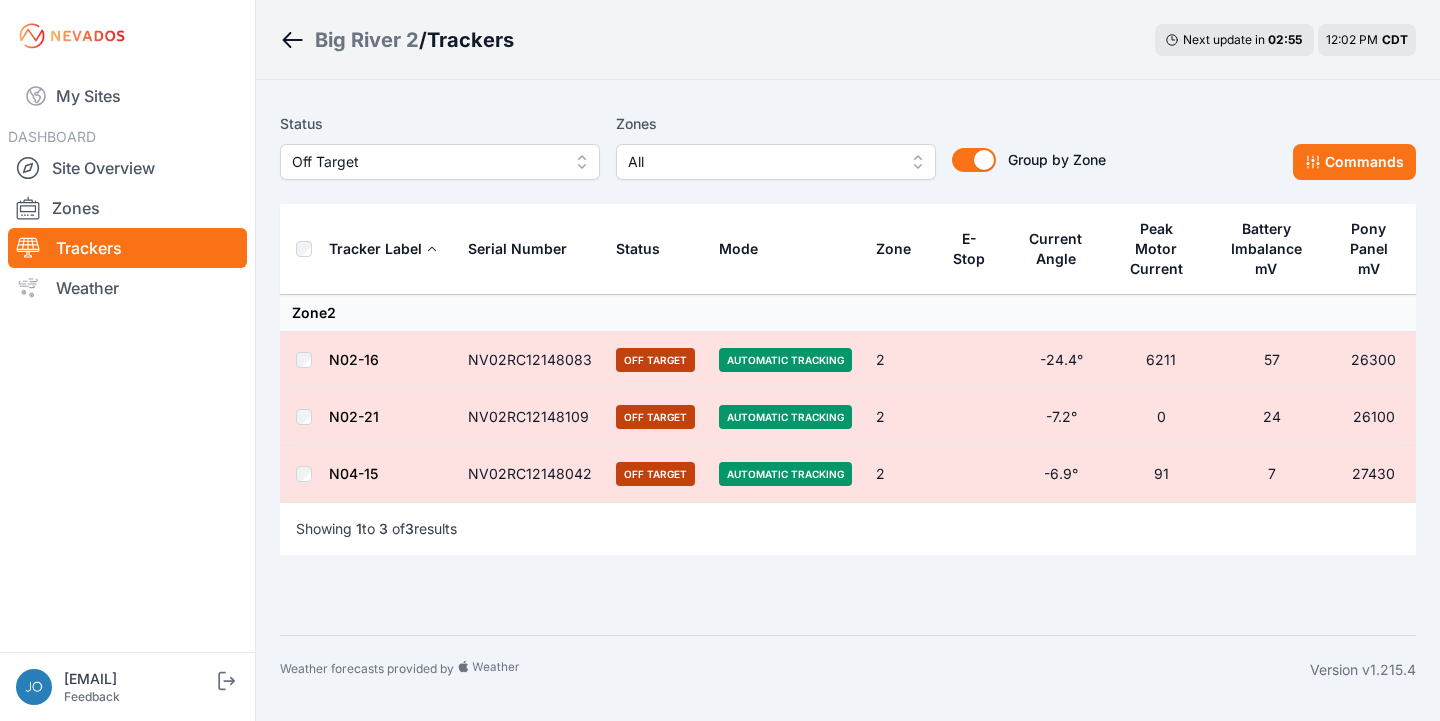 click on "N04-15" at bounding box center (353, 473) 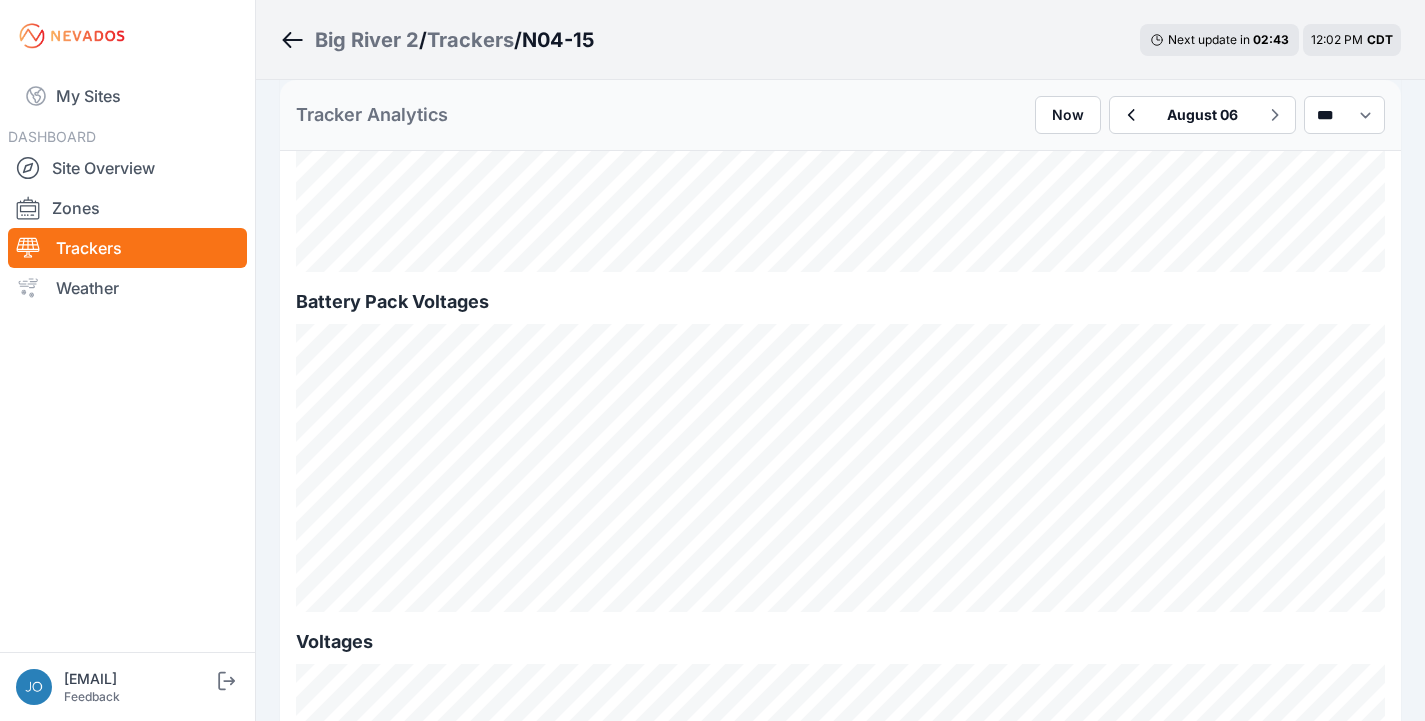 scroll, scrollTop: 1807, scrollLeft: 0, axis: vertical 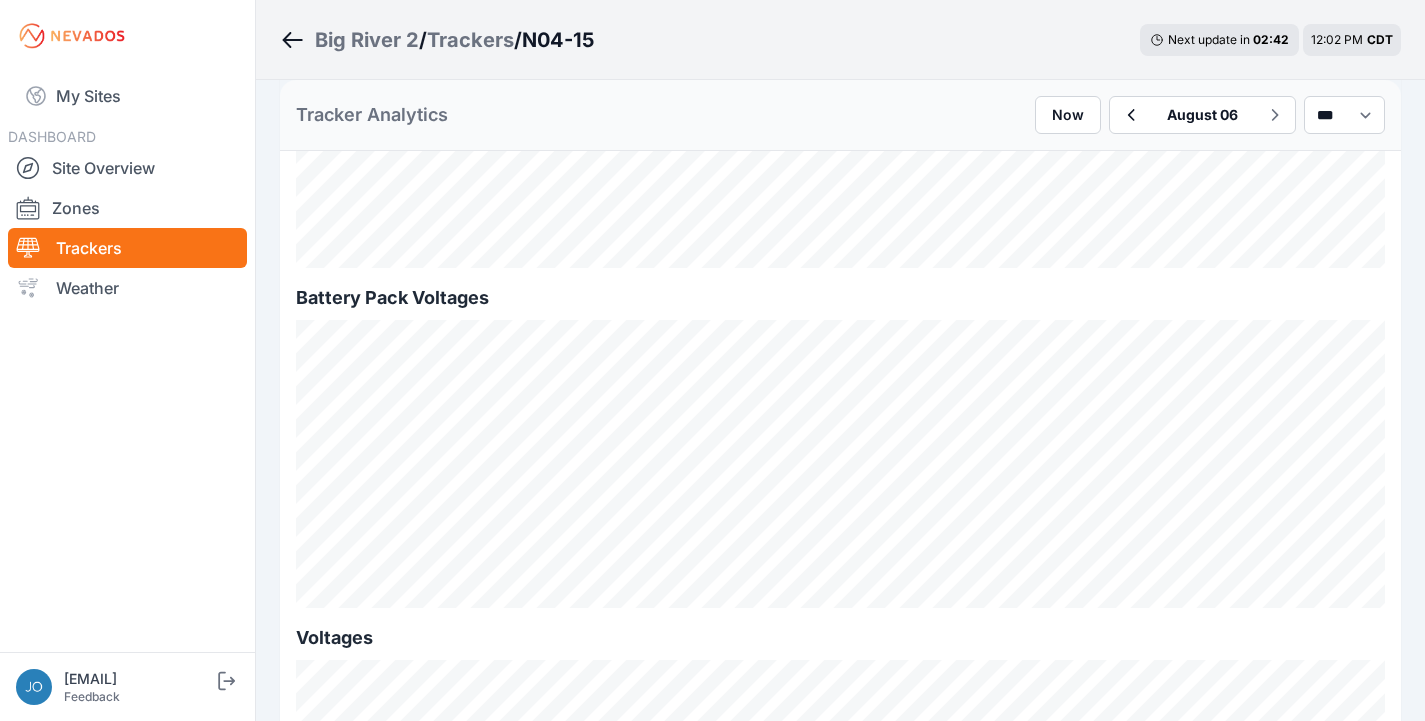 click on "Trackers" at bounding box center [470, 40] 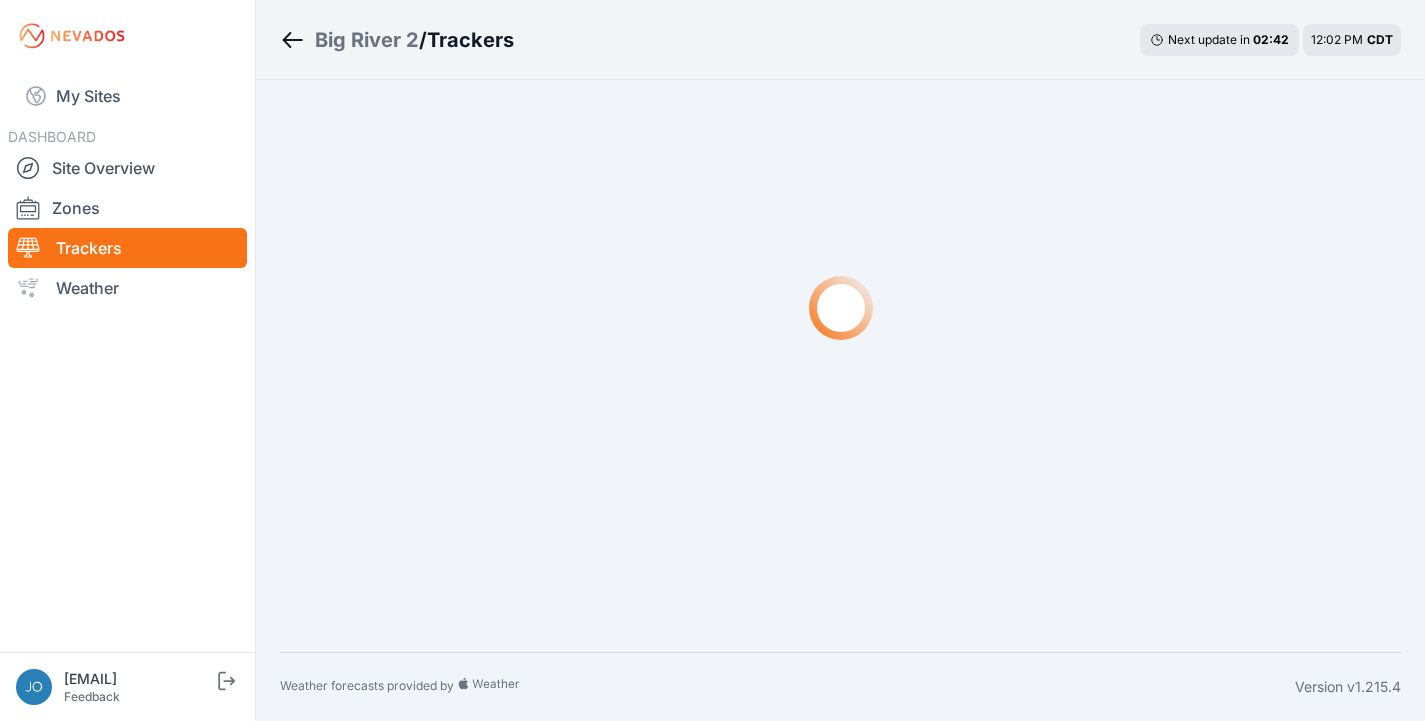 scroll, scrollTop: 0, scrollLeft: 0, axis: both 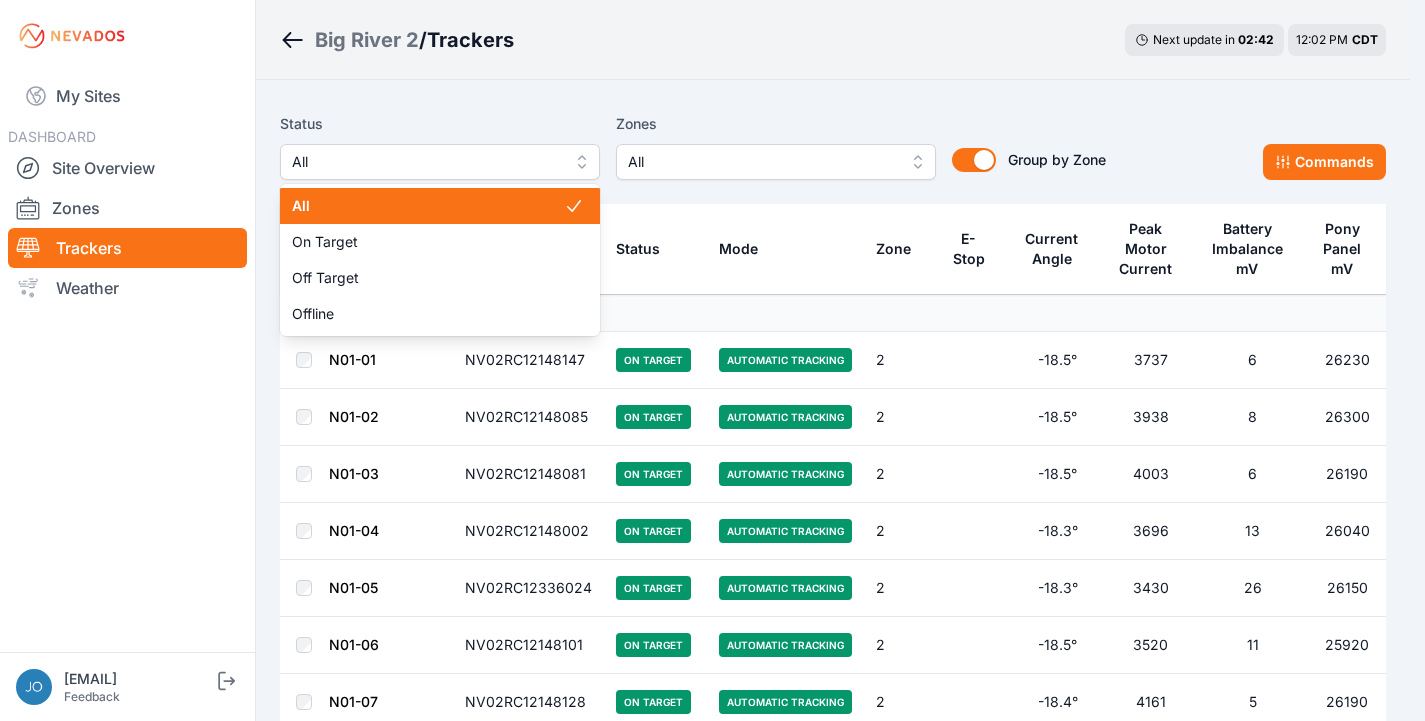 click on "All" at bounding box center (426, 162) 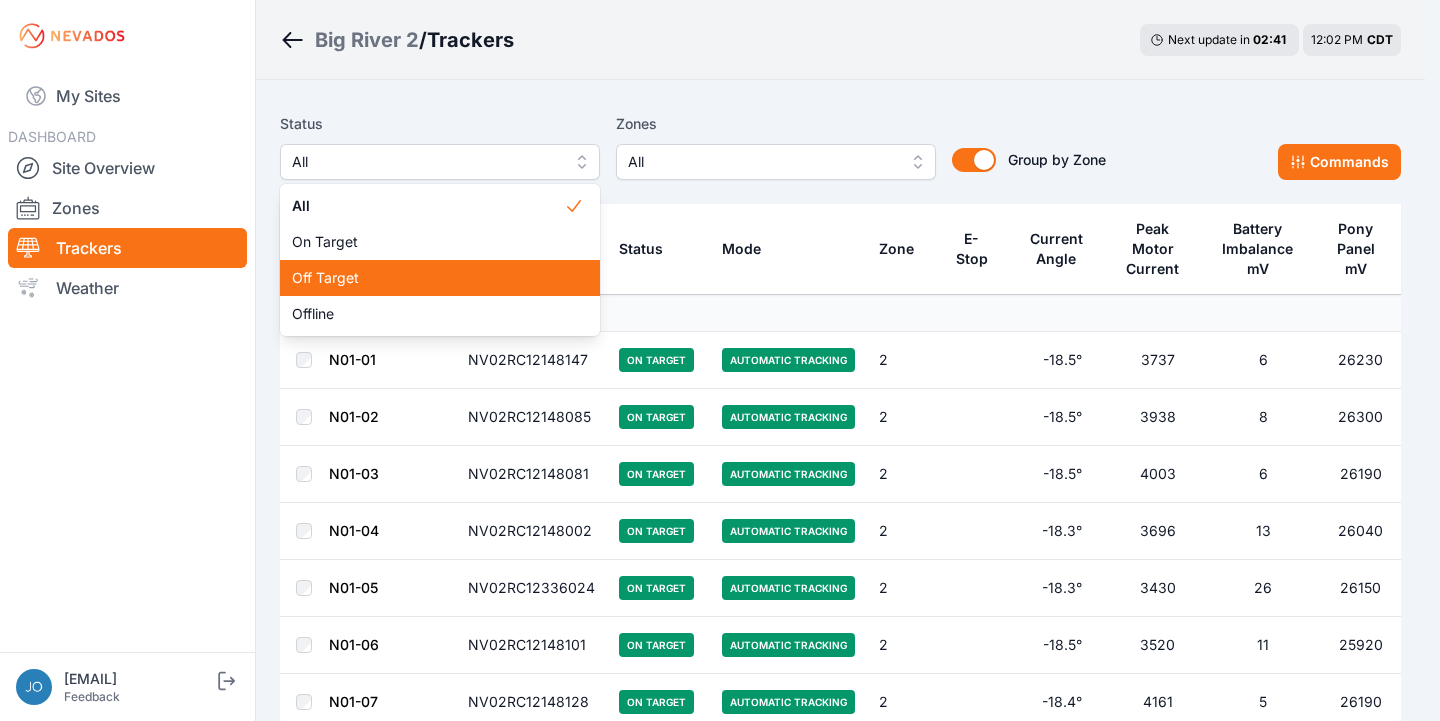 click on "Off Target" at bounding box center [428, 278] 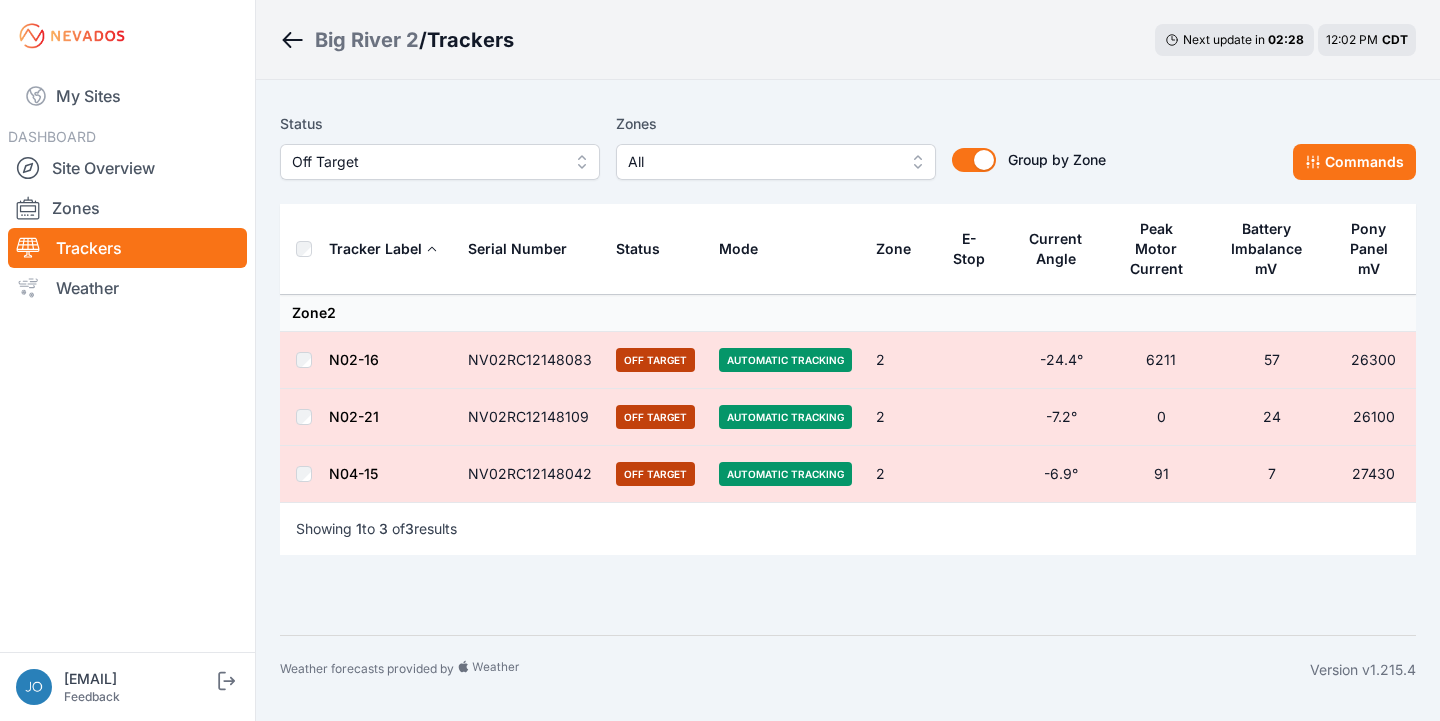 click on "N02-16" at bounding box center (354, 359) 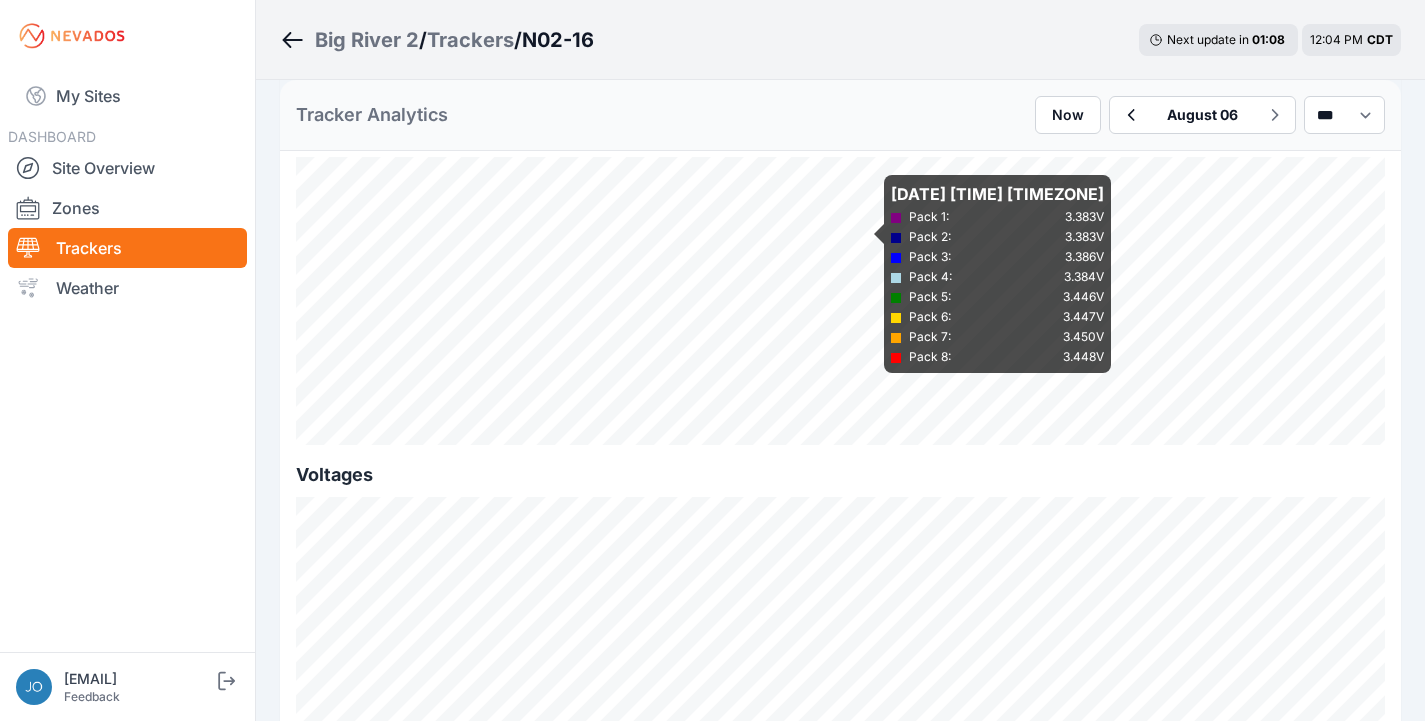 scroll, scrollTop: 2027, scrollLeft: 0, axis: vertical 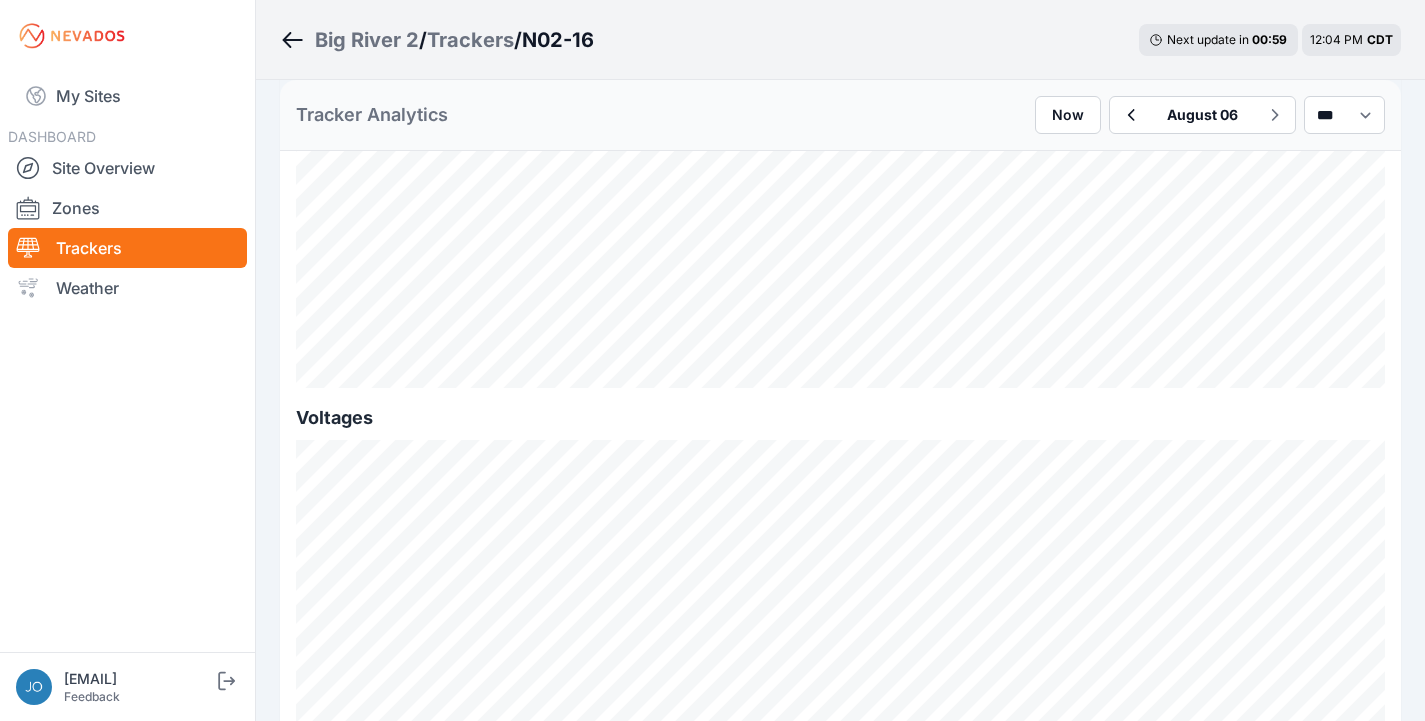 click on "Trackers" at bounding box center (470, 40) 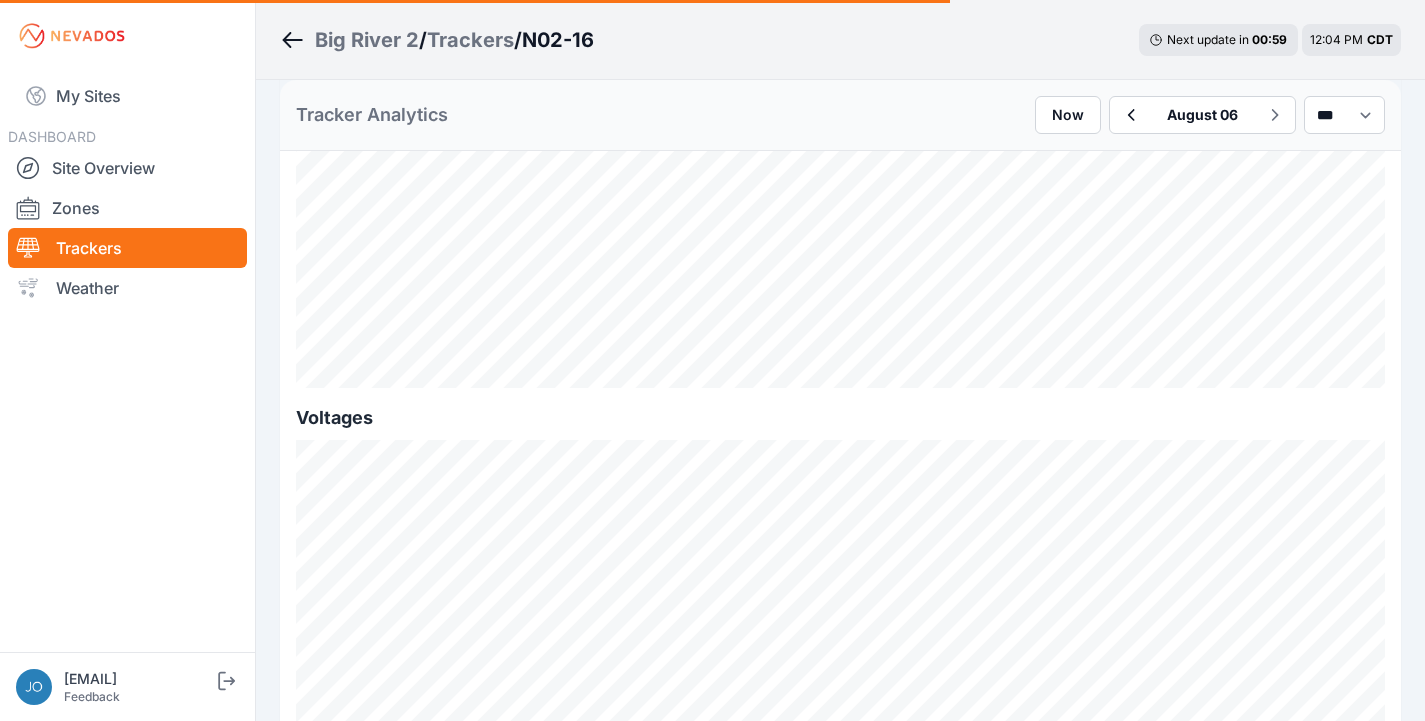 scroll, scrollTop: 0, scrollLeft: 0, axis: both 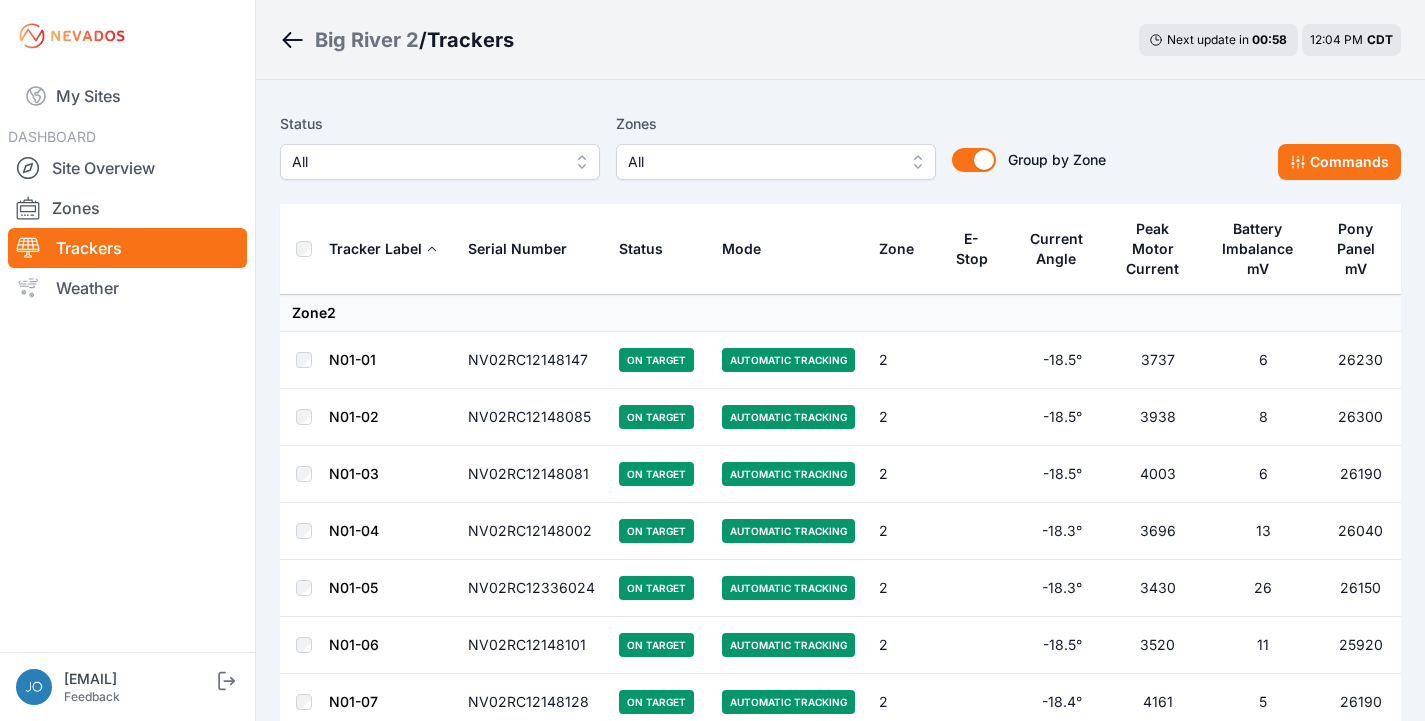 click on "Big River 2" at bounding box center (367, 40) 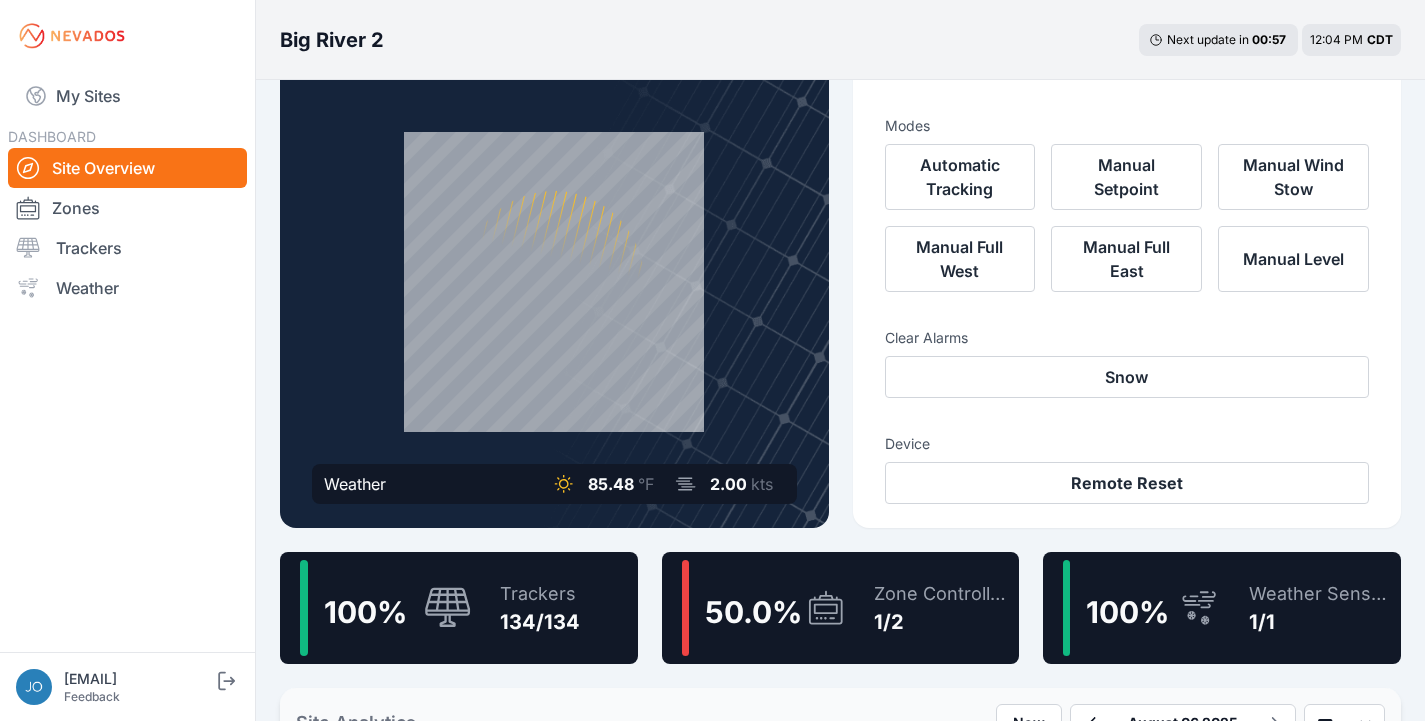 scroll, scrollTop: 129, scrollLeft: 0, axis: vertical 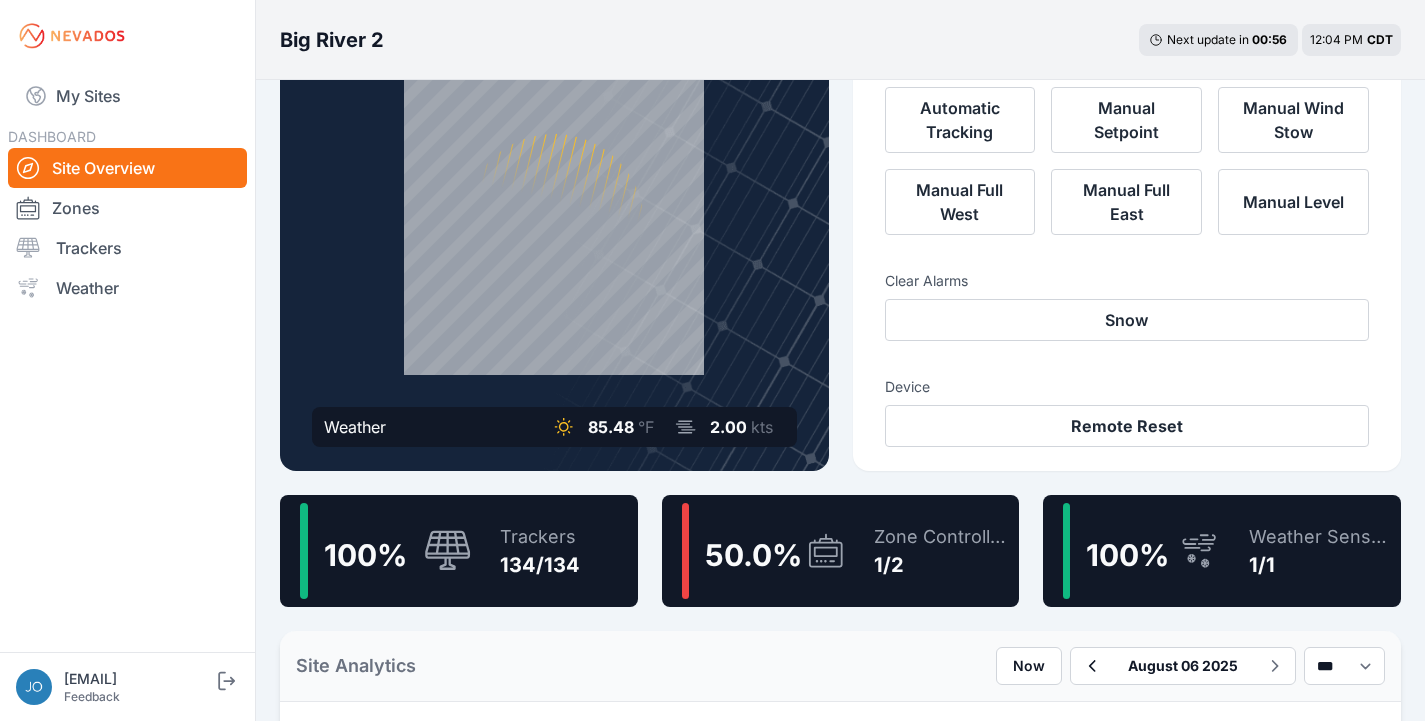 click on "Trackers" at bounding box center [540, 537] 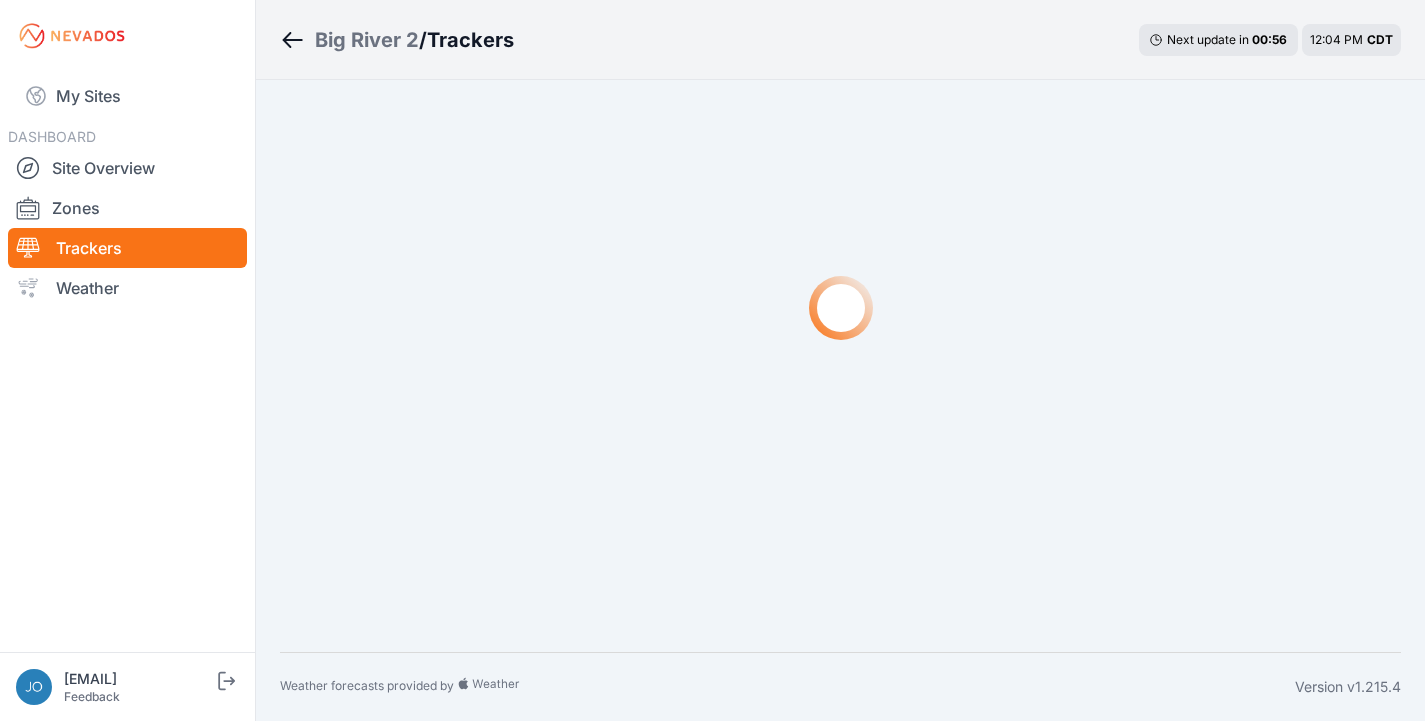 scroll, scrollTop: 0, scrollLeft: 0, axis: both 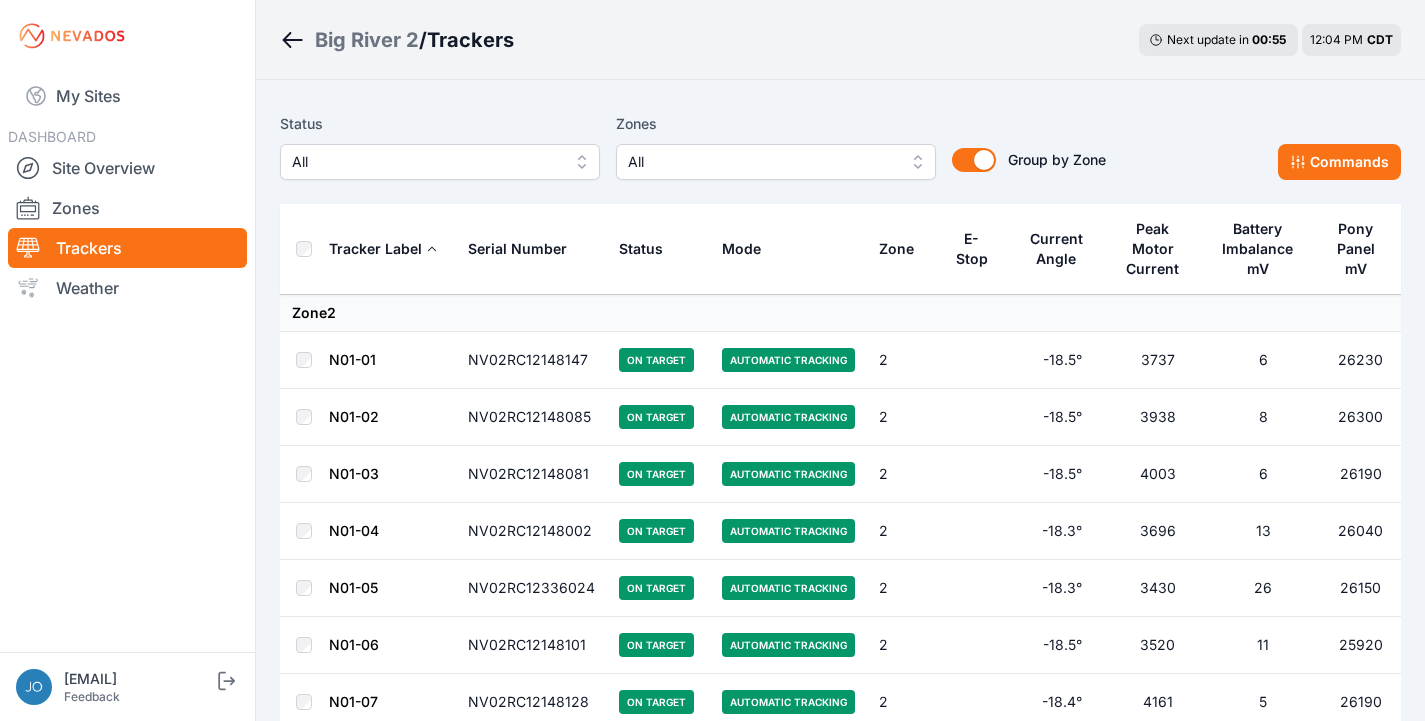 click on "All" at bounding box center (426, 162) 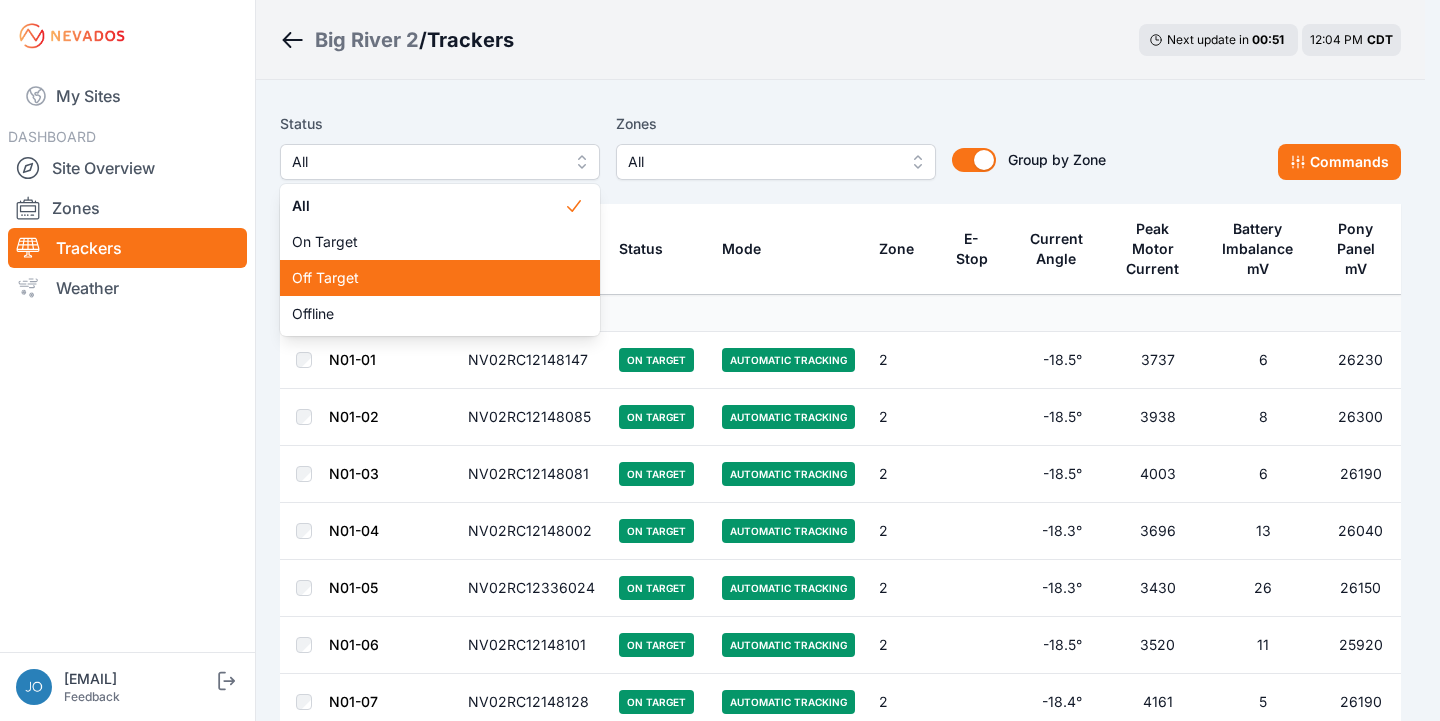 click on "Off Target" at bounding box center [428, 278] 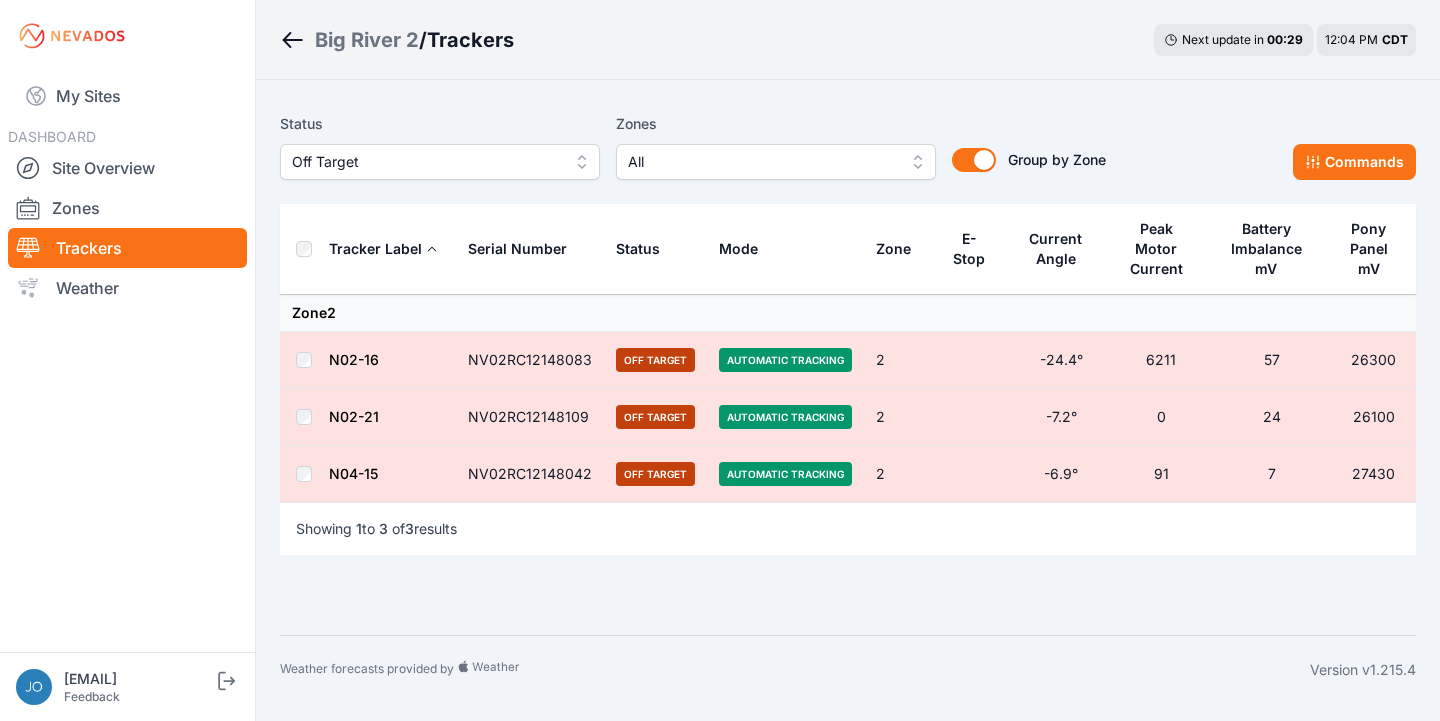 click on "N02-16" at bounding box center (354, 359) 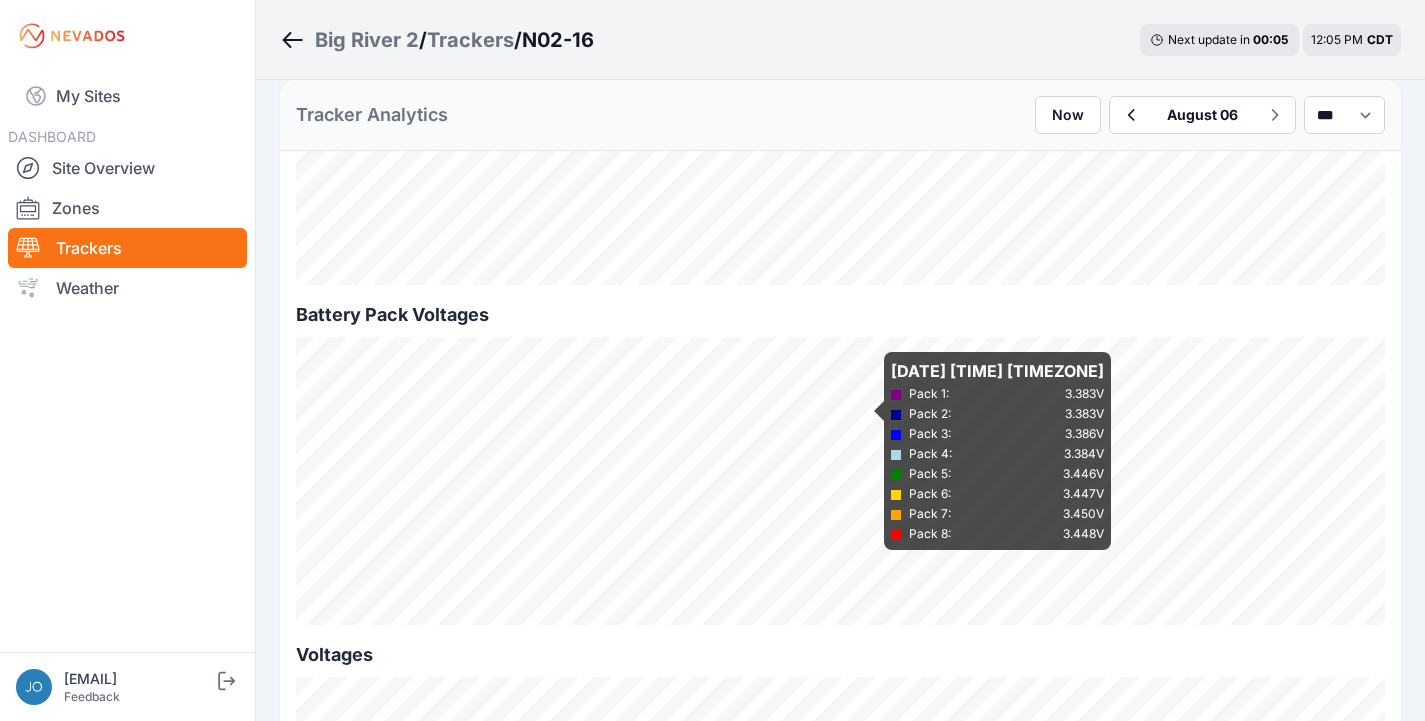 scroll, scrollTop: 1786, scrollLeft: 0, axis: vertical 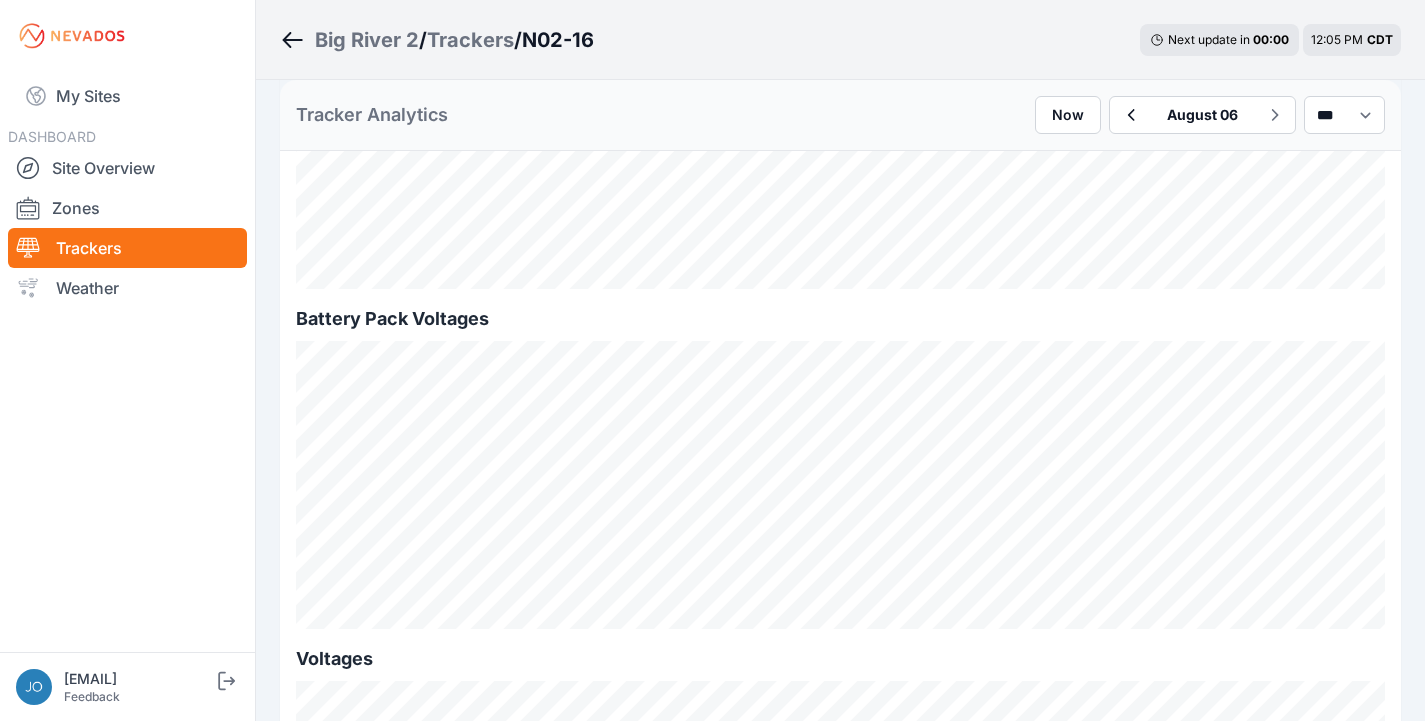 click on "Trackers" at bounding box center [470, 40] 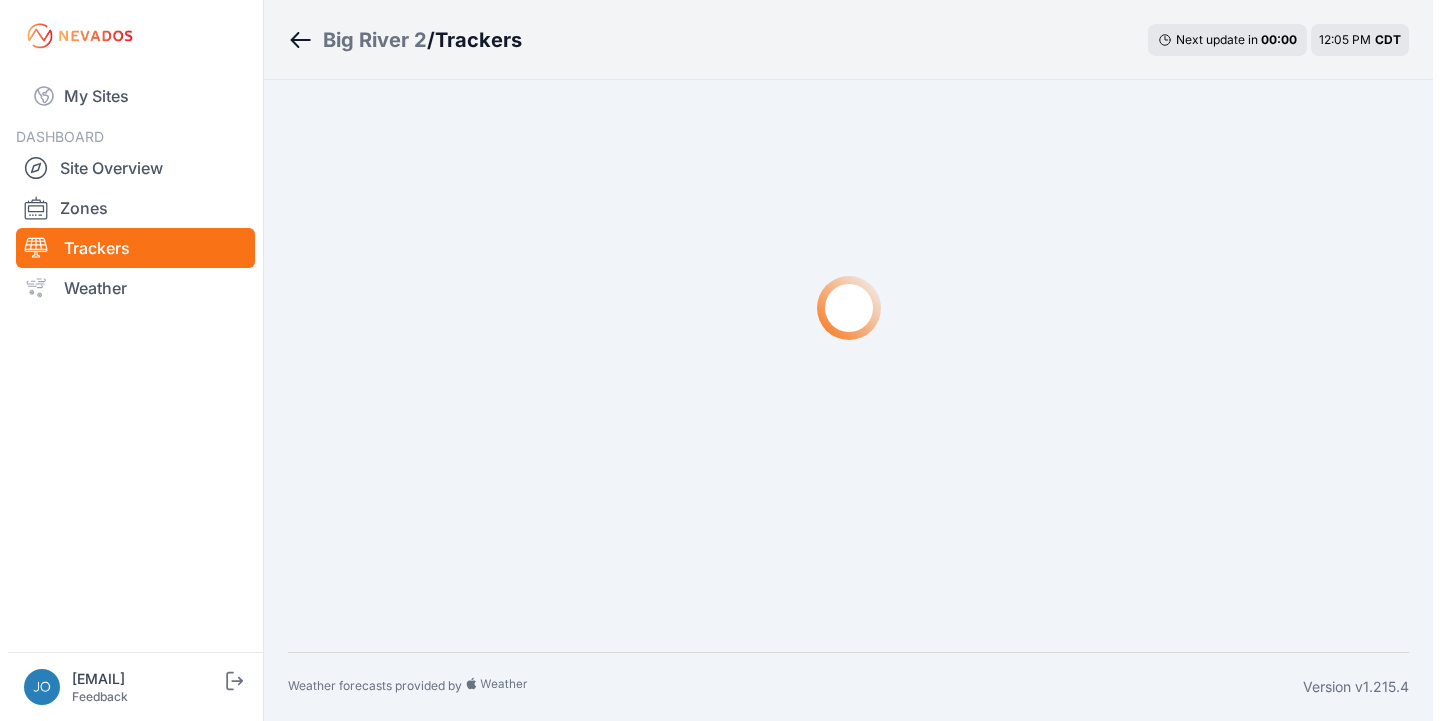 scroll, scrollTop: 0, scrollLeft: 0, axis: both 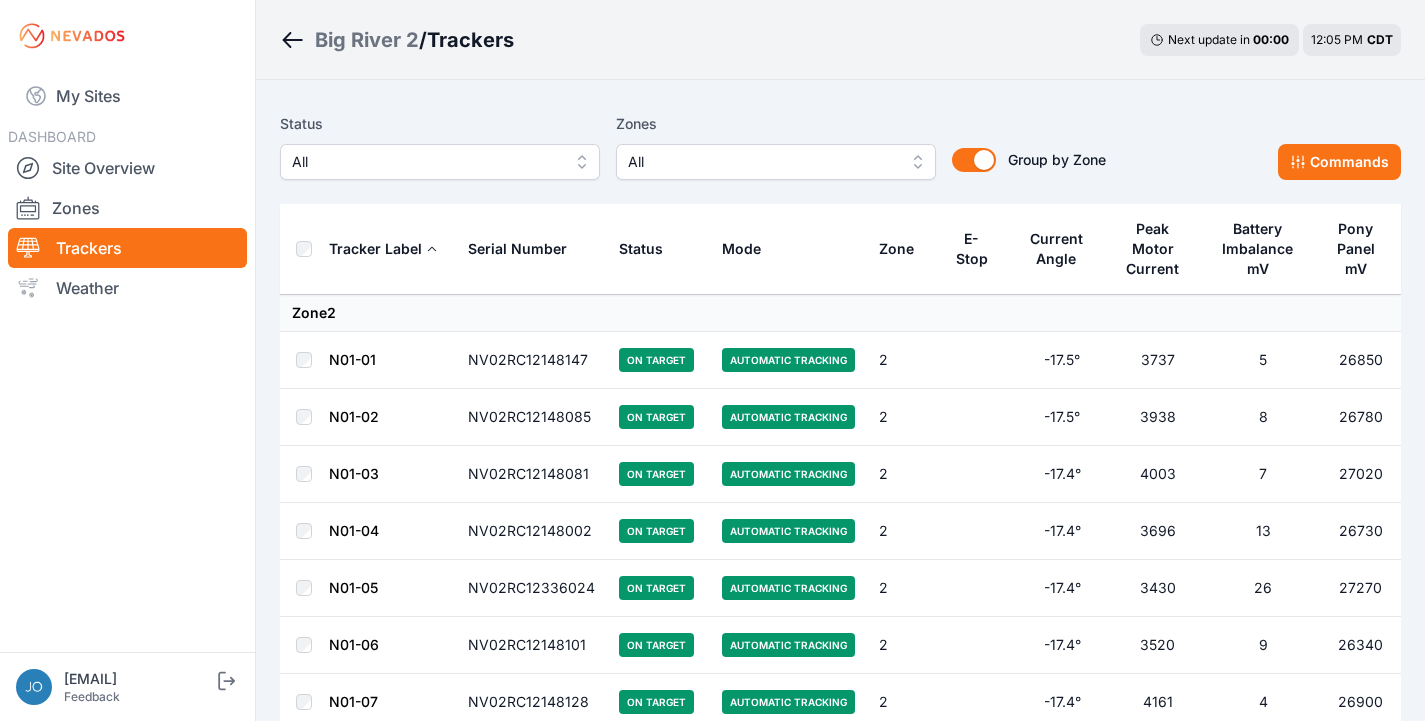 click on "Big River 2" at bounding box center [367, 40] 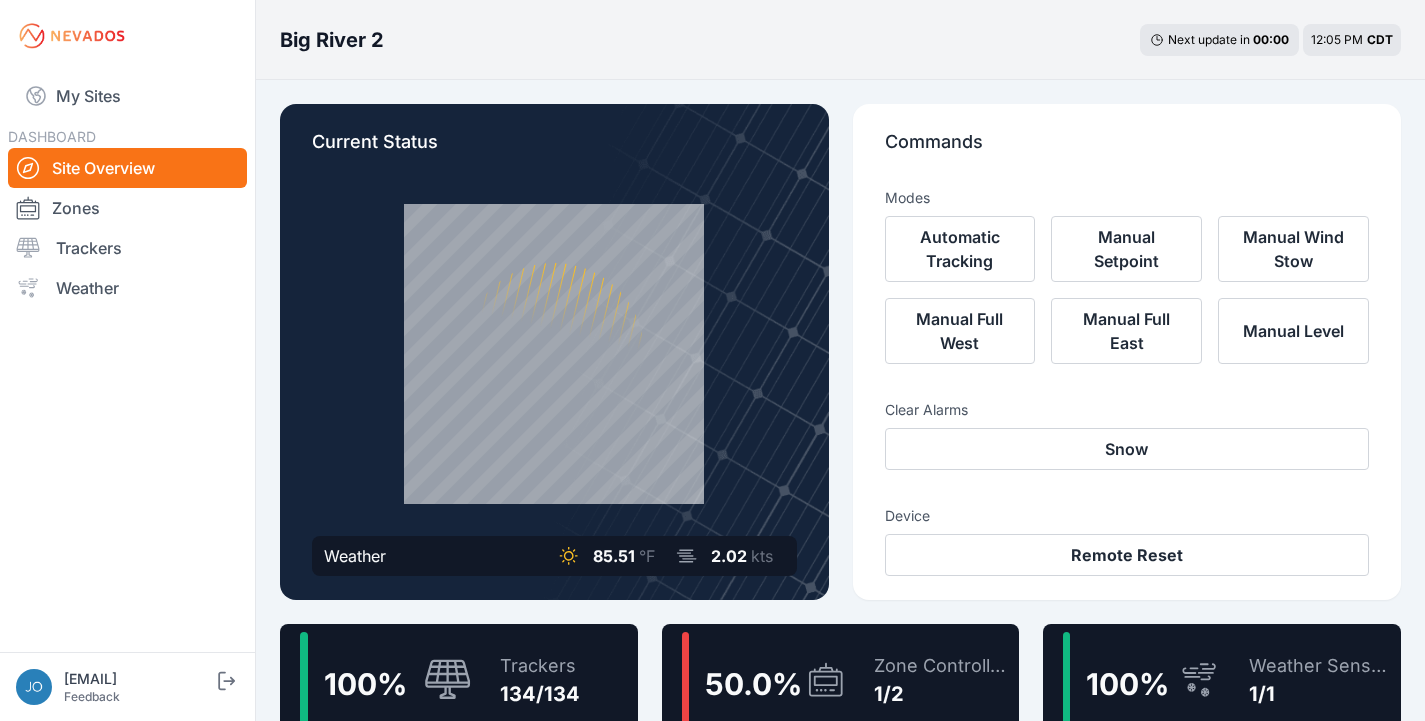 click on "100 % Trackers 134/134" at bounding box center [459, 680] 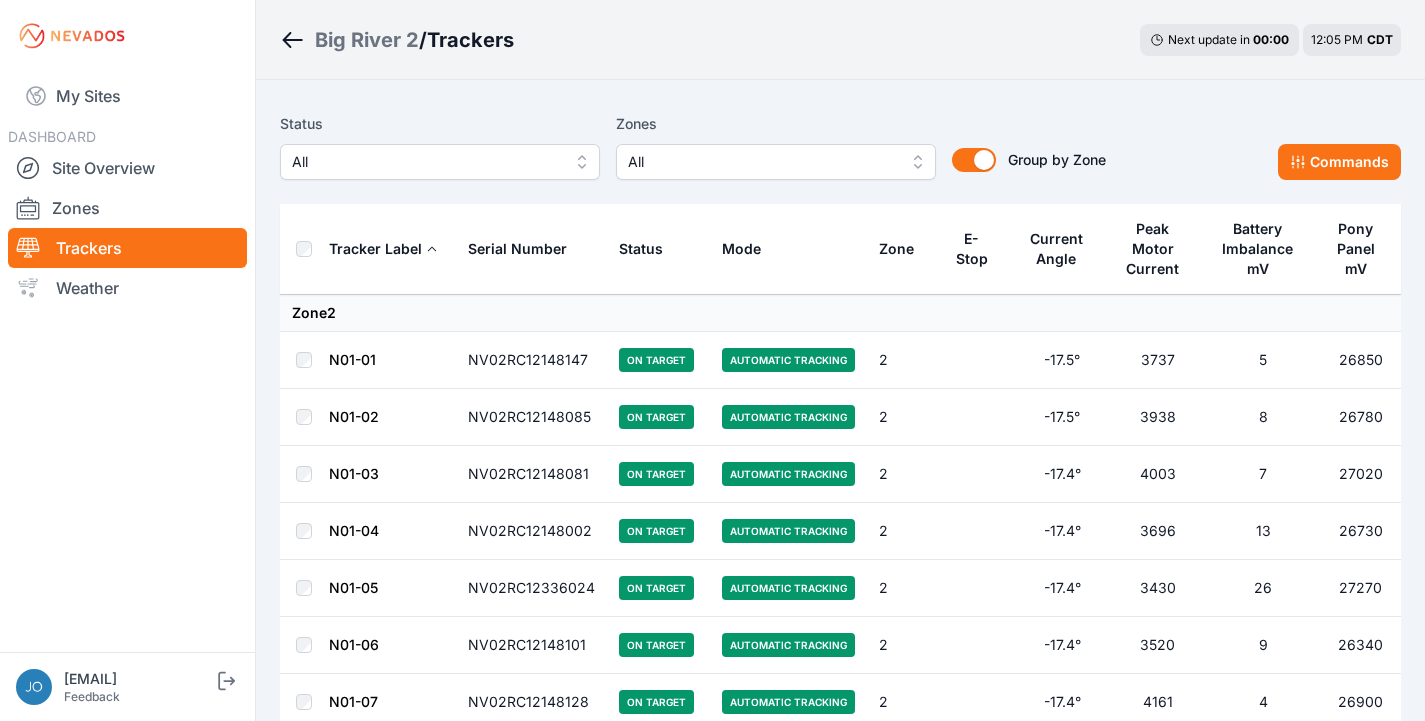 click on "All" at bounding box center [426, 162] 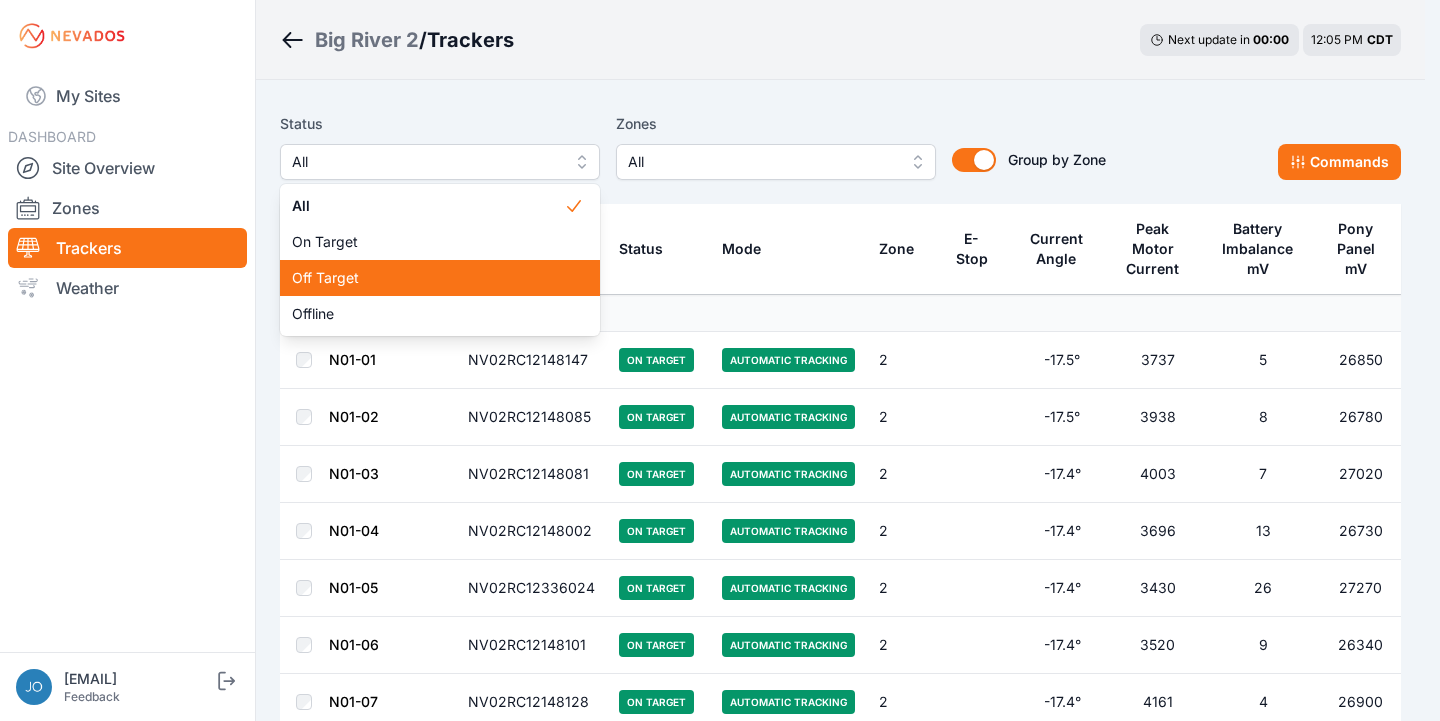 click on "Off Target" at bounding box center (428, 278) 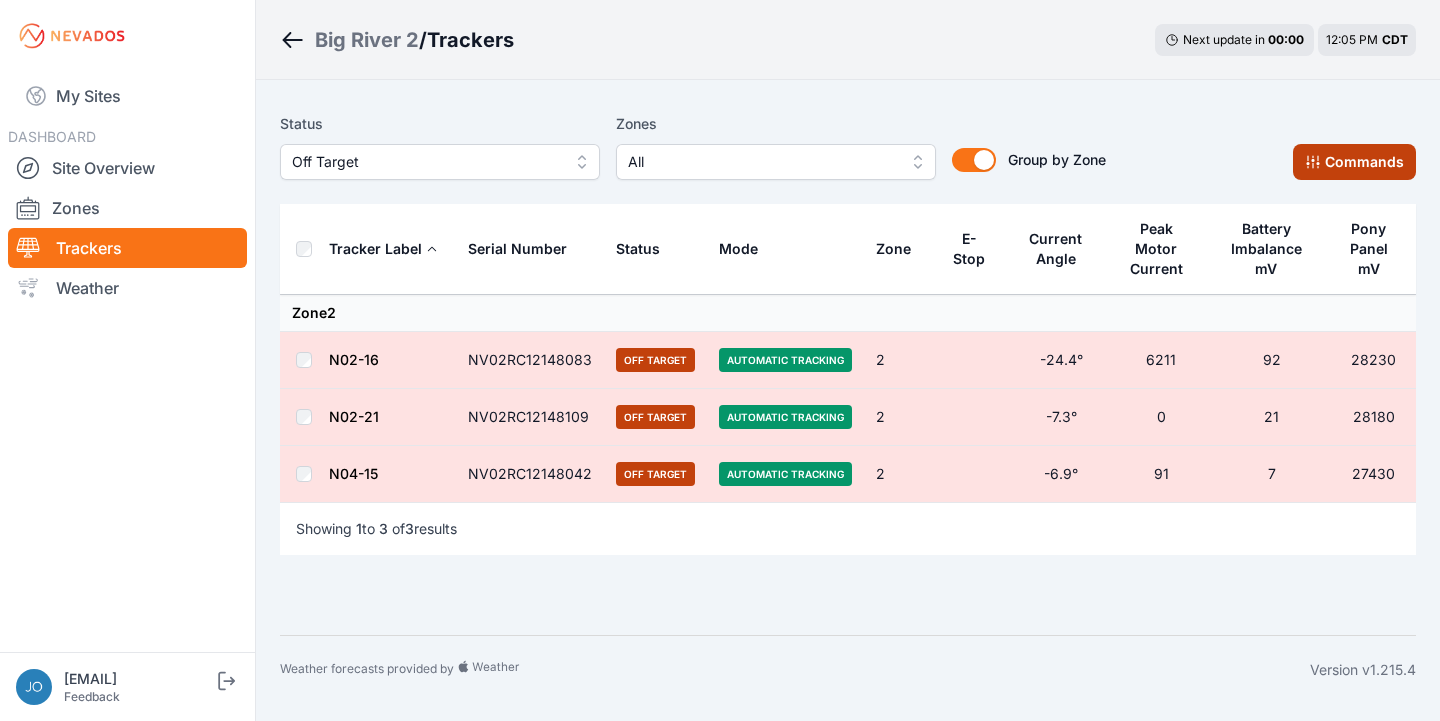 click 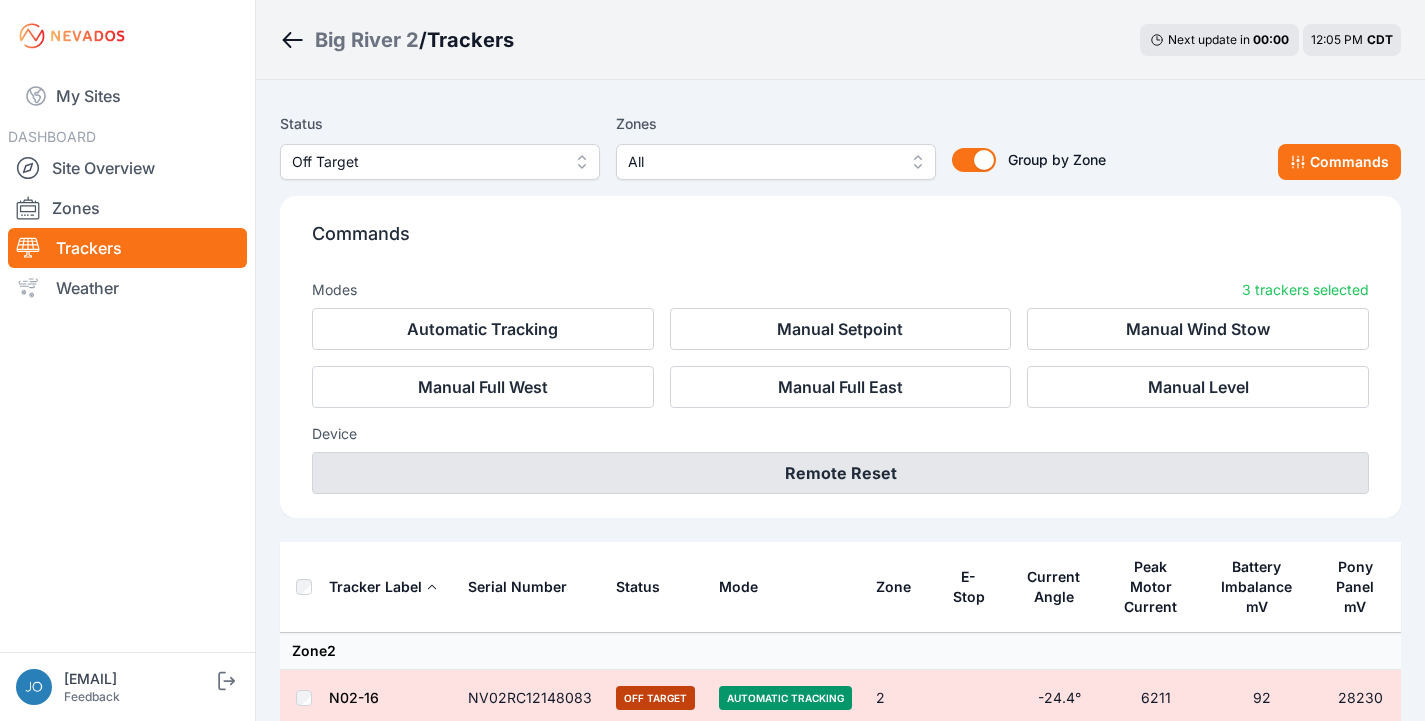 click on "Remote Reset" at bounding box center [840, 473] 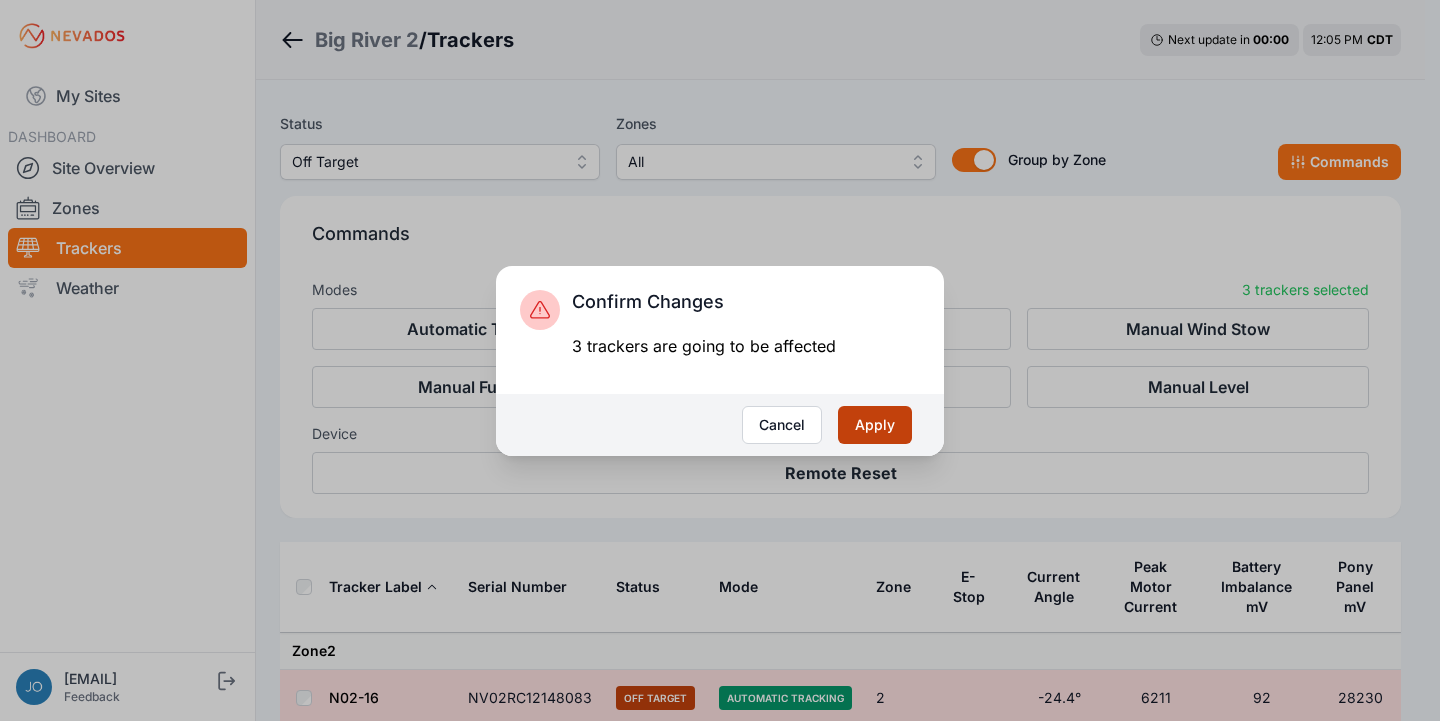 click on "Apply" at bounding box center [875, 425] 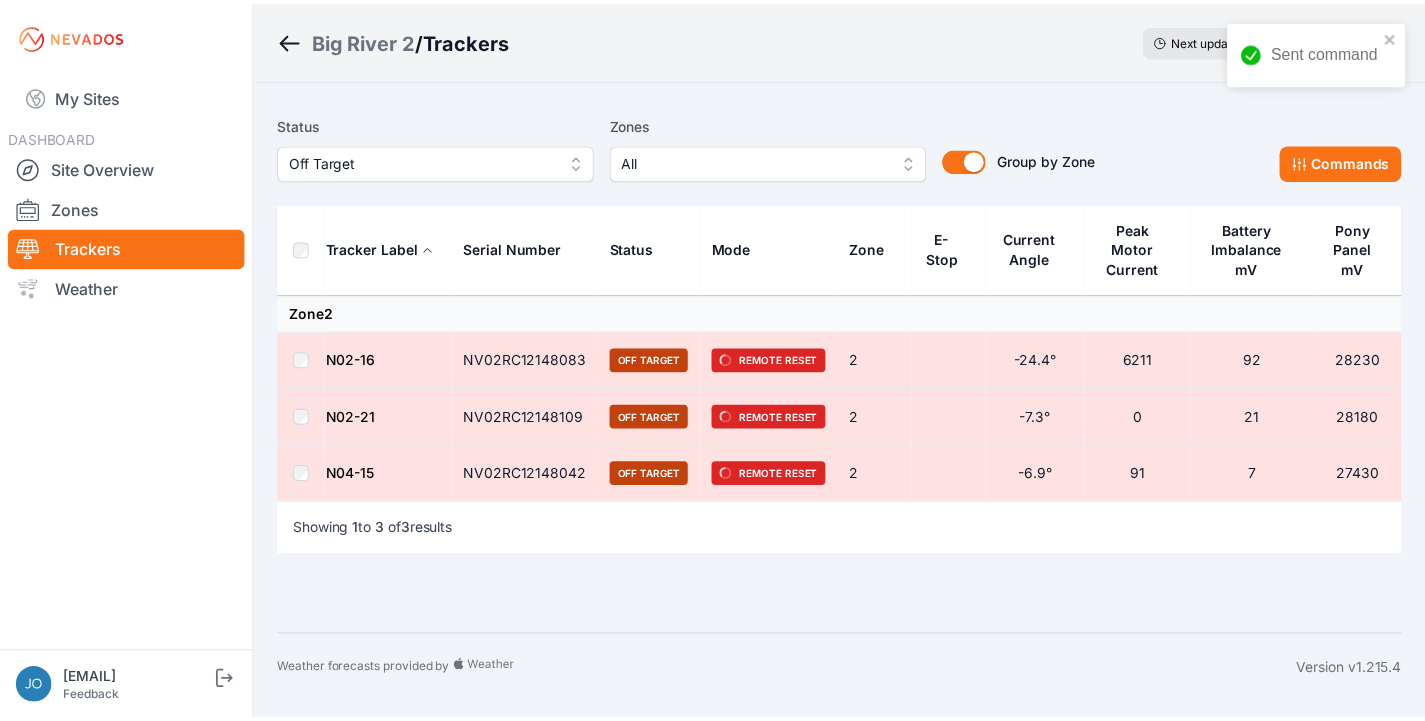 scroll, scrollTop: 0, scrollLeft: 0, axis: both 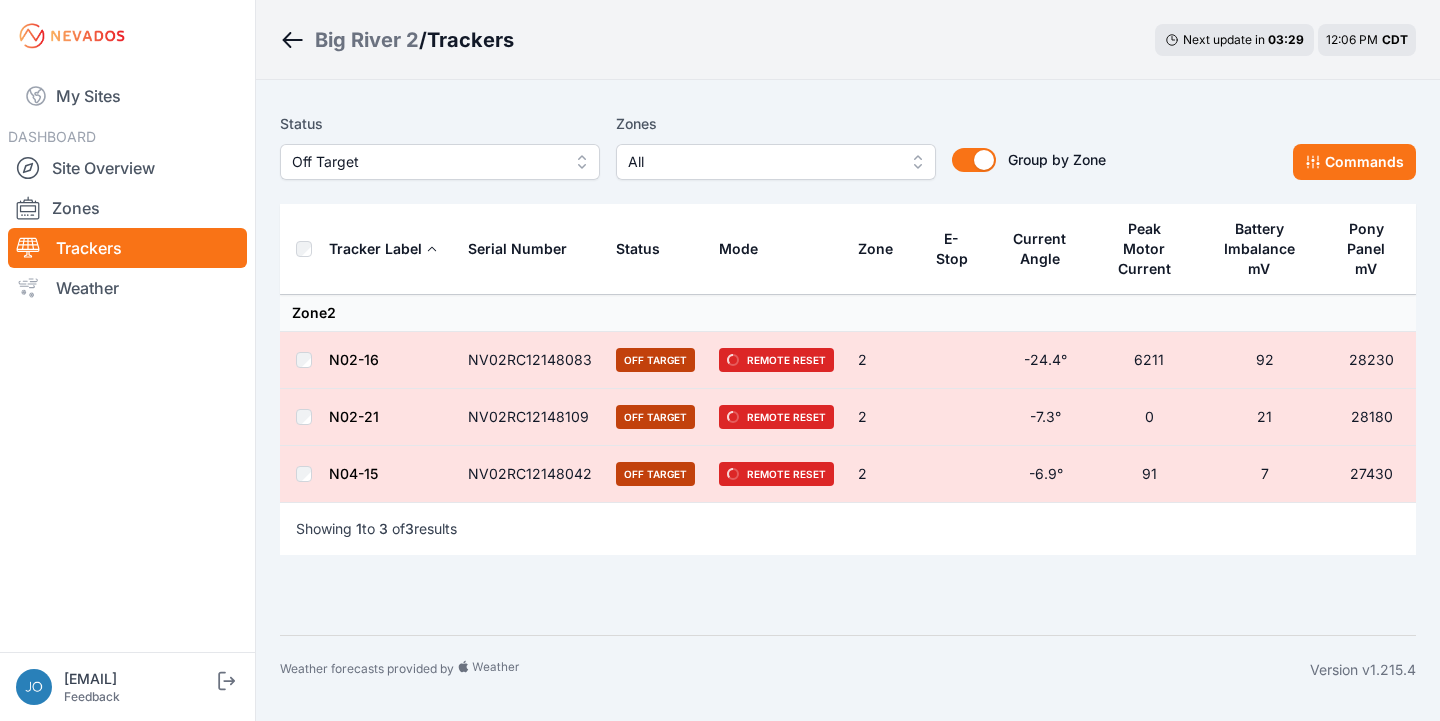 drag, startPoint x: 692, startPoint y: 314, endPoint x: 728, endPoint y: 307, distance: 36.67424 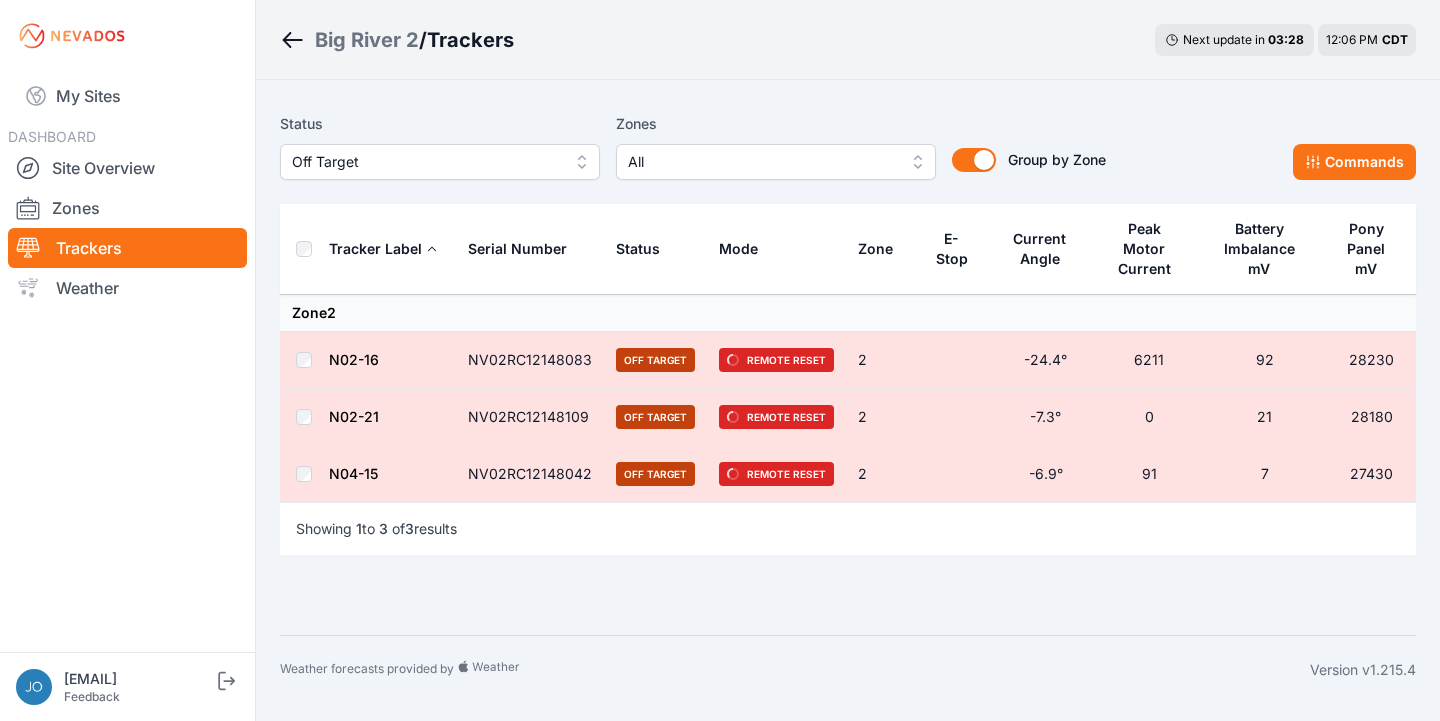 drag, startPoint x: 729, startPoint y: 306, endPoint x: 771, endPoint y: 309, distance: 42.107006 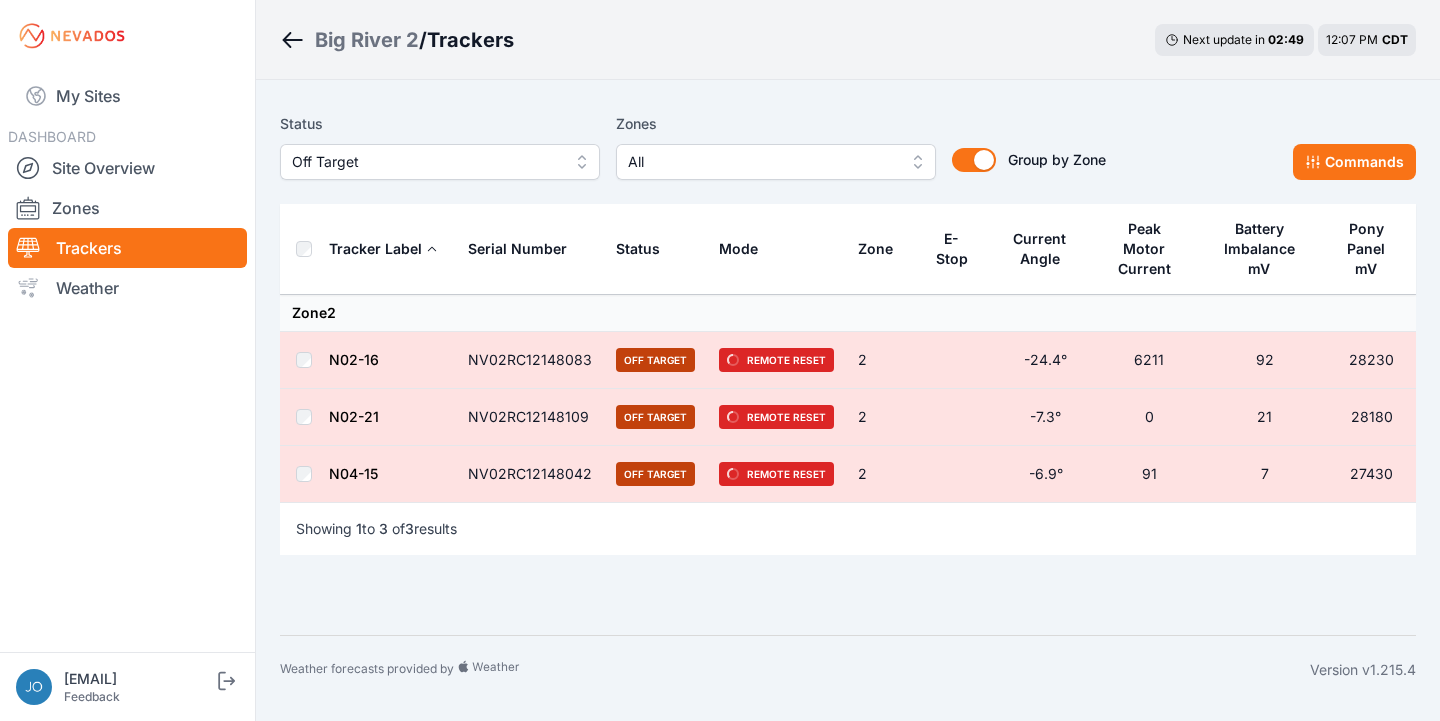 click on "N02-21" at bounding box center [354, 416] 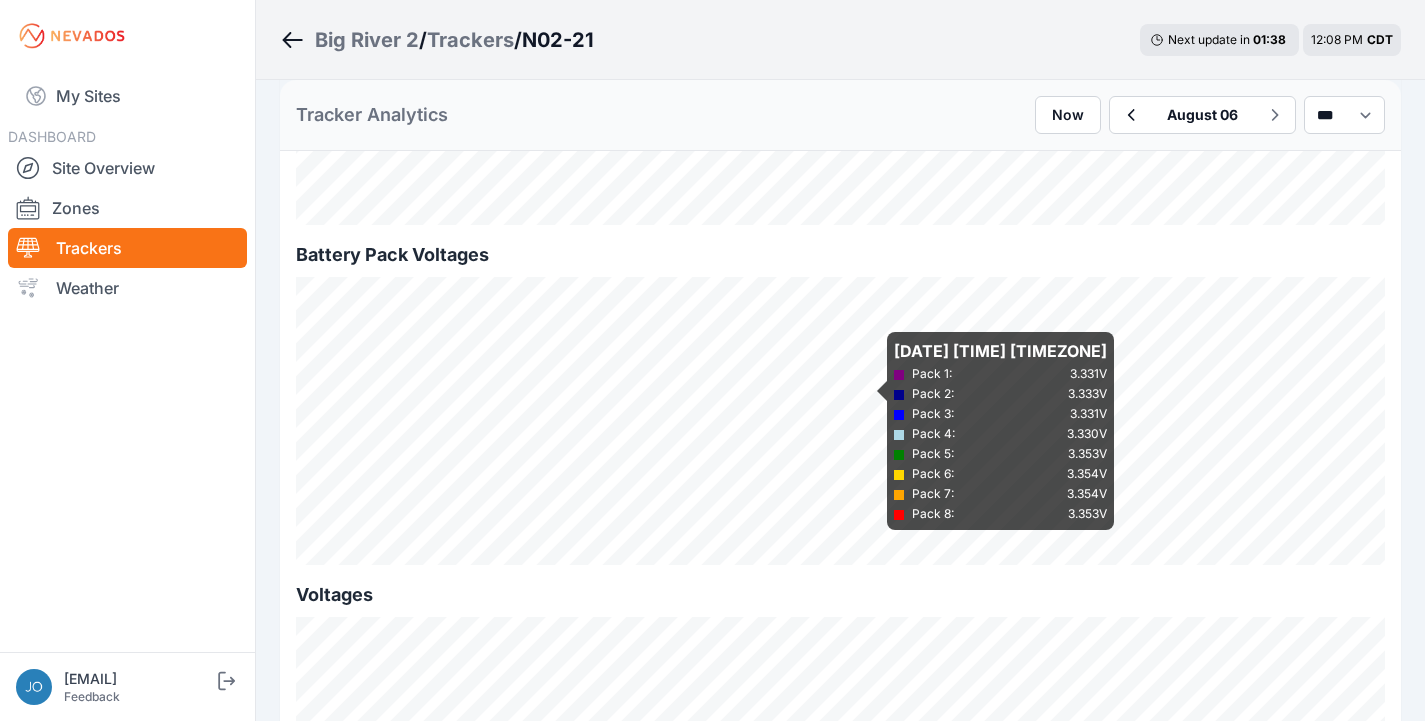 scroll, scrollTop: 2413, scrollLeft: 0, axis: vertical 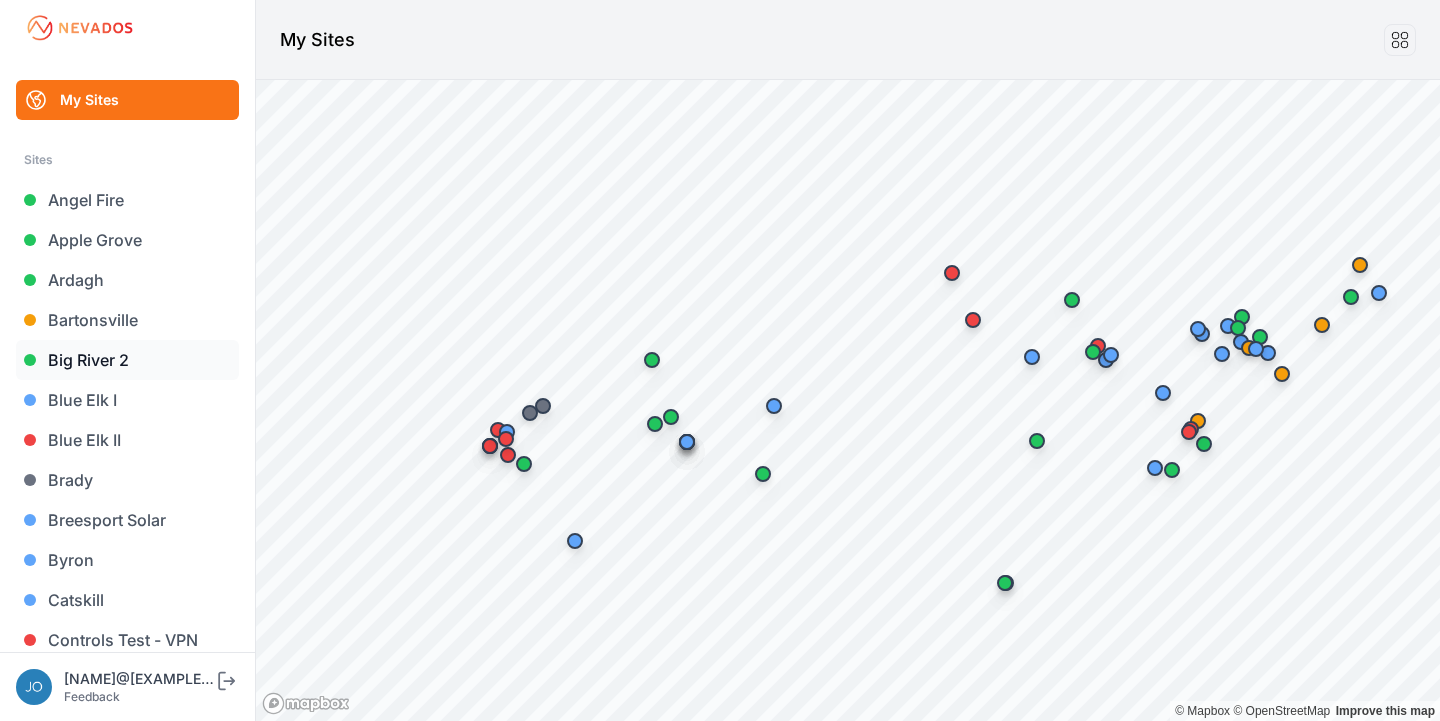 click on "Big River 2" at bounding box center (127, 360) 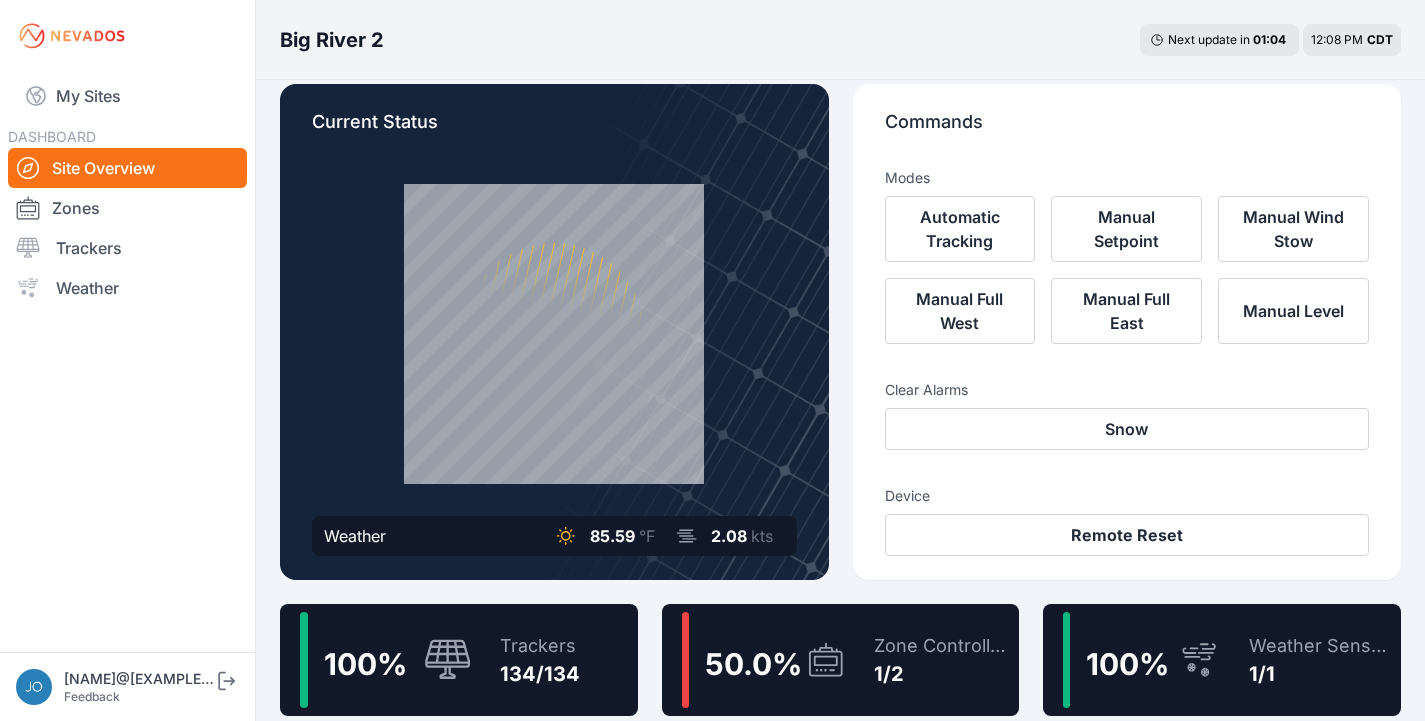 scroll, scrollTop: 41, scrollLeft: 0, axis: vertical 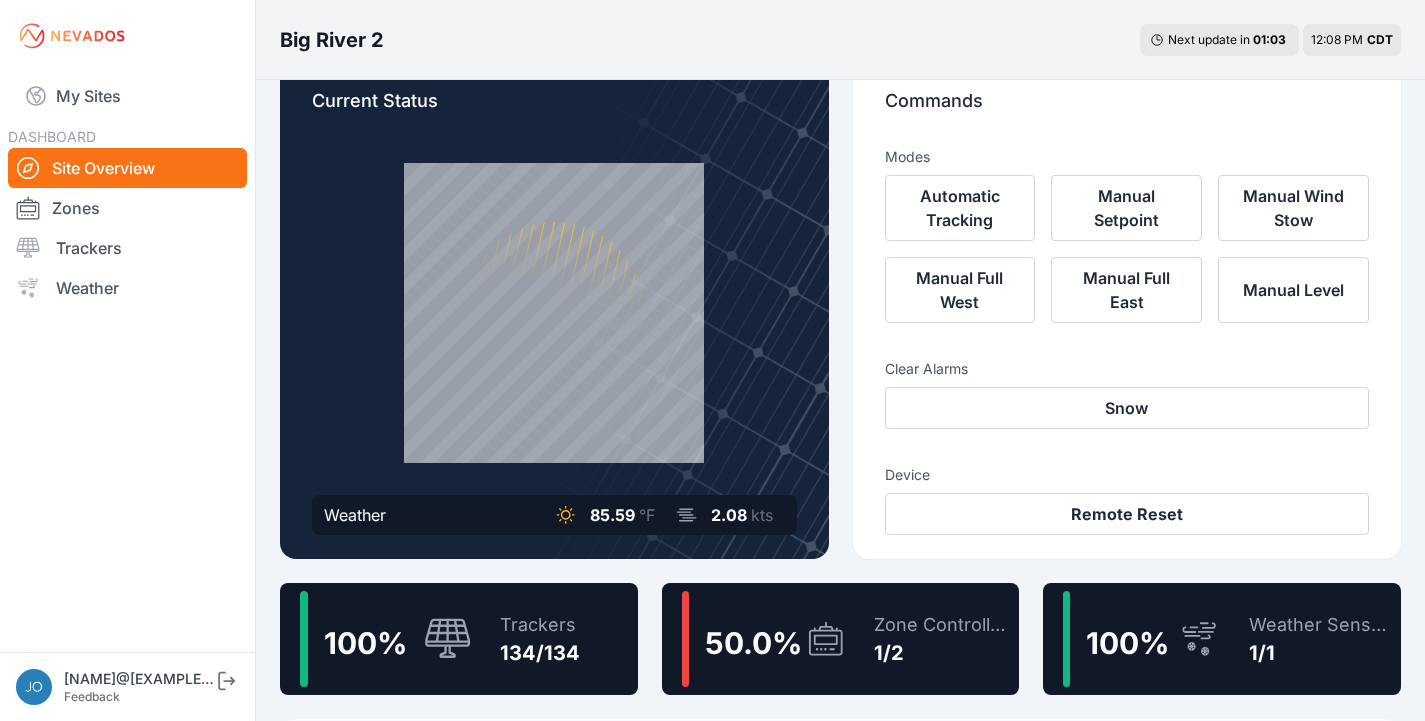 click on "100 % Trackers 134/134" at bounding box center [459, 639] 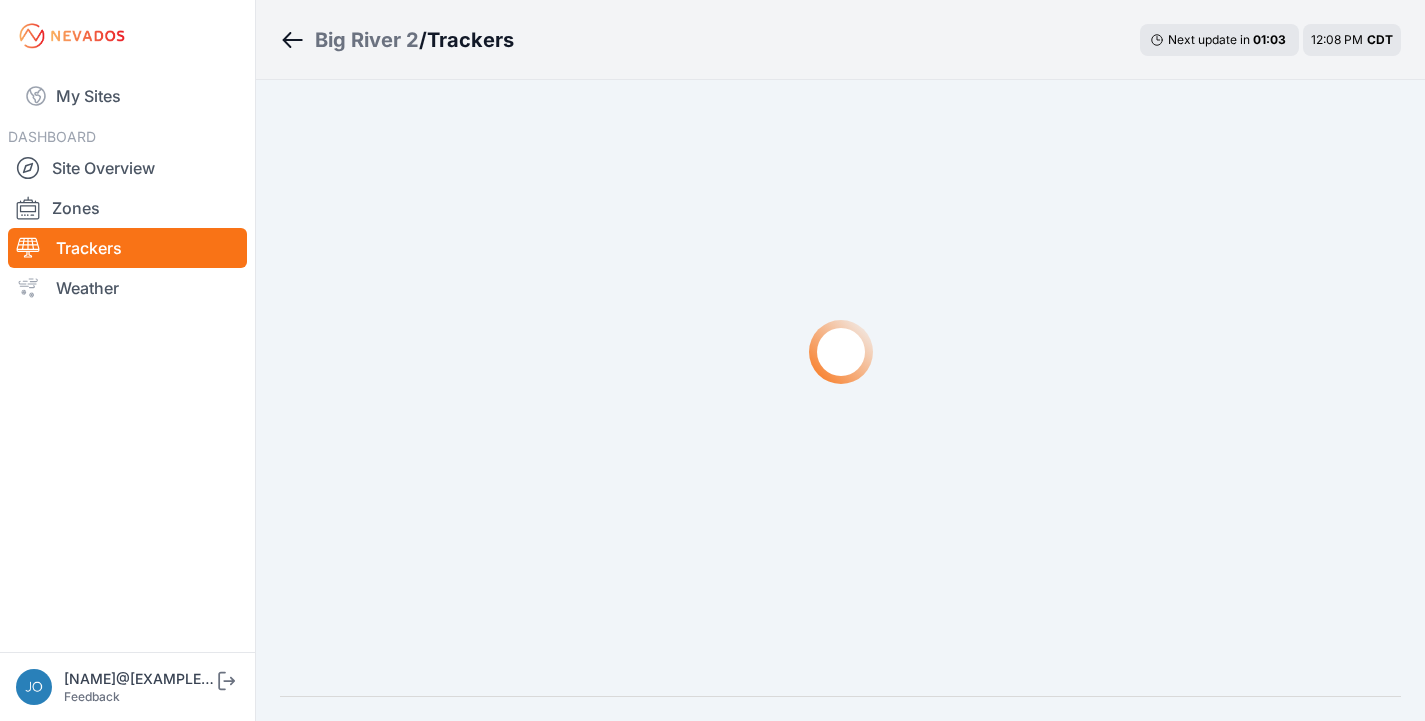 scroll, scrollTop: 0, scrollLeft: 0, axis: both 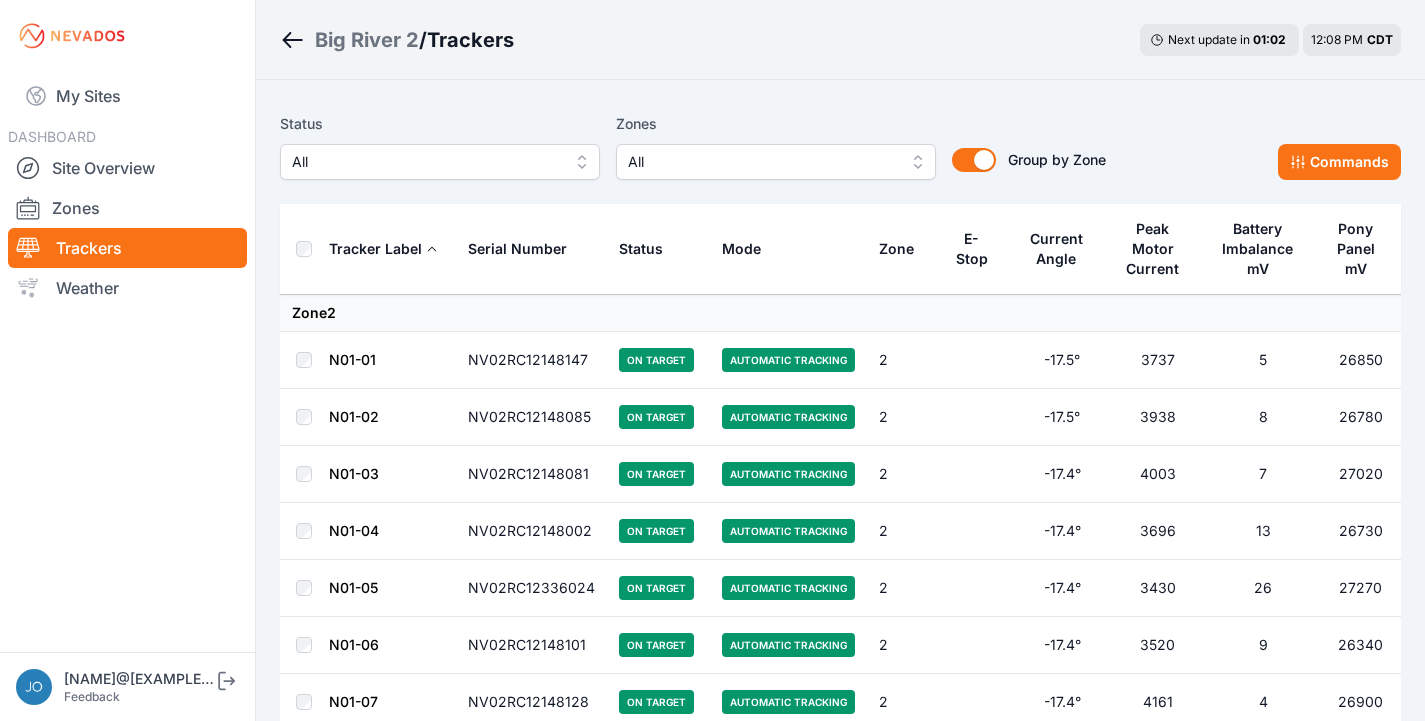 click on "All" at bounding box center (440, 162) 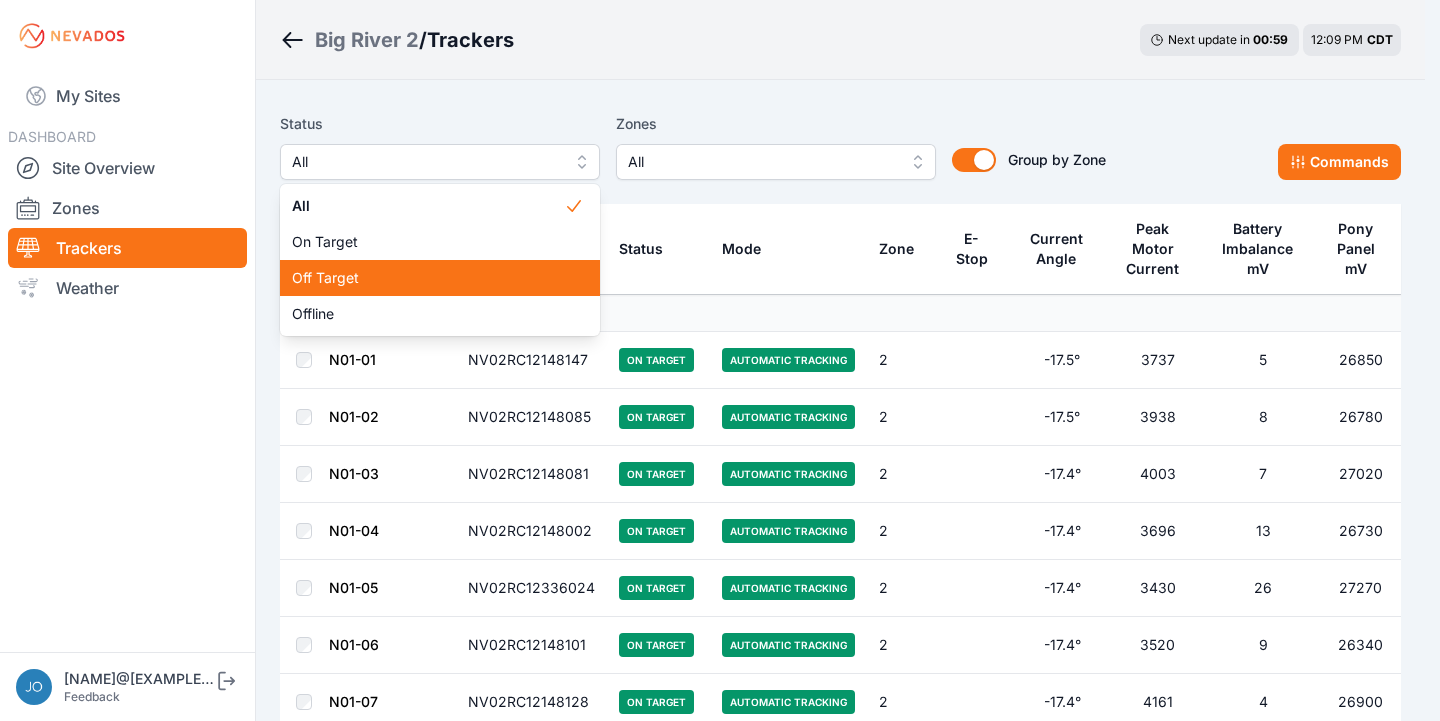 click on "Off Target" at bounding box center (428, 278) 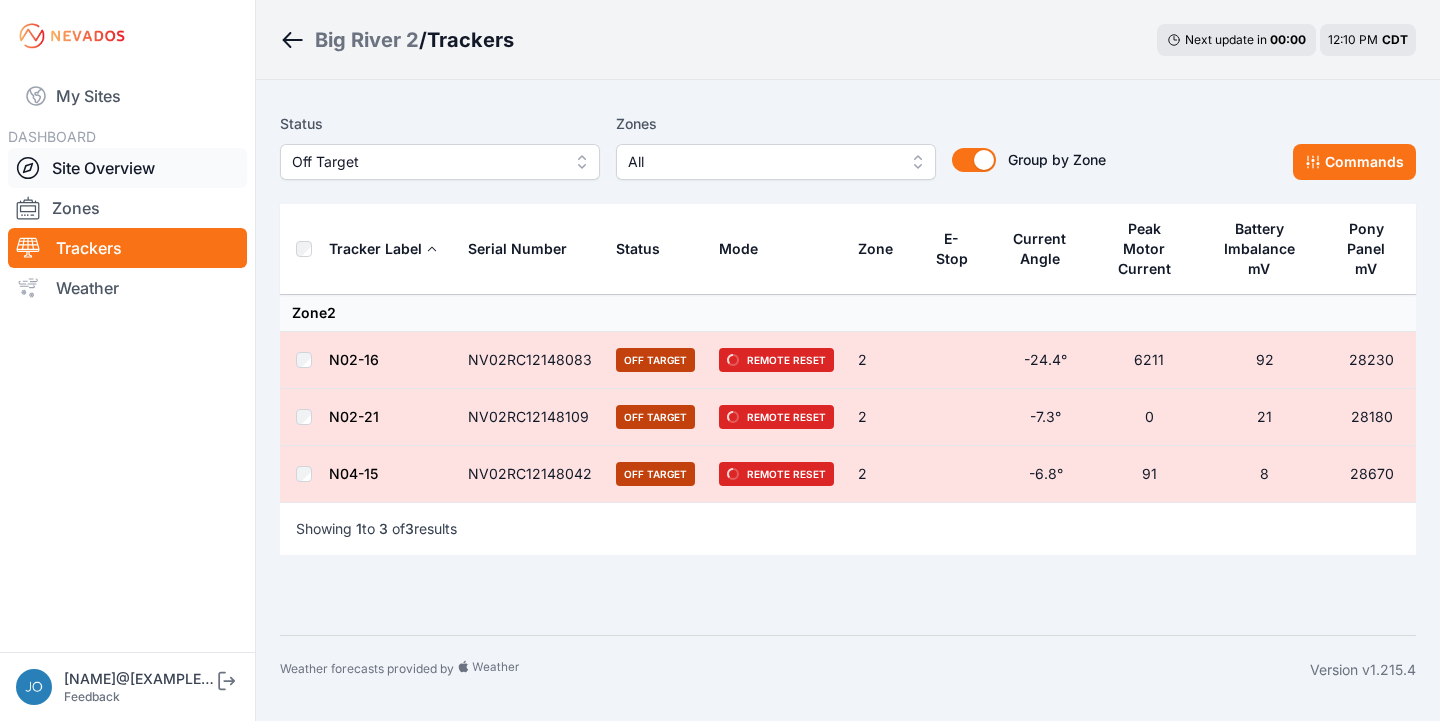 click on "Site Overview" at bounding box center (127, 168) 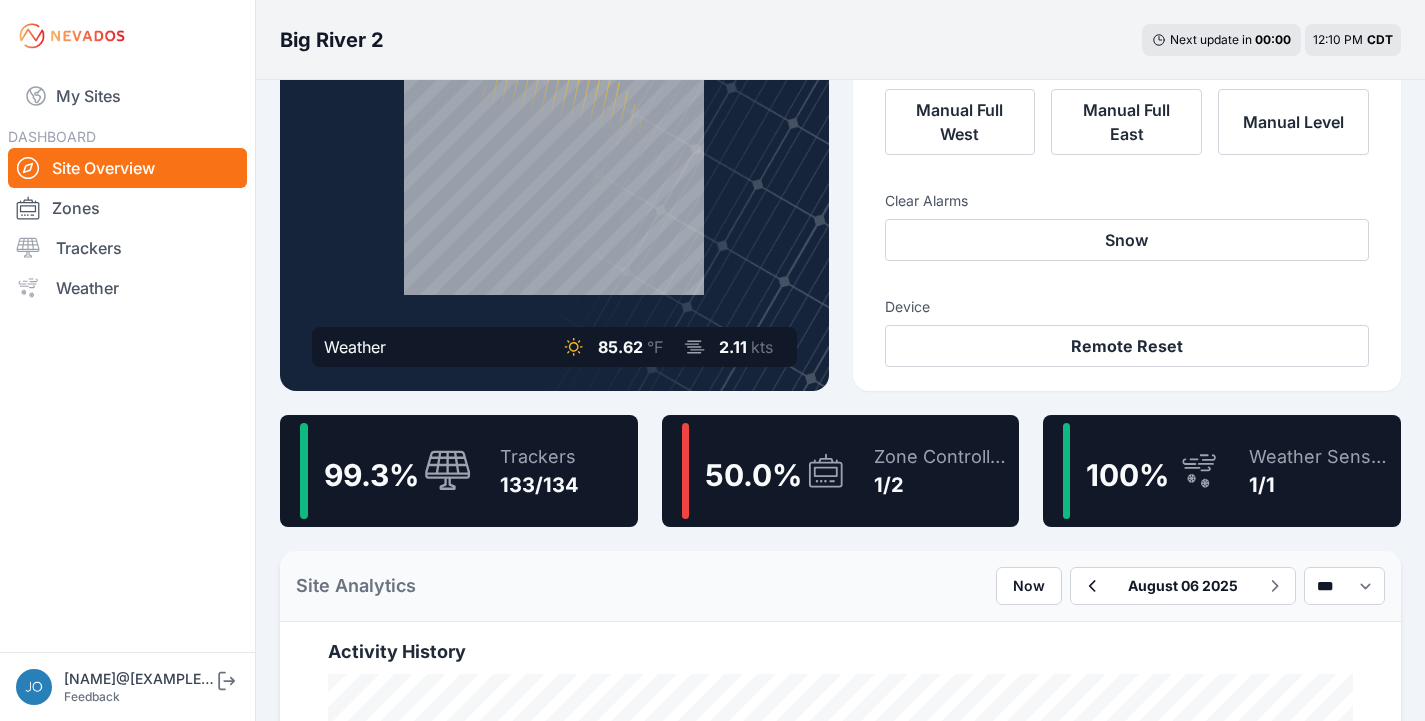 scroll, scrollTop: 213, scrollLeft: 0, axis: vertical 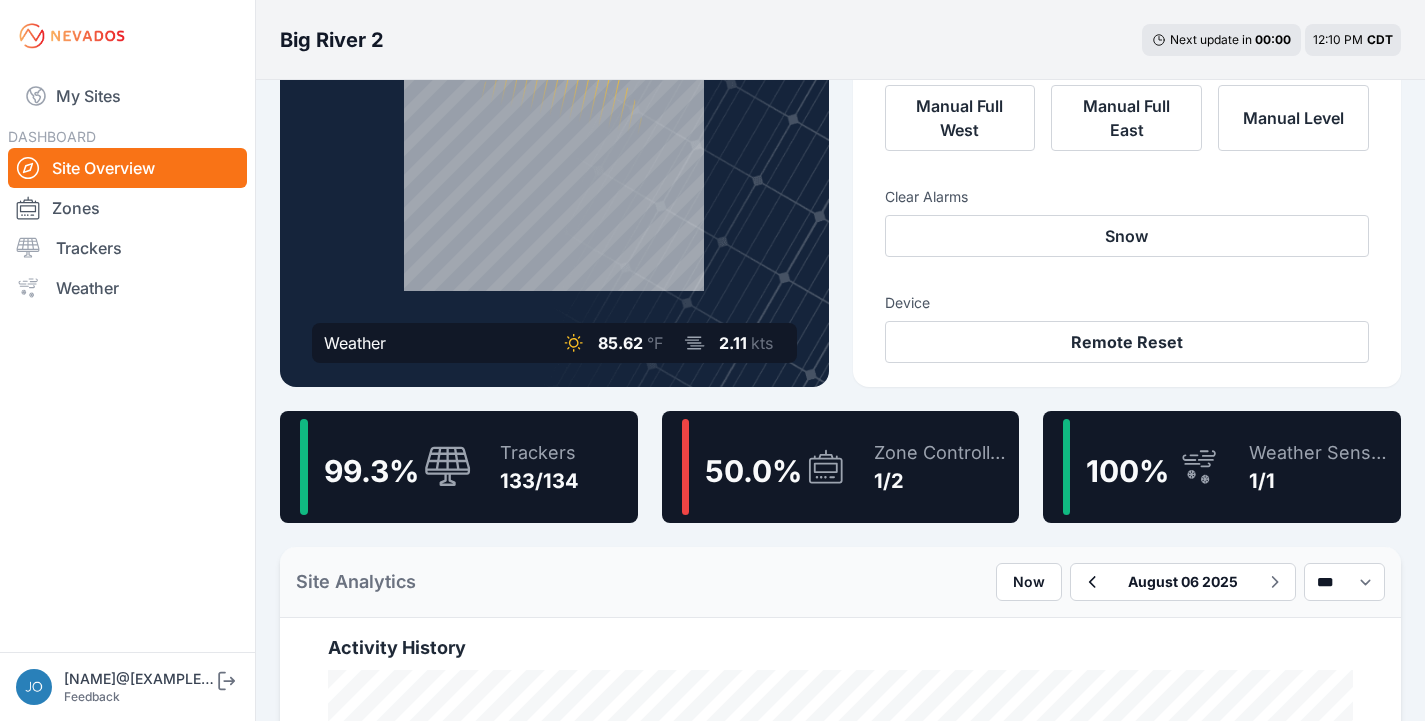 click on "99.3 % Trackers 133/134" at bounding box center [459, 467] 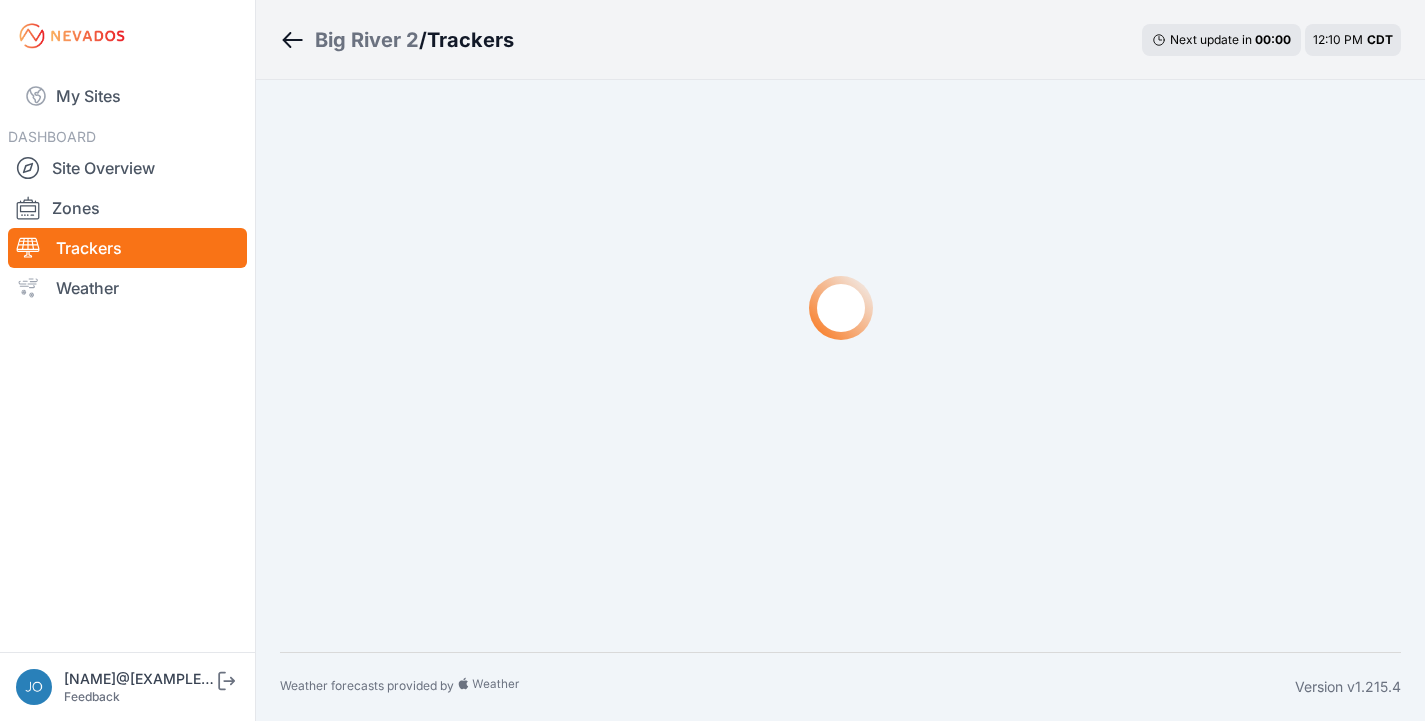 scroll, scrollTop: 0, scrollLeft: 0, axis: both 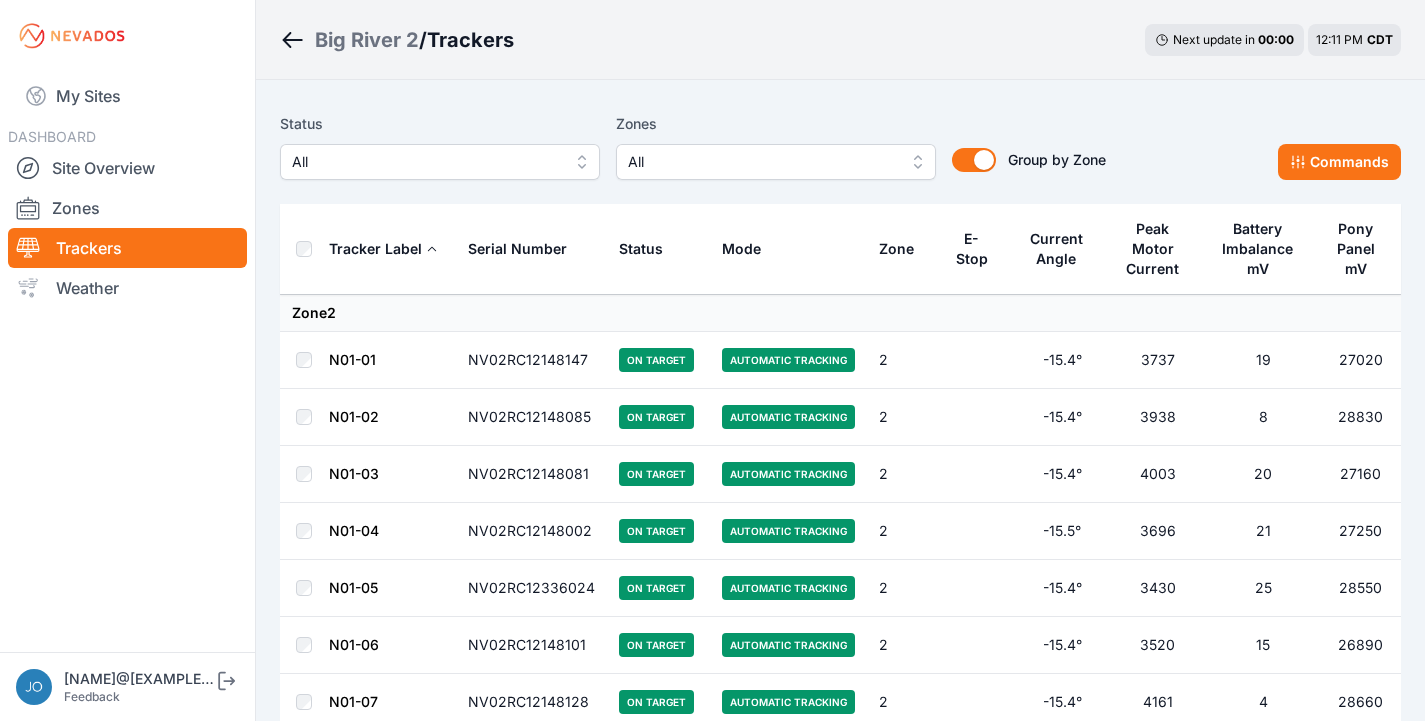 click on "Big River 2" at bounding box center [367, 40] 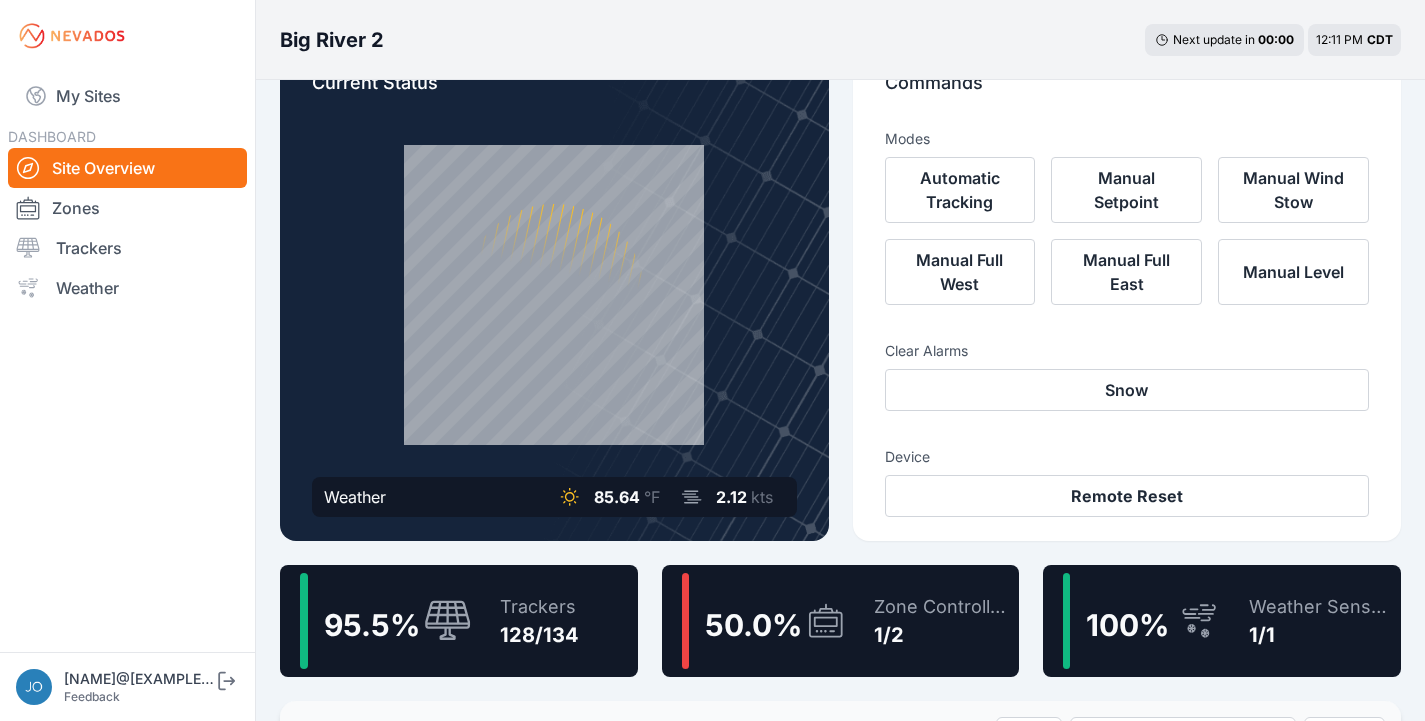 scroll, scrollTop: 17, scrollLeft: 0, axis: vertical 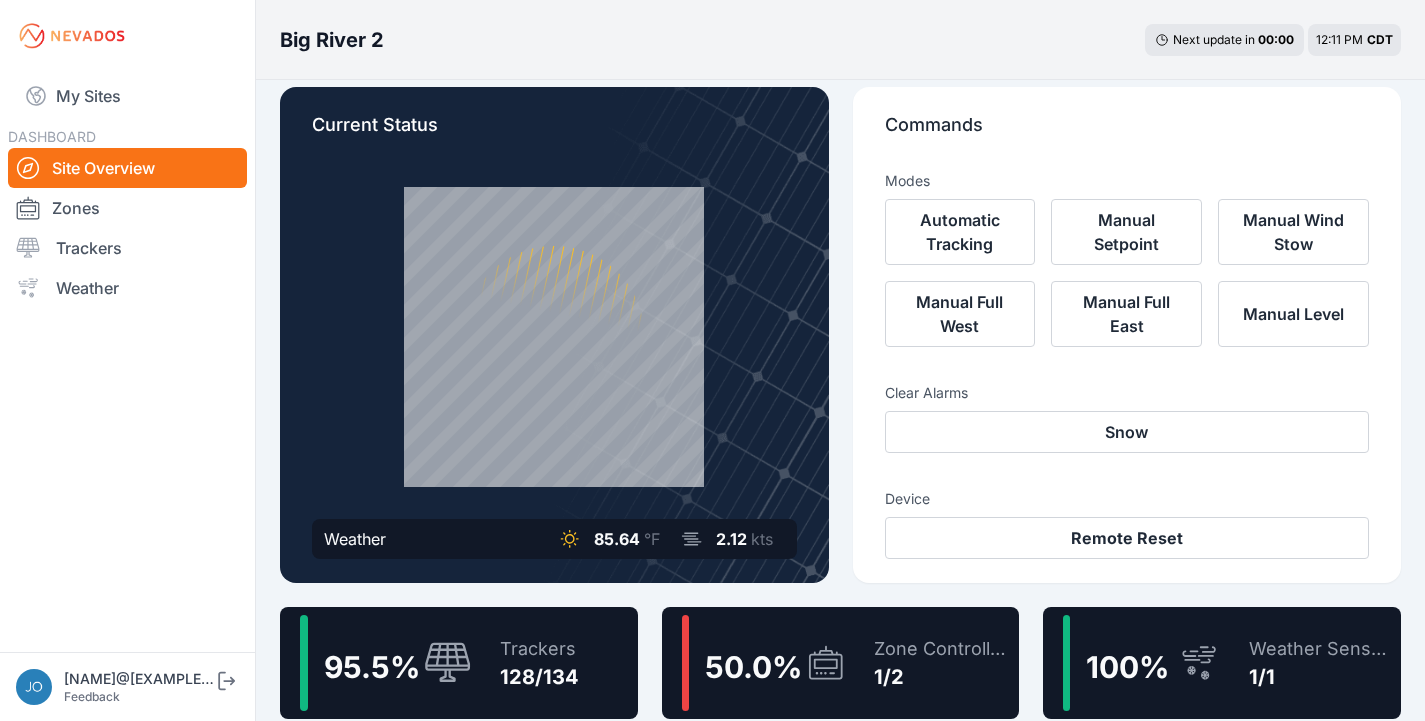 click on "95.5 %" at bounding box center [386, 663] 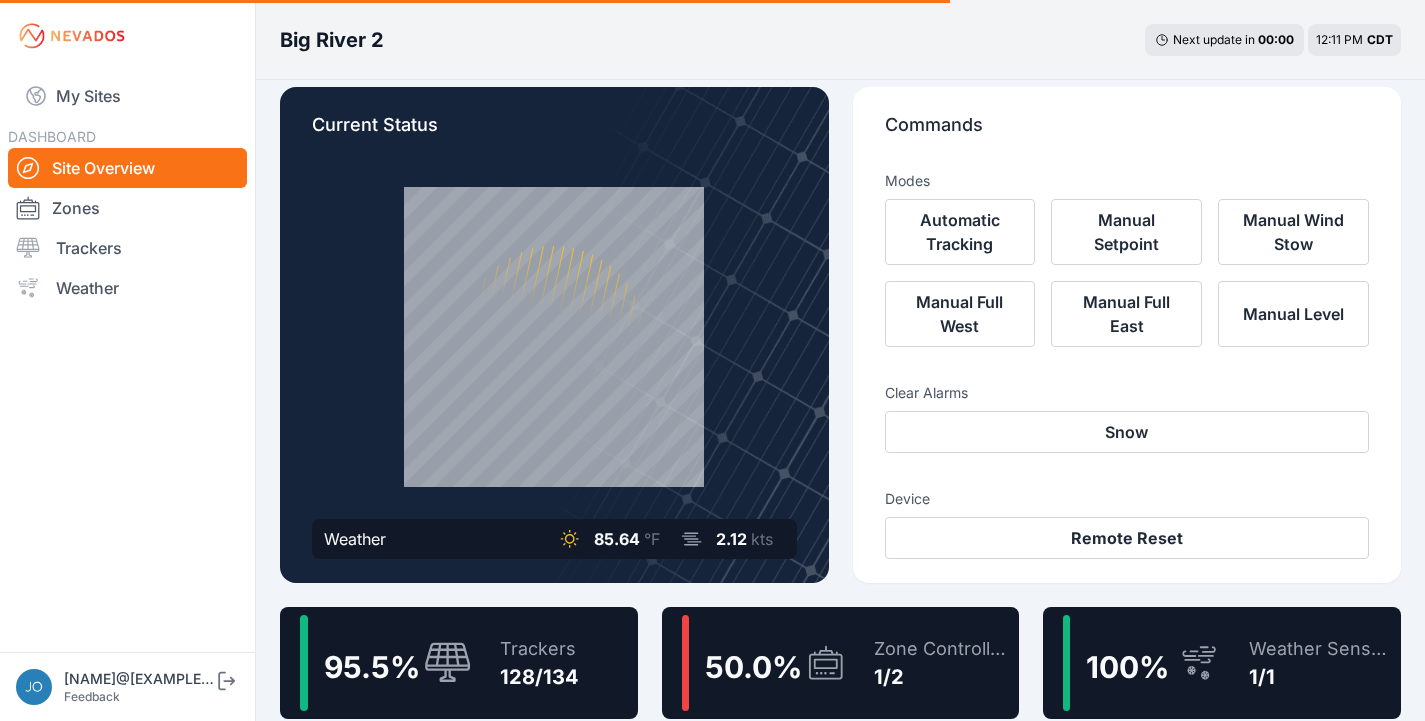 scroll, scrollTop: 0, scrollLeft: 0, axis: both 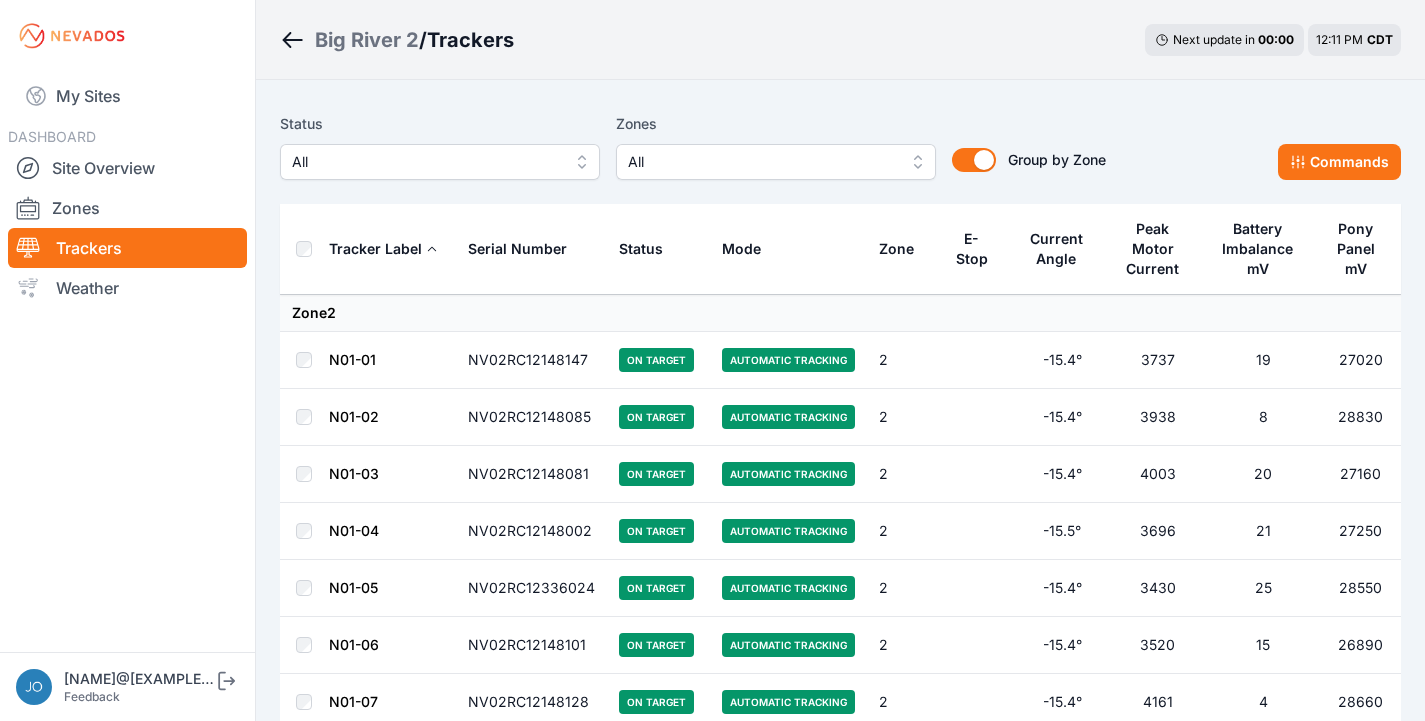 click on "Big River 2" at bounding box center (367, 40) 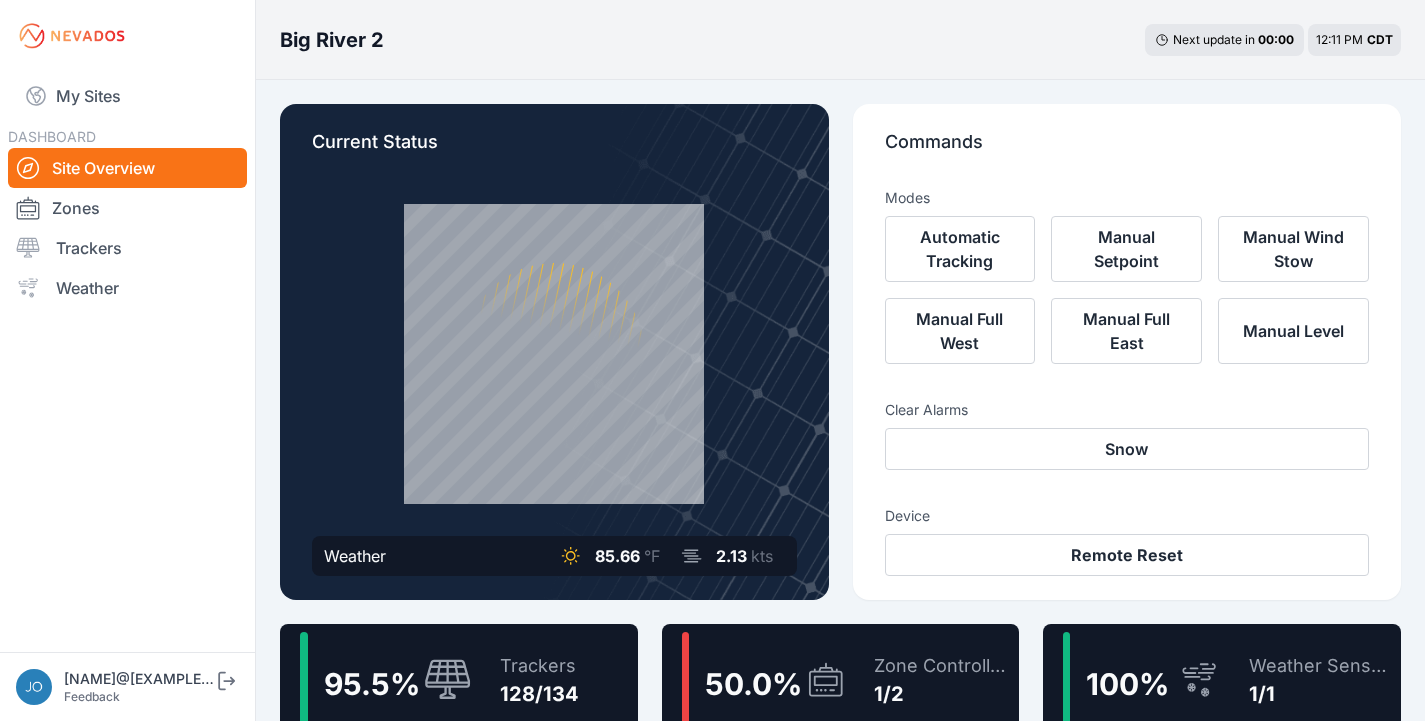 scroll, scrollTop: 374, scrollLeft: 0, axis: vertical 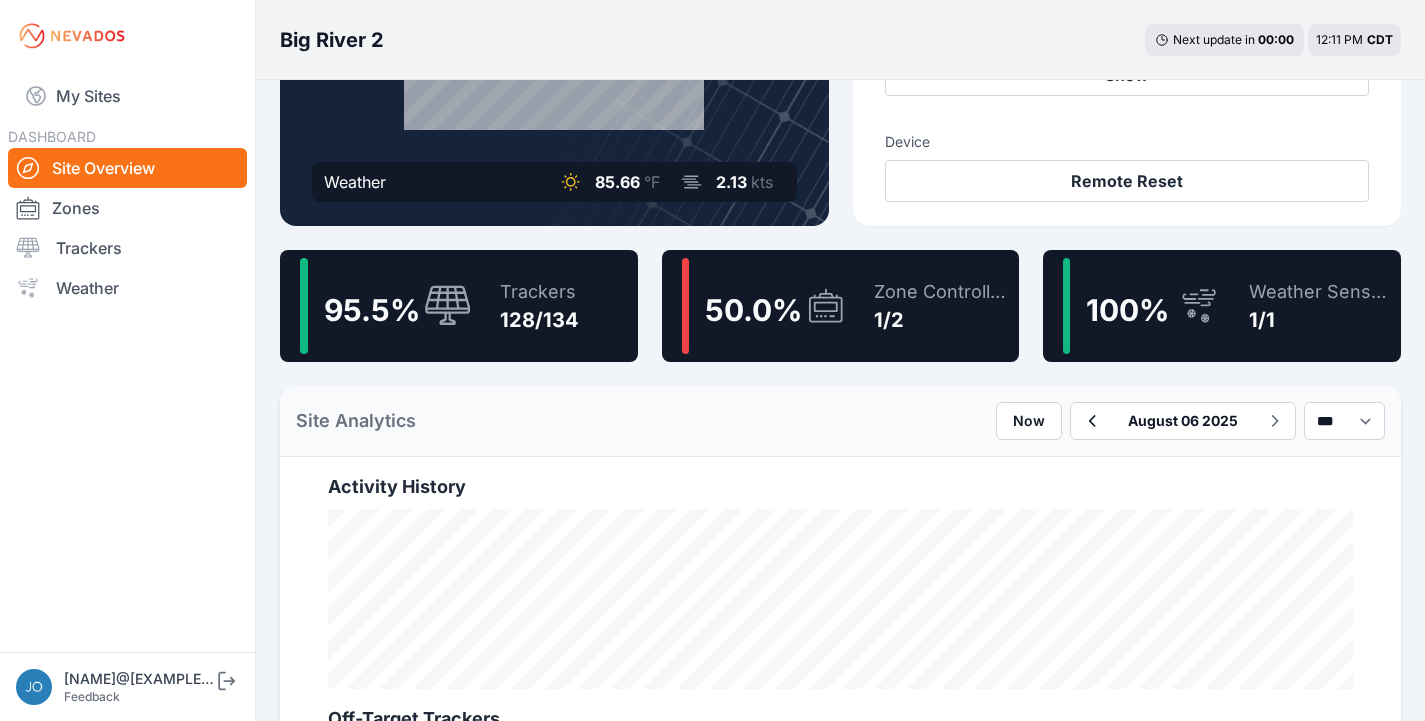 click at bounding box center (444, 306) 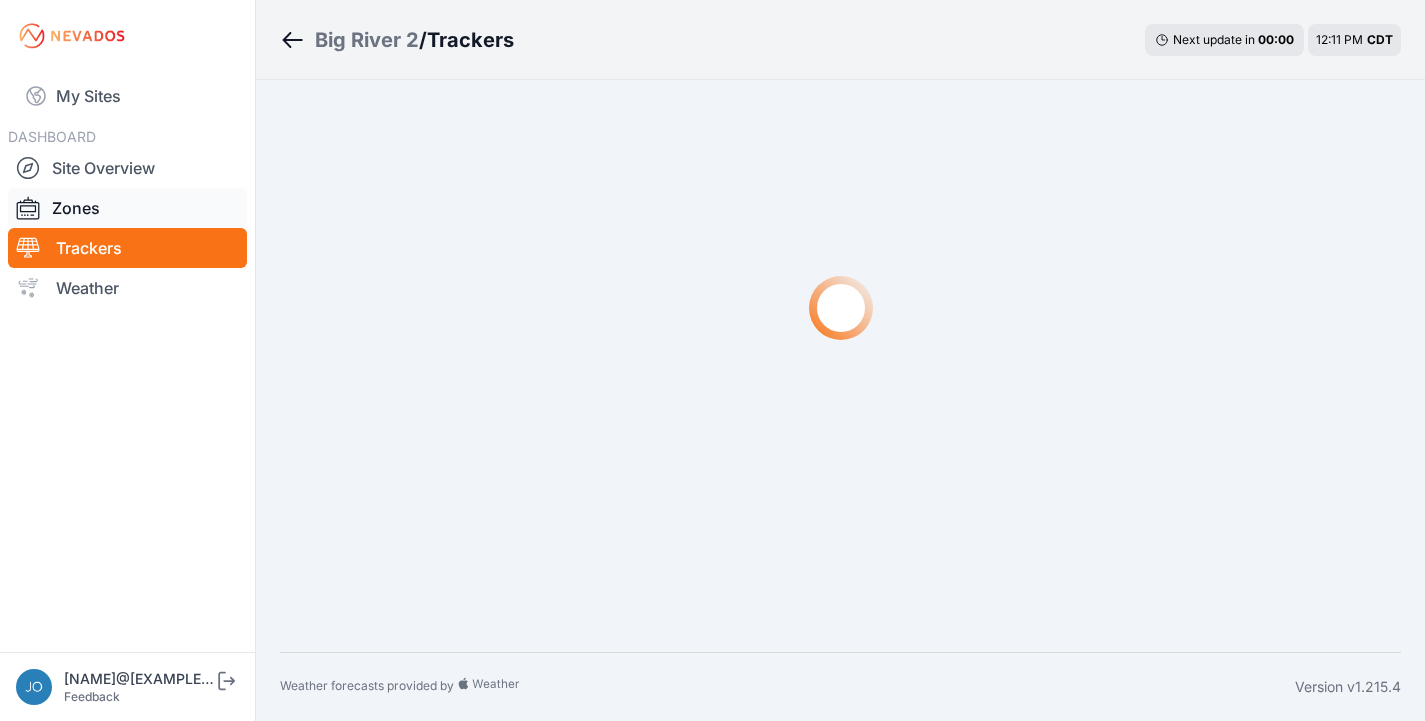 scroll, scrollTop: 0, scrollLeft: 0, axis: both 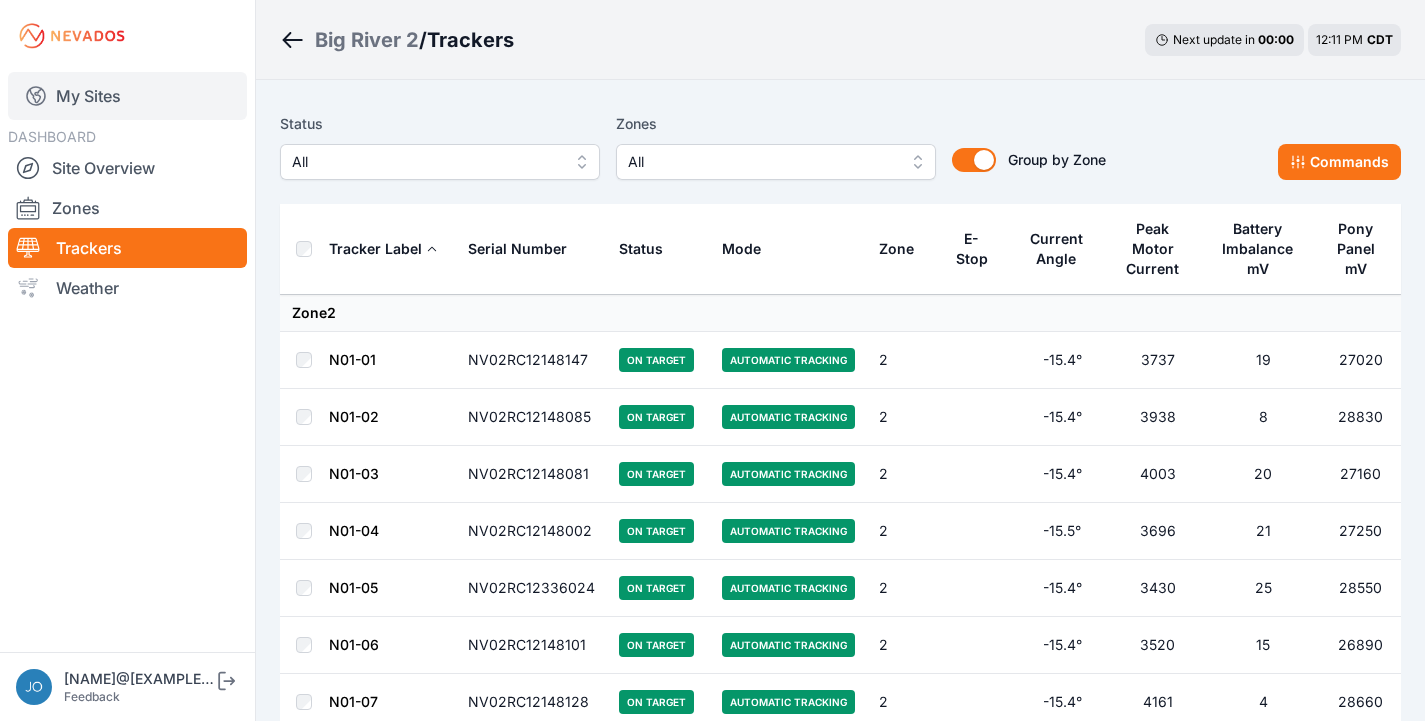click on "My Sites" at bounding box center [127, 96] 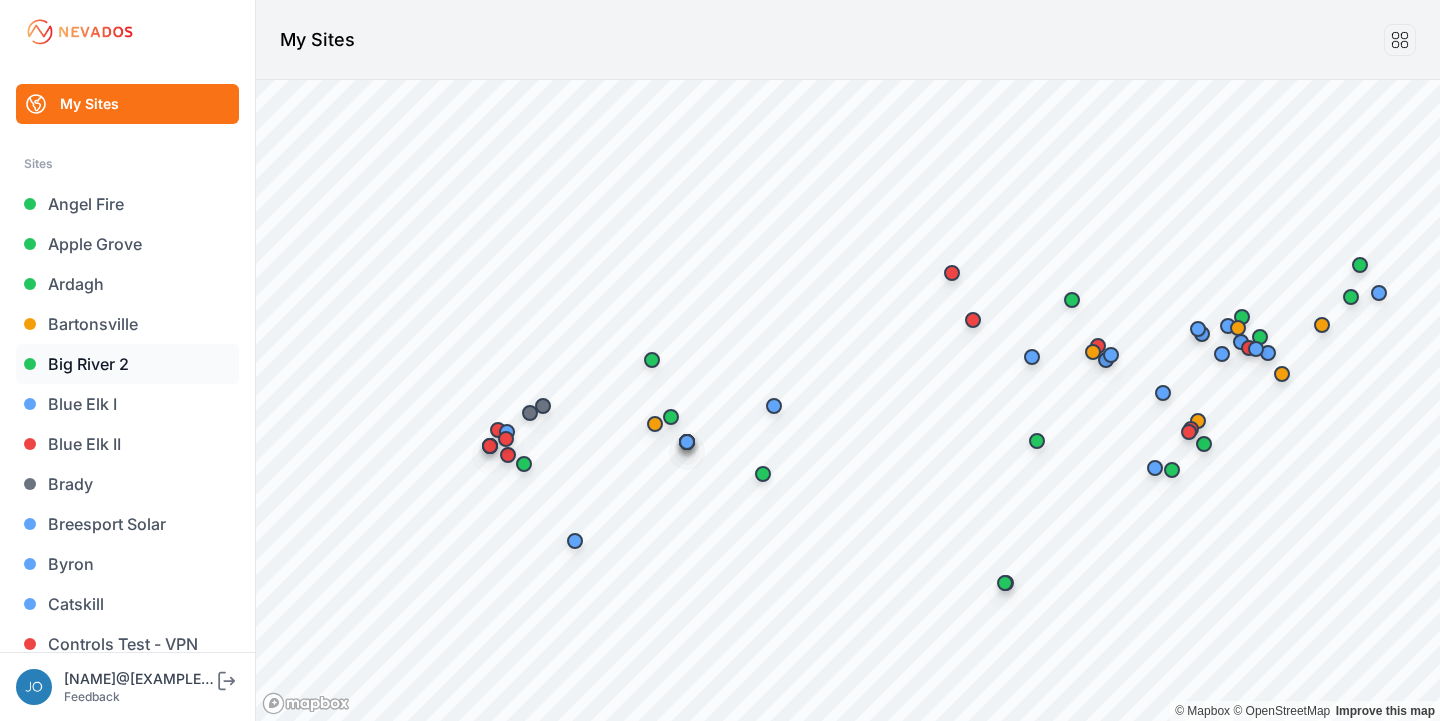 click on "Big River 2" at bounding box center [127, 364] 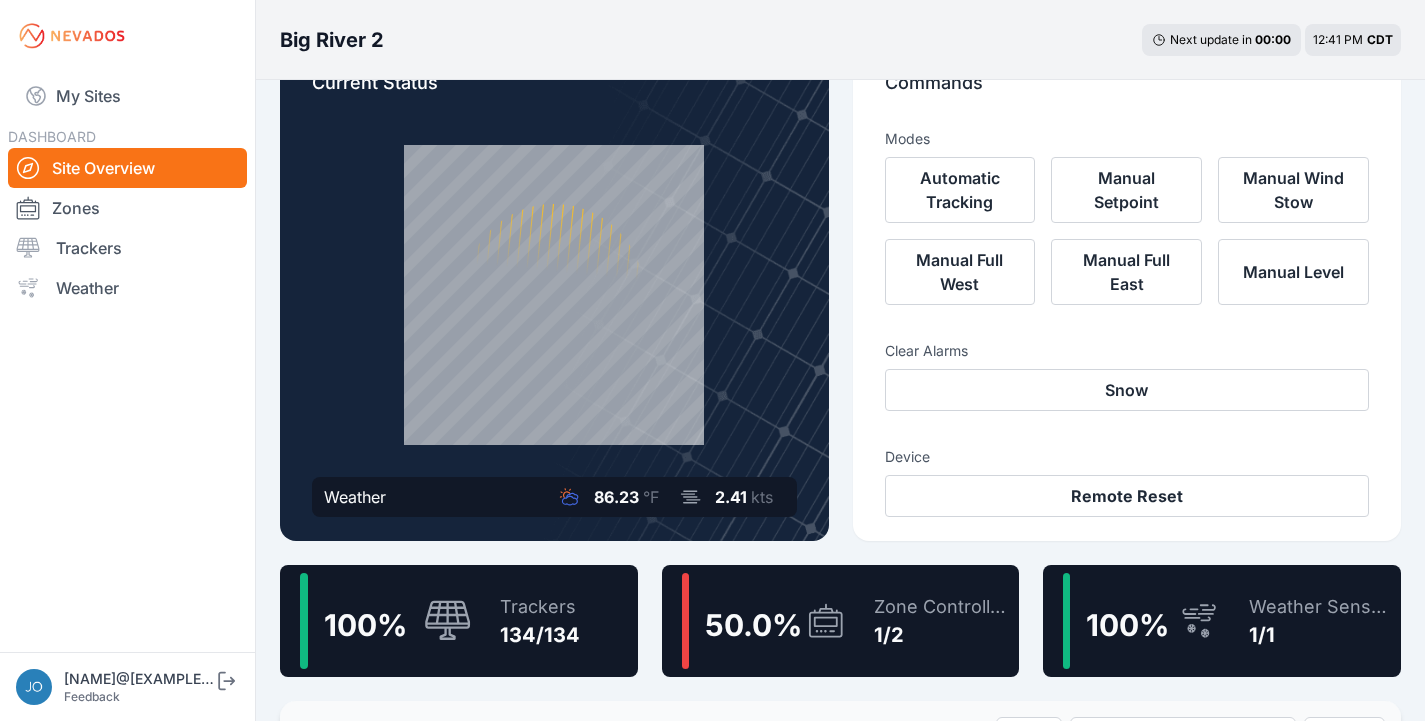 scroll, scrollTop: 0, scrollLeft: 0, axis: both 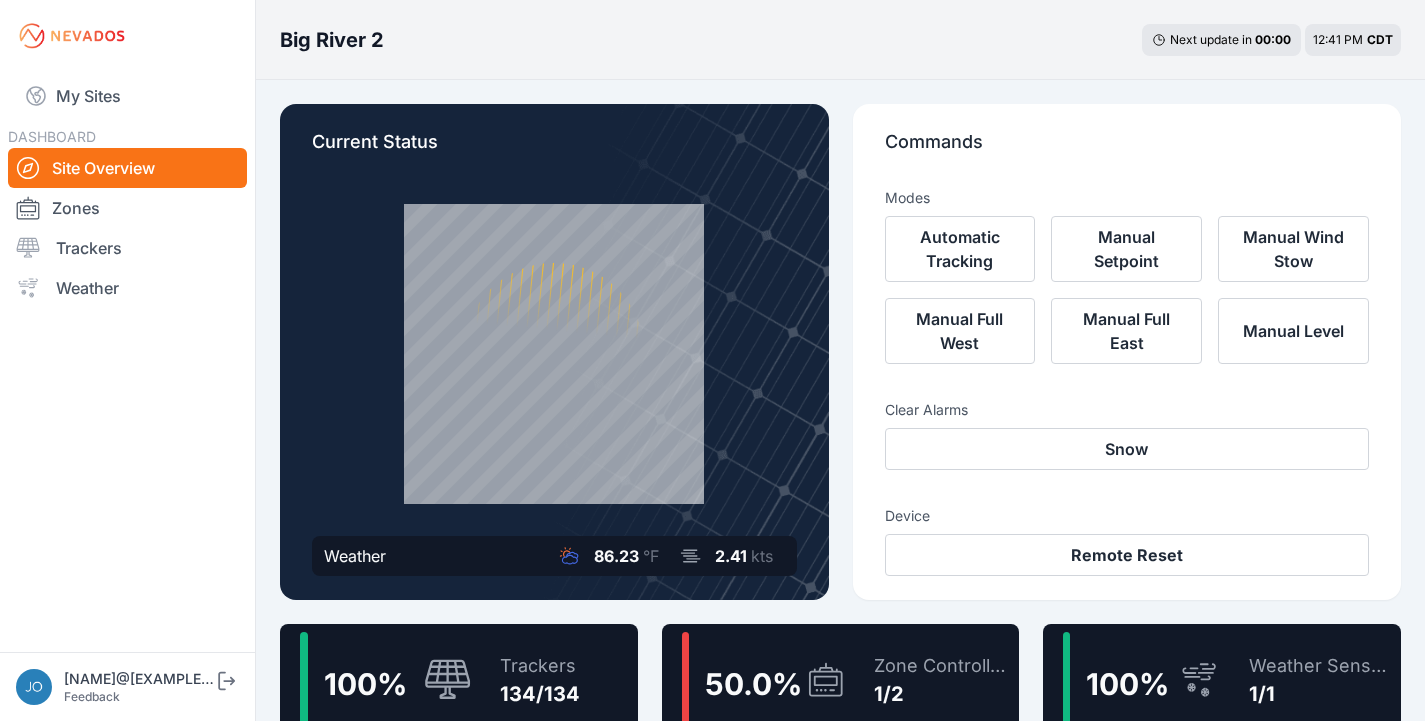click on "100 % Trackers 134/134" at bounding box center (459, 680) 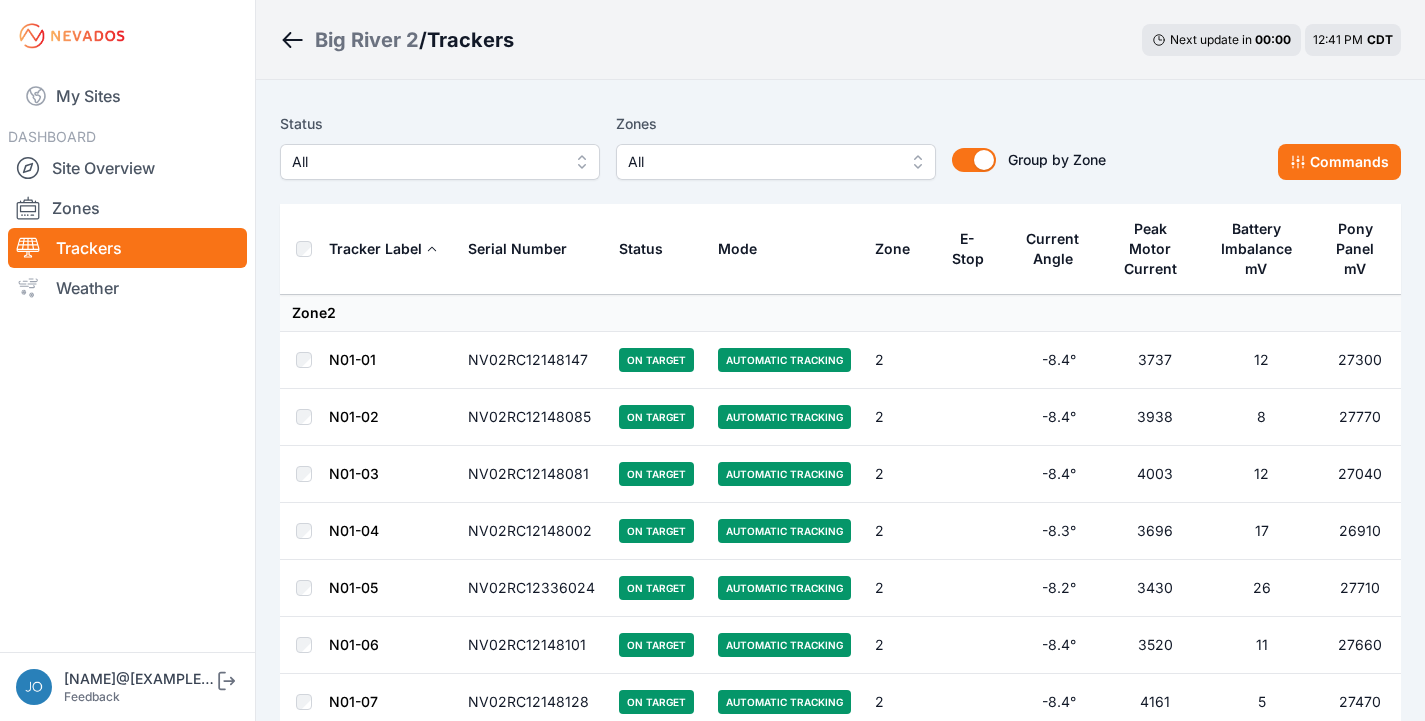 click on "All" at bounding box center [426, 162] 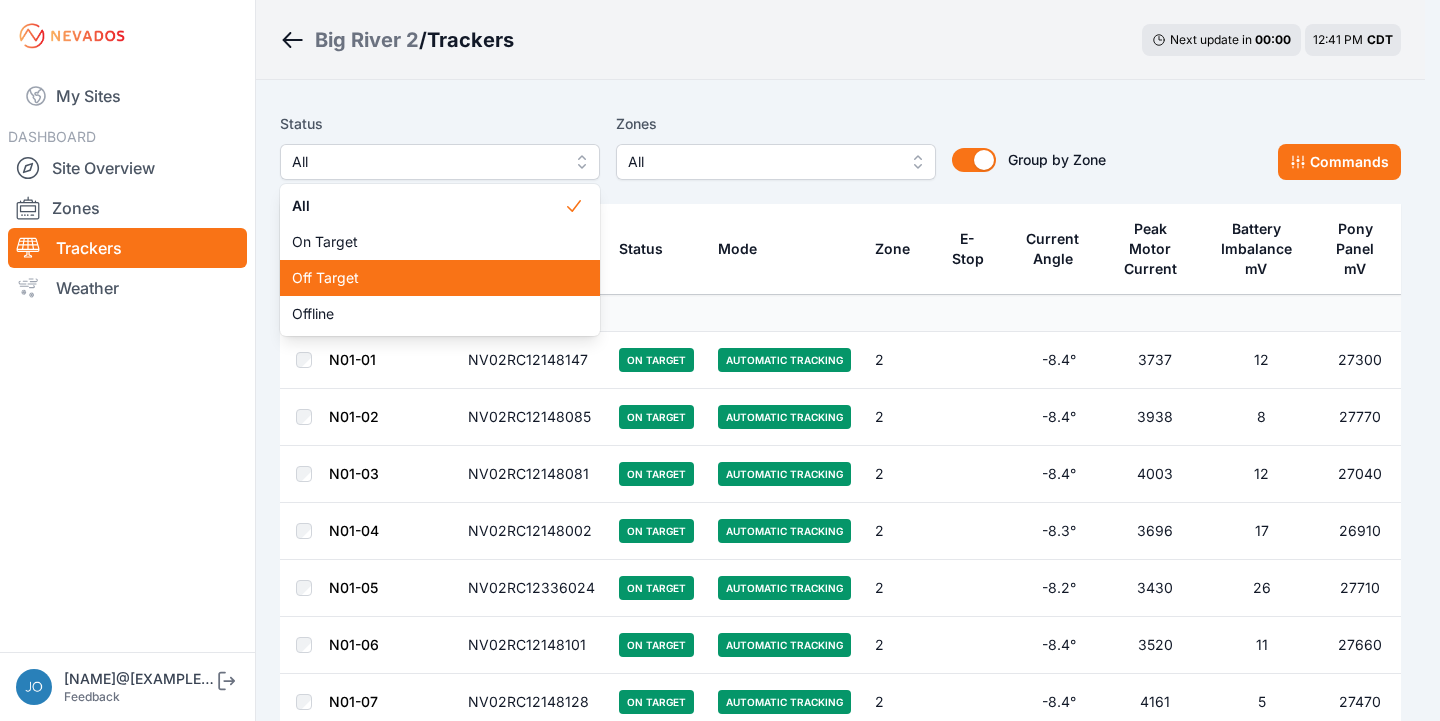 click on "Off Target" at bounding box center [428, 278] 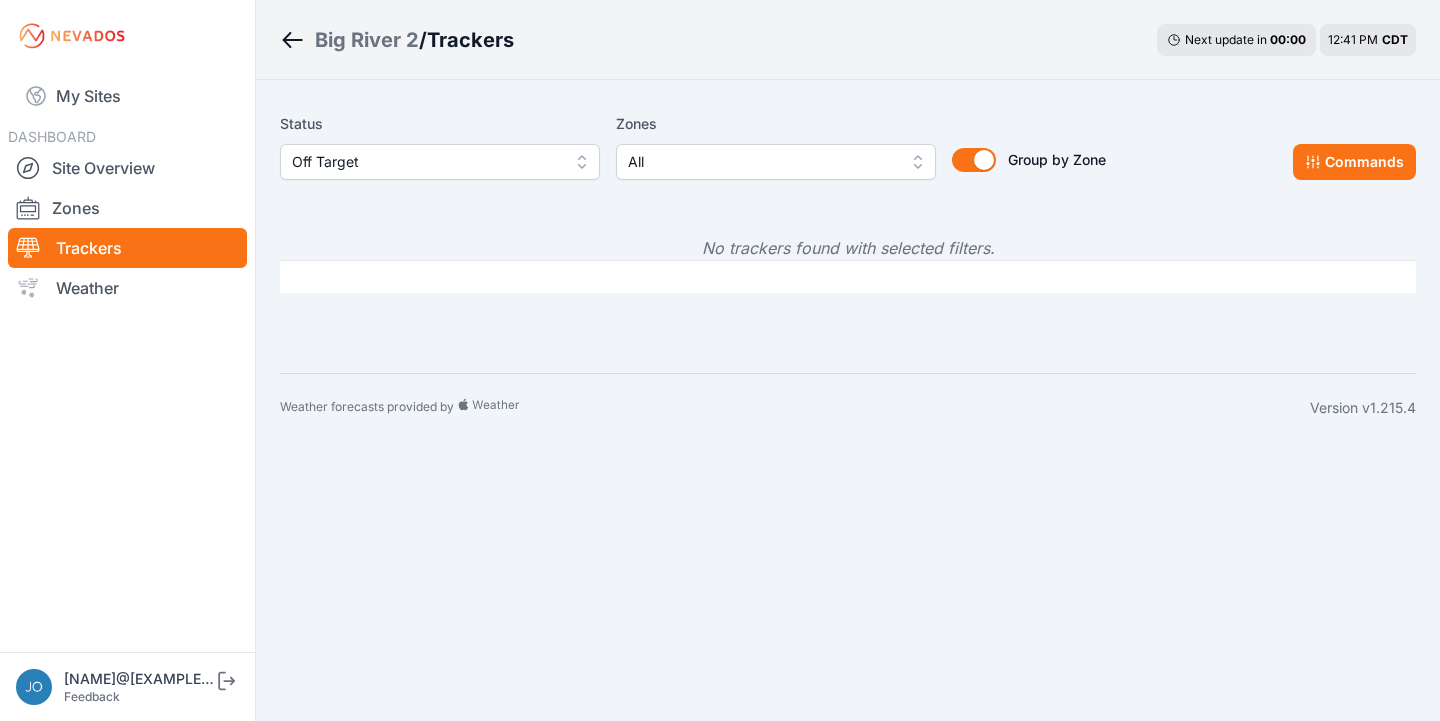 click on "Off Target" at bounding box center [426, 162] 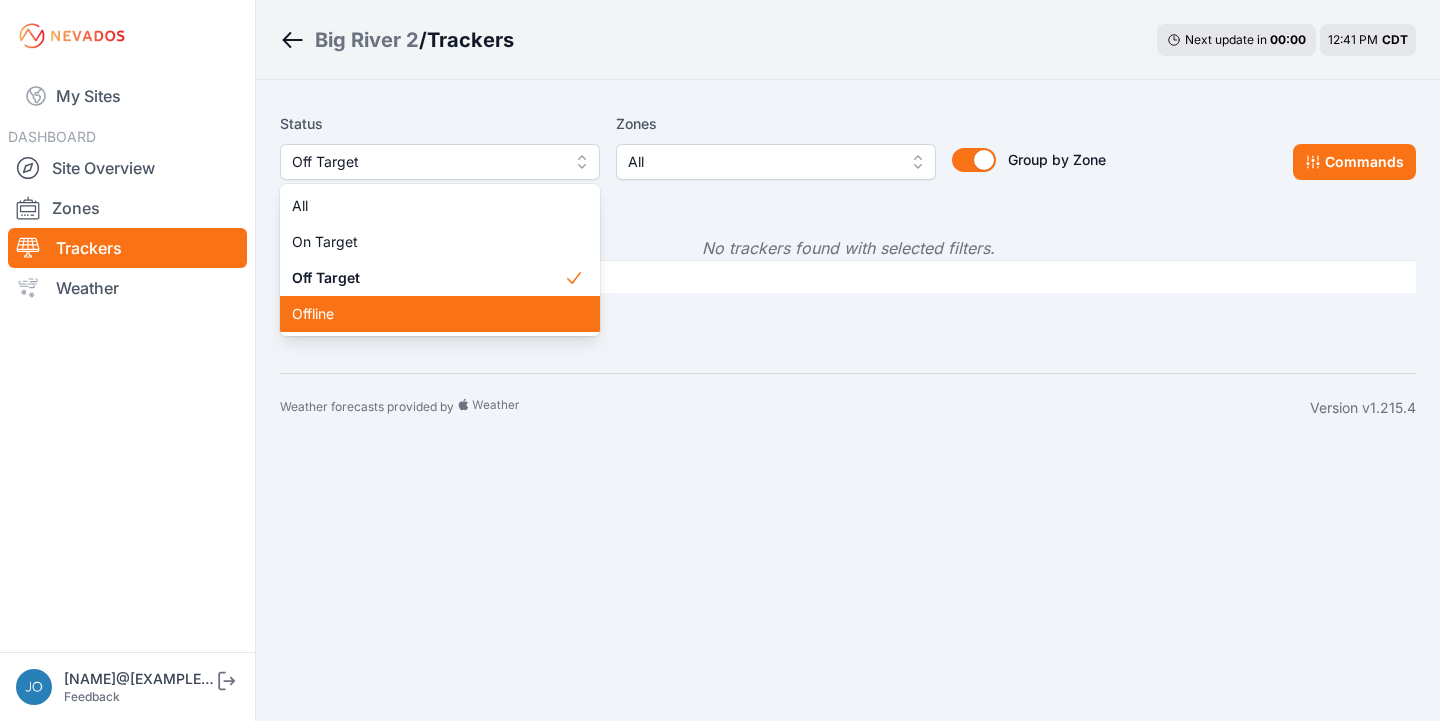 click on "Offline" at bounding box center [428, 314] 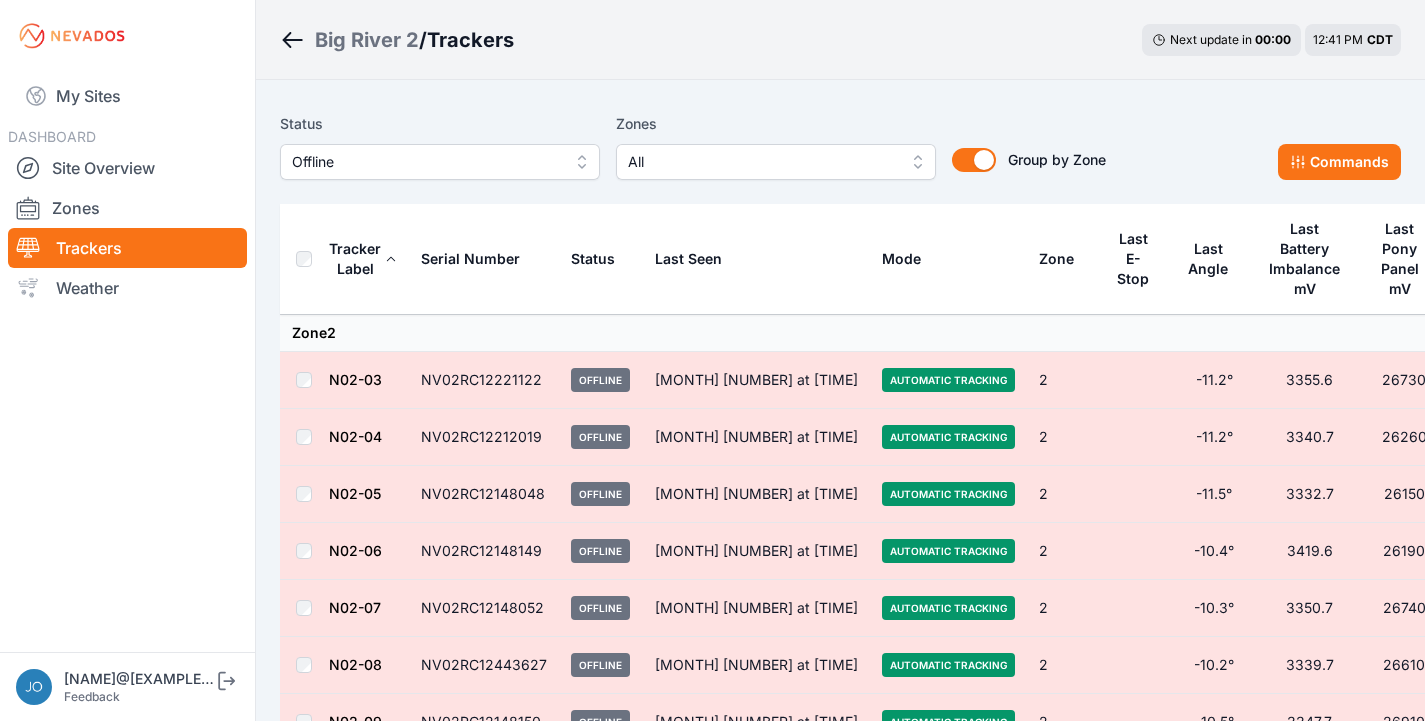 click on "Big River 2" at bounding box center [367, 40] 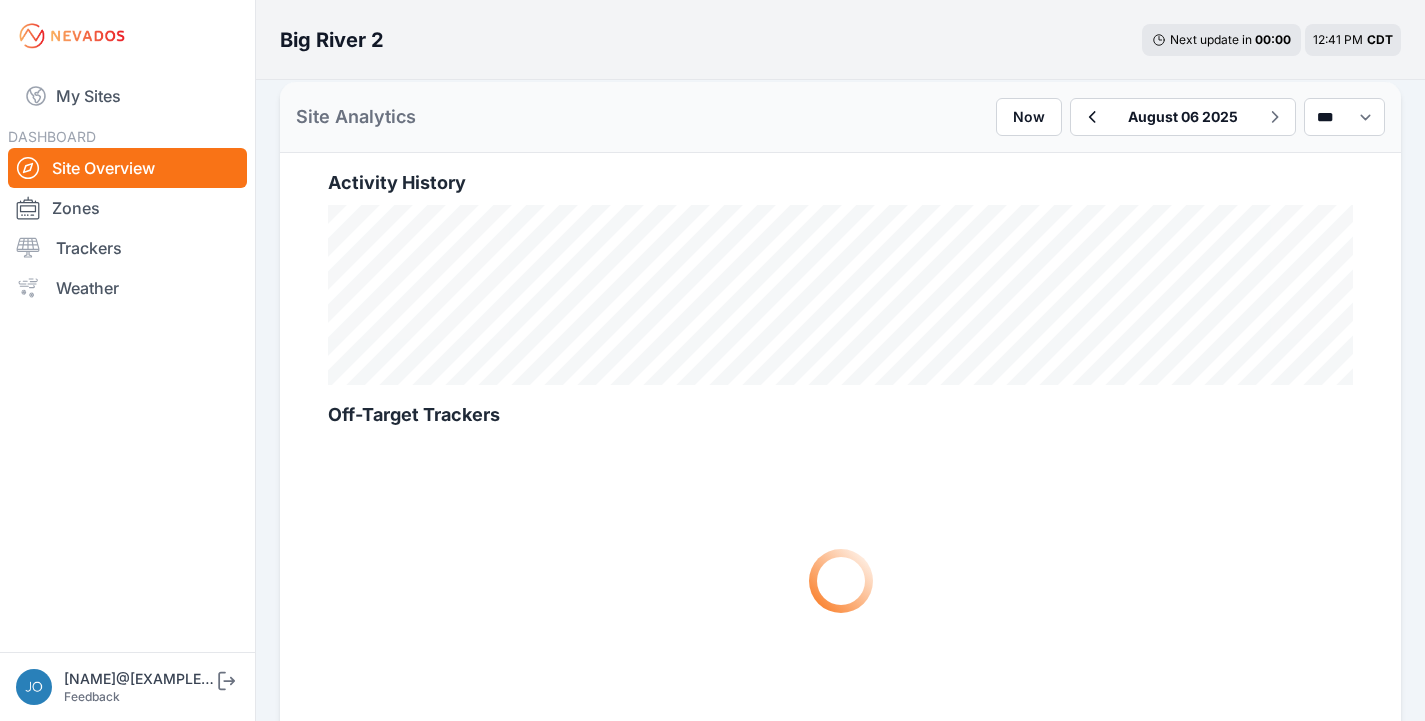 scroll, scrollTop: 0, scrollLeft: 0, axis: both 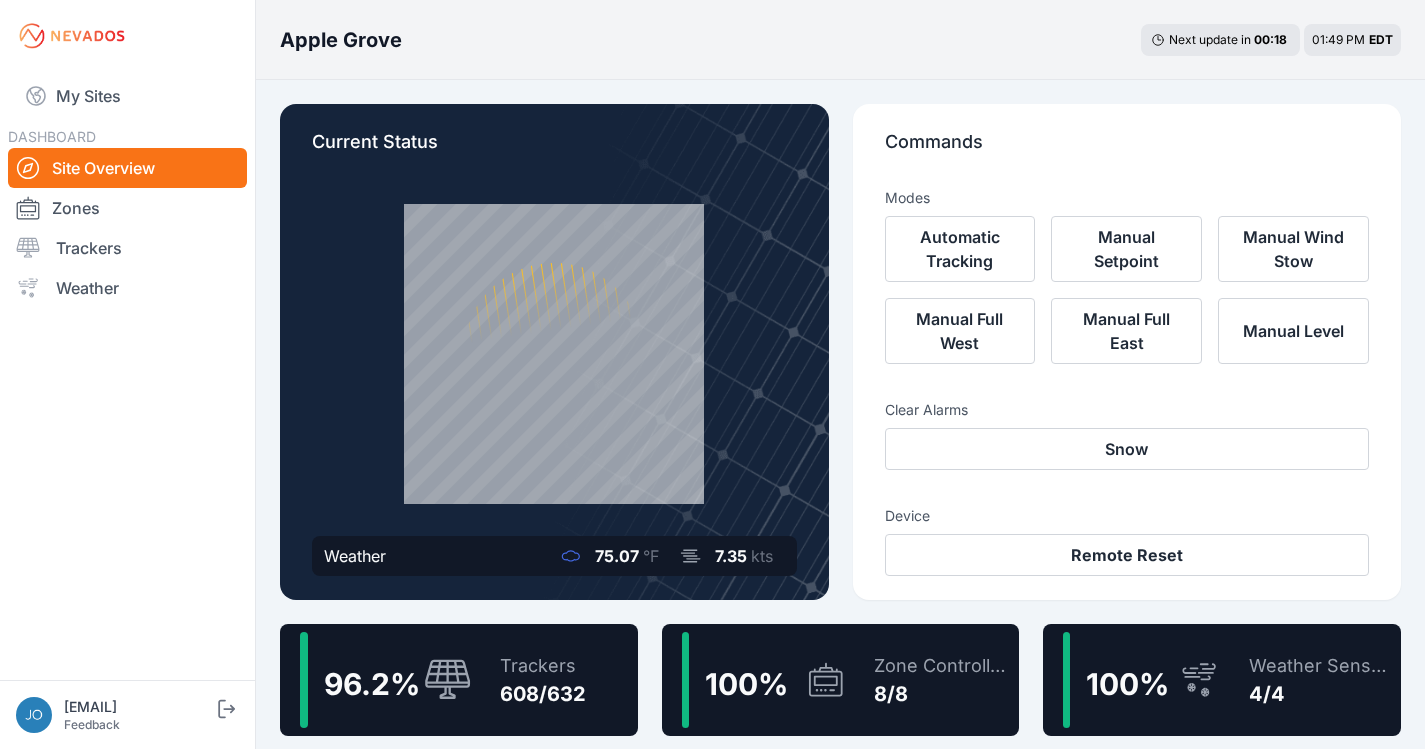 click on "Trackers 608/632" at bounding box center [533, 680] 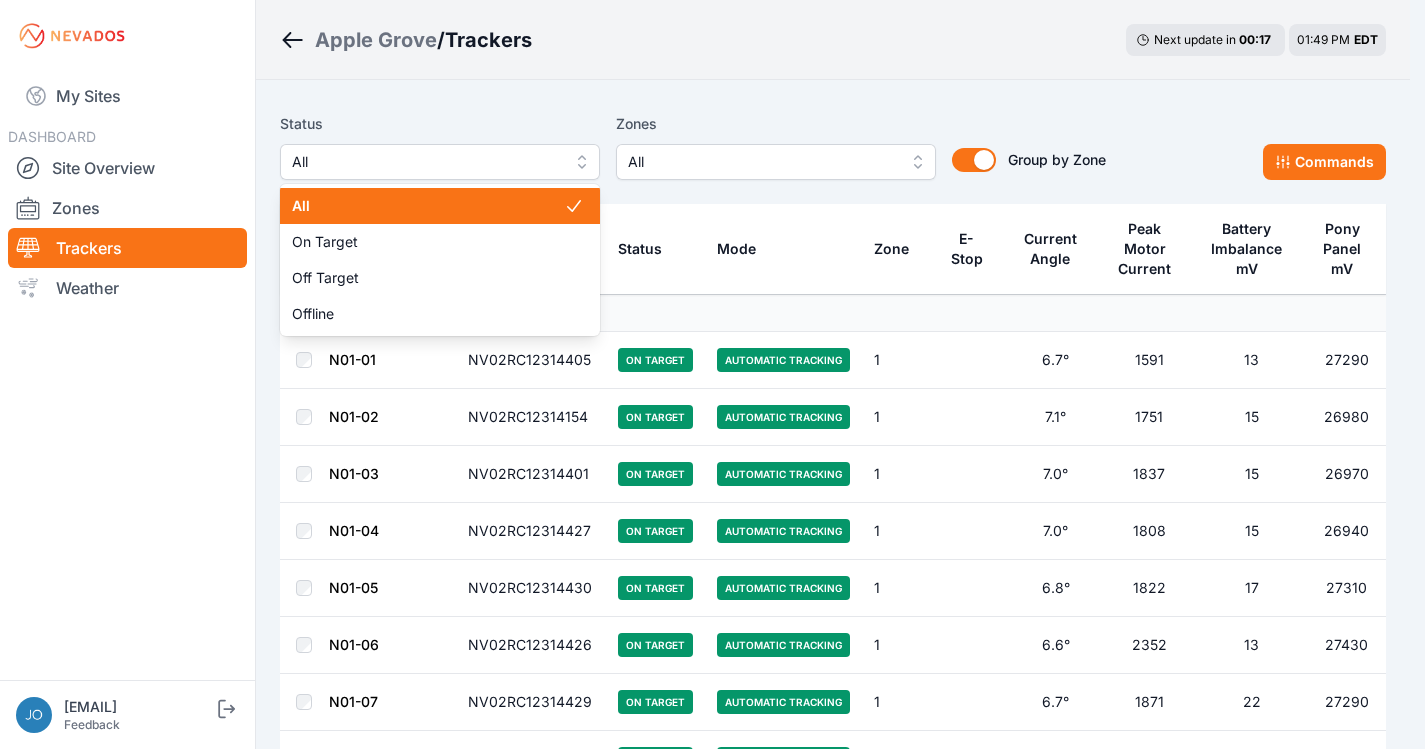 click on "All" at bounding box center (426, 162) 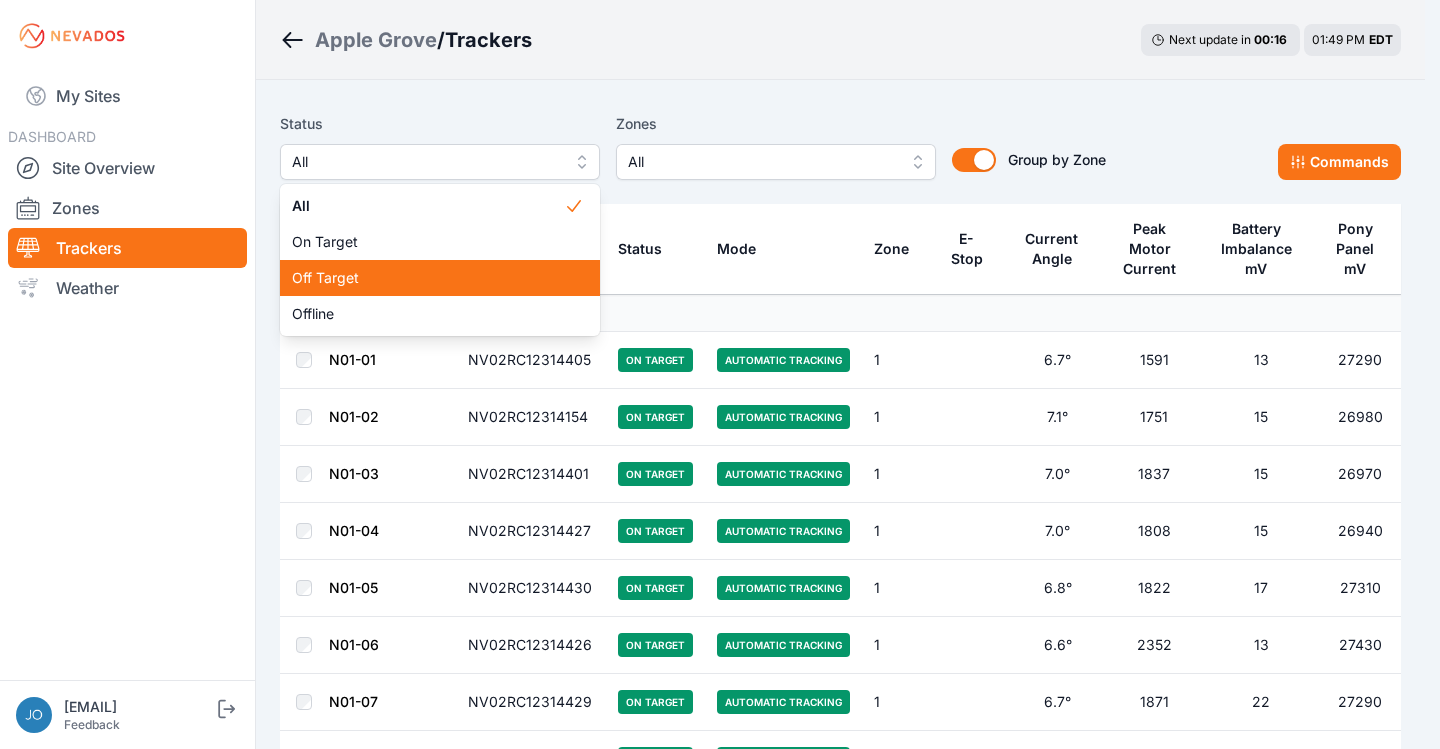 click on "Off Target" at bounding box center [428, 278] 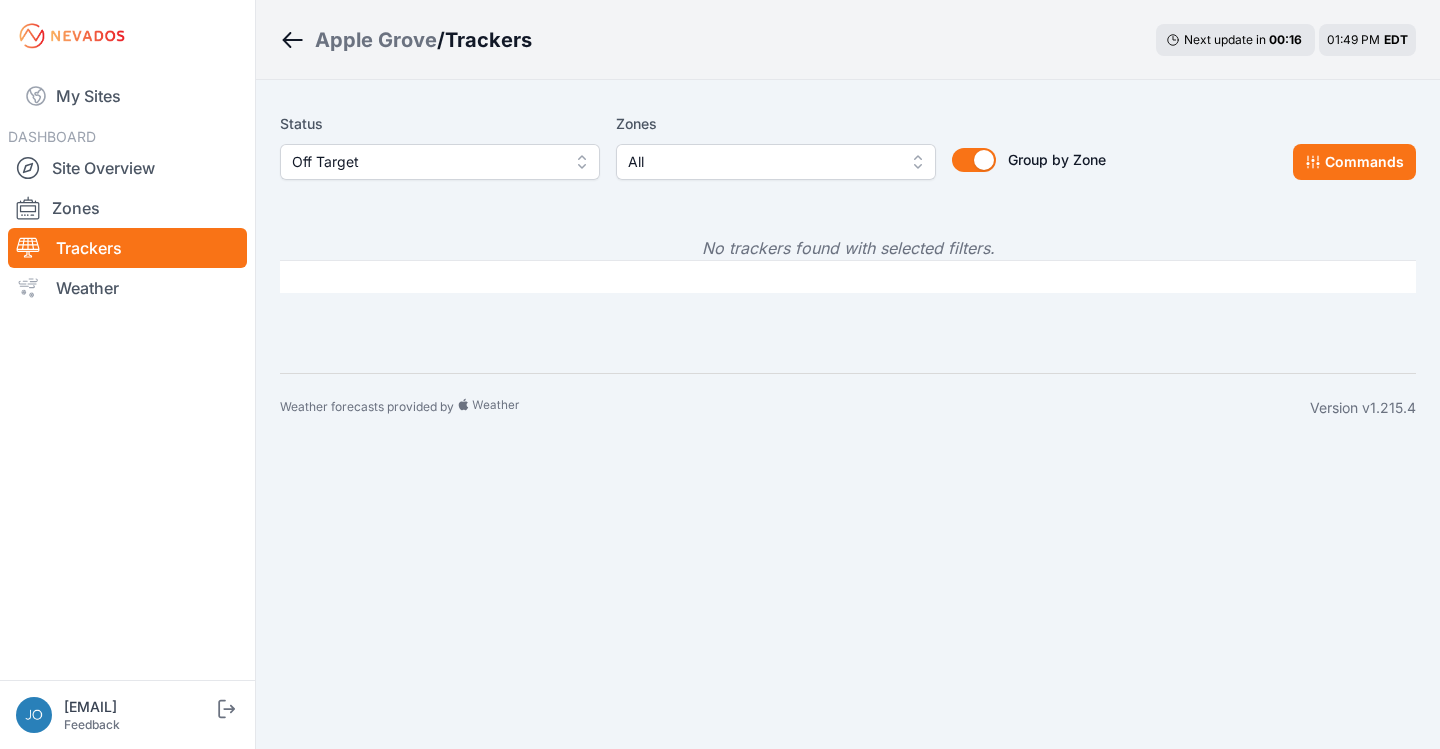 click on "Off Target" at bounding box center [440, 162] 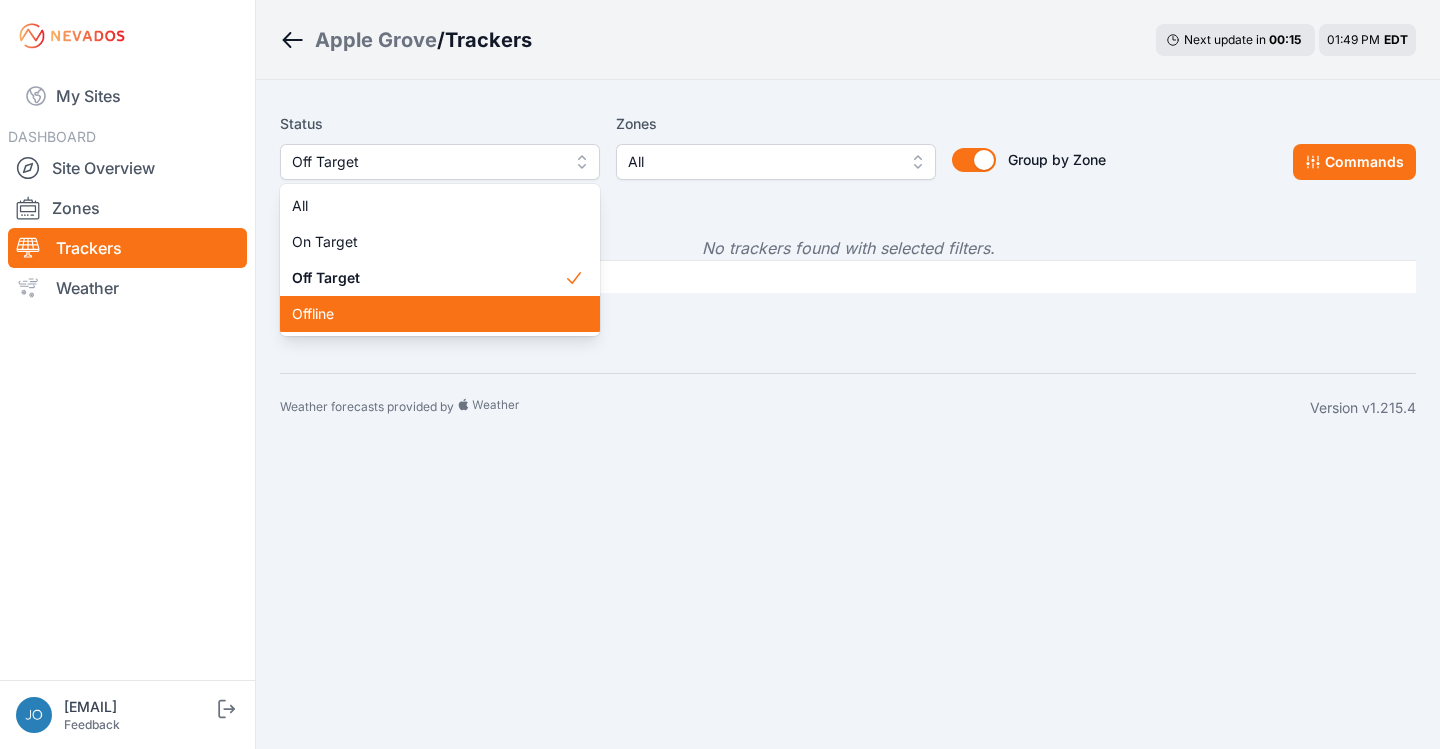 click on "Offline" at bounding box center [428, 314] 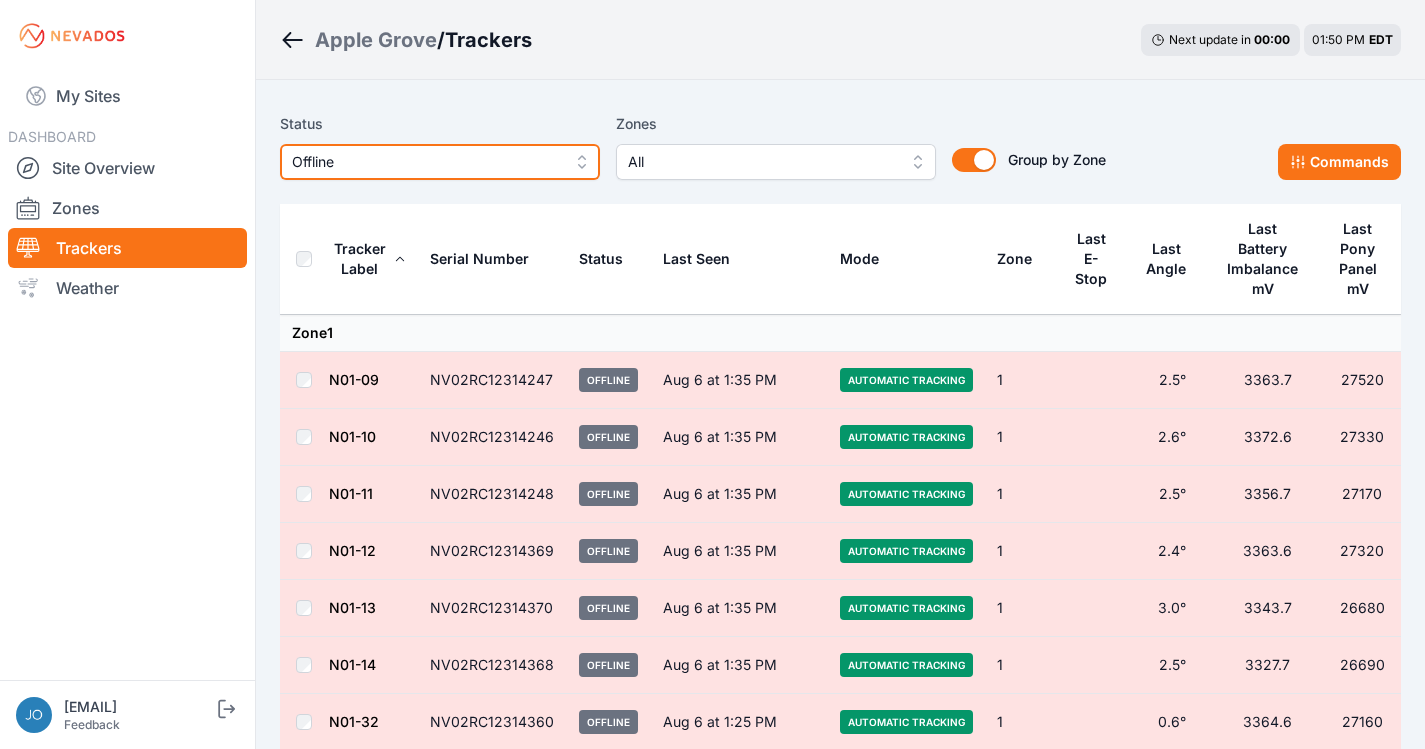 scroll, scrollTop: 4, scrollLeft: 0, axis: vertical 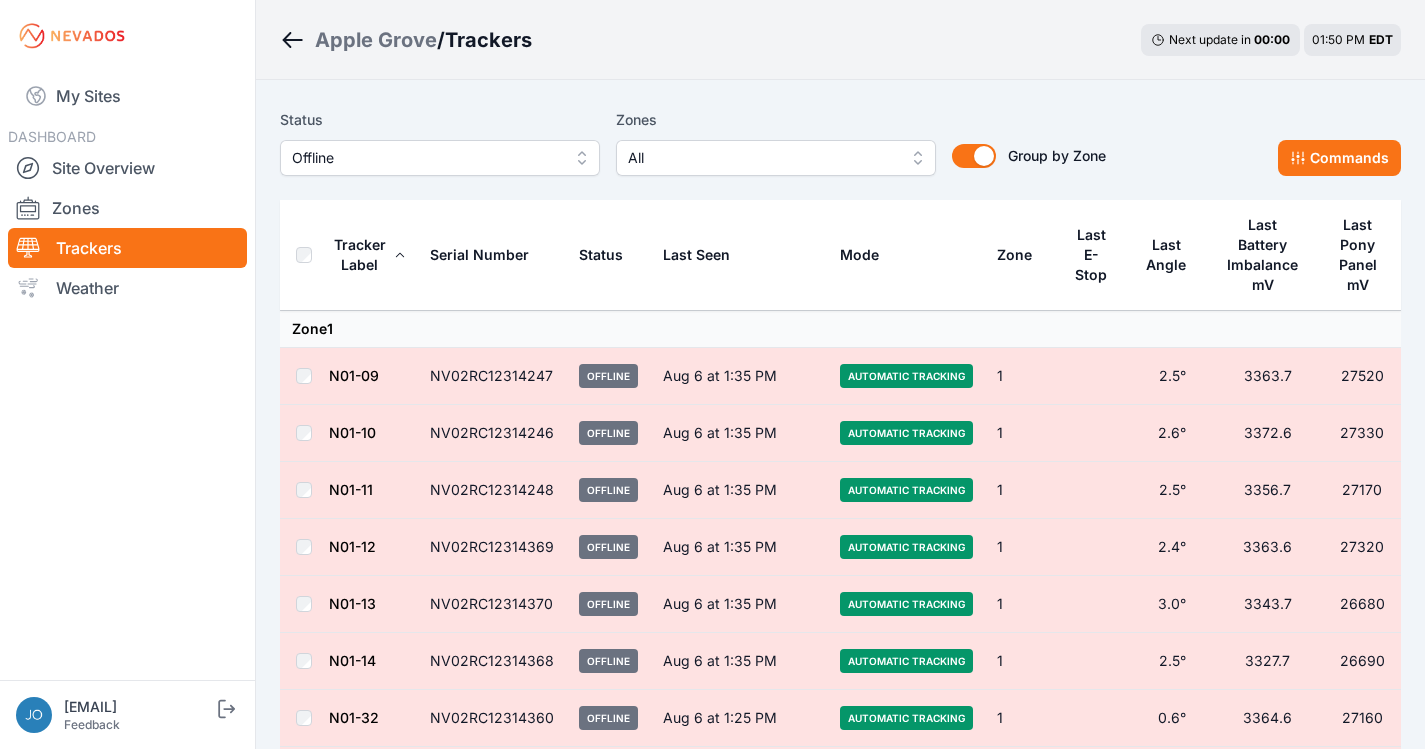 click on "N01-09" at bounding box center (354, 375) 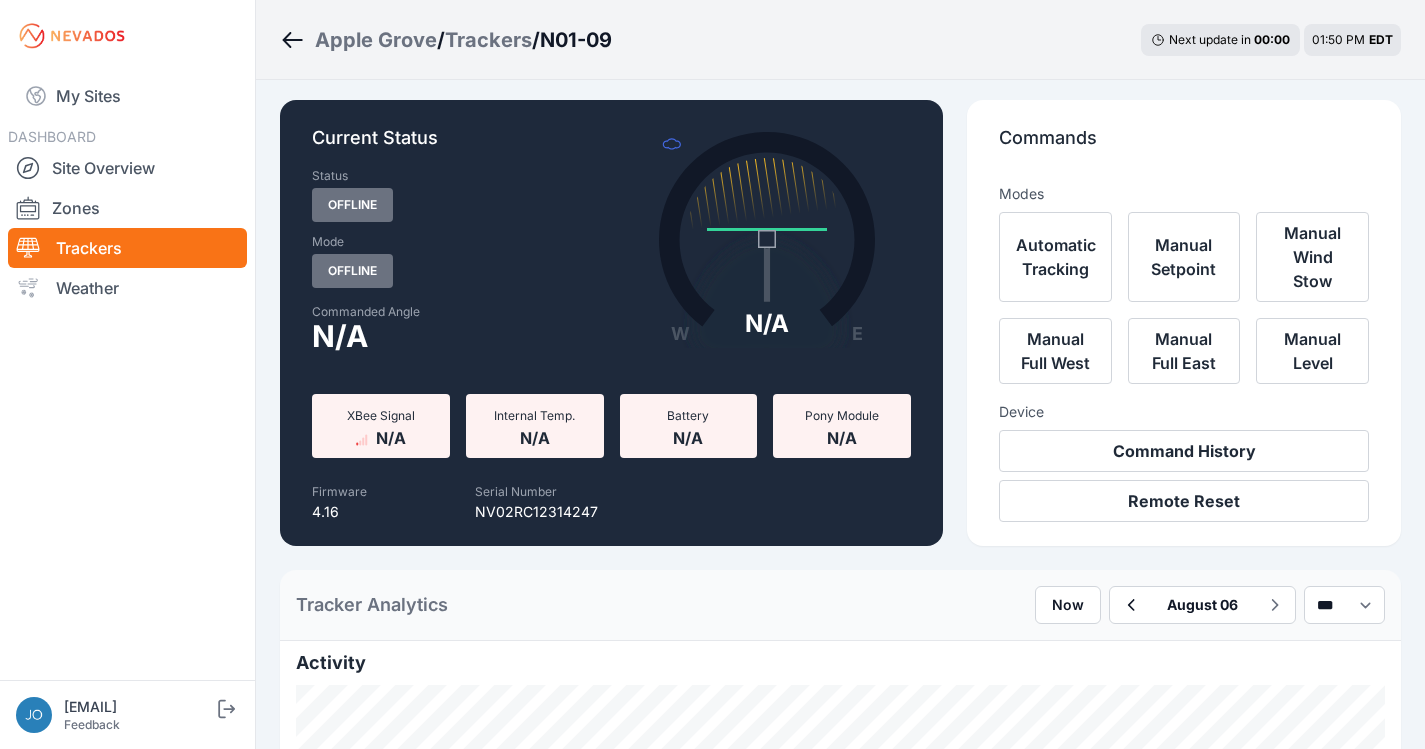 scroll, scrollTop: 0, scrollLeft: 0, axis: both 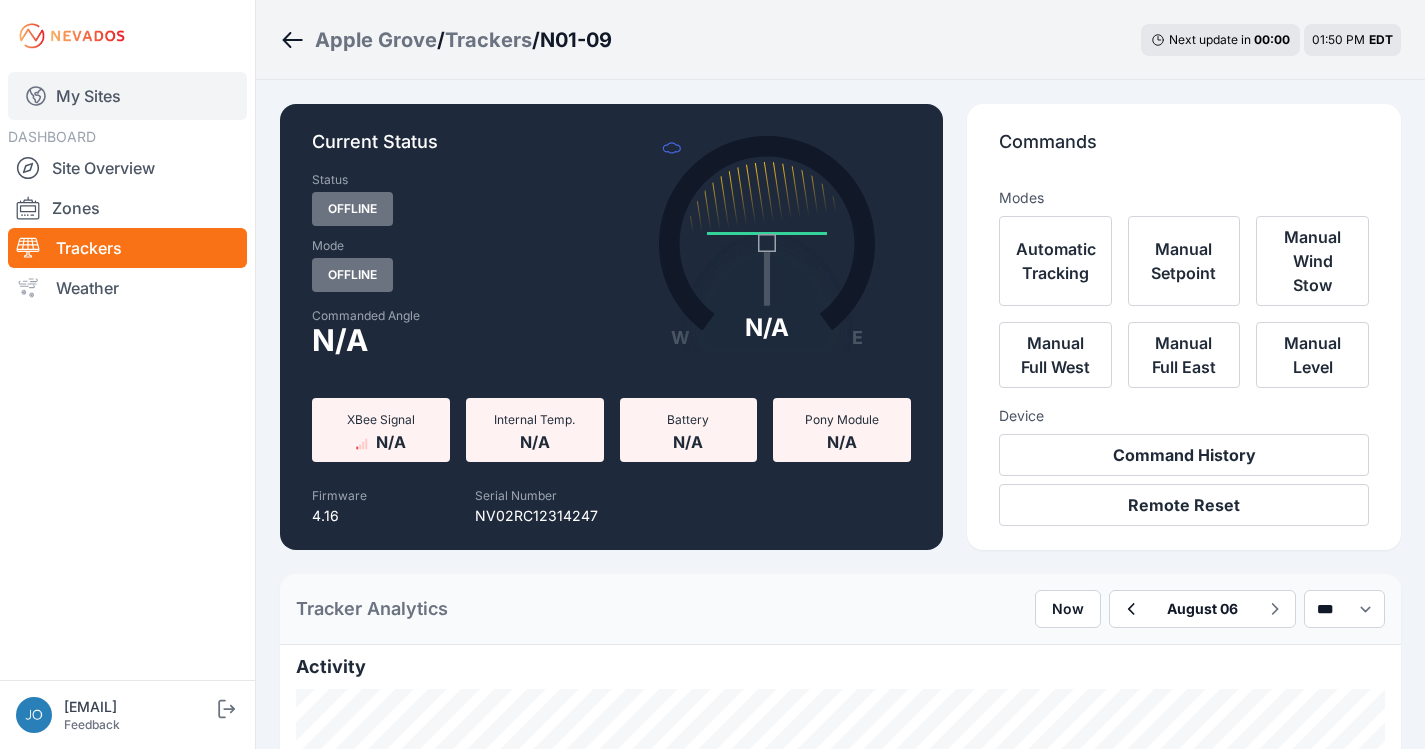 click on "My Sites" at bounding box center [127, 96] 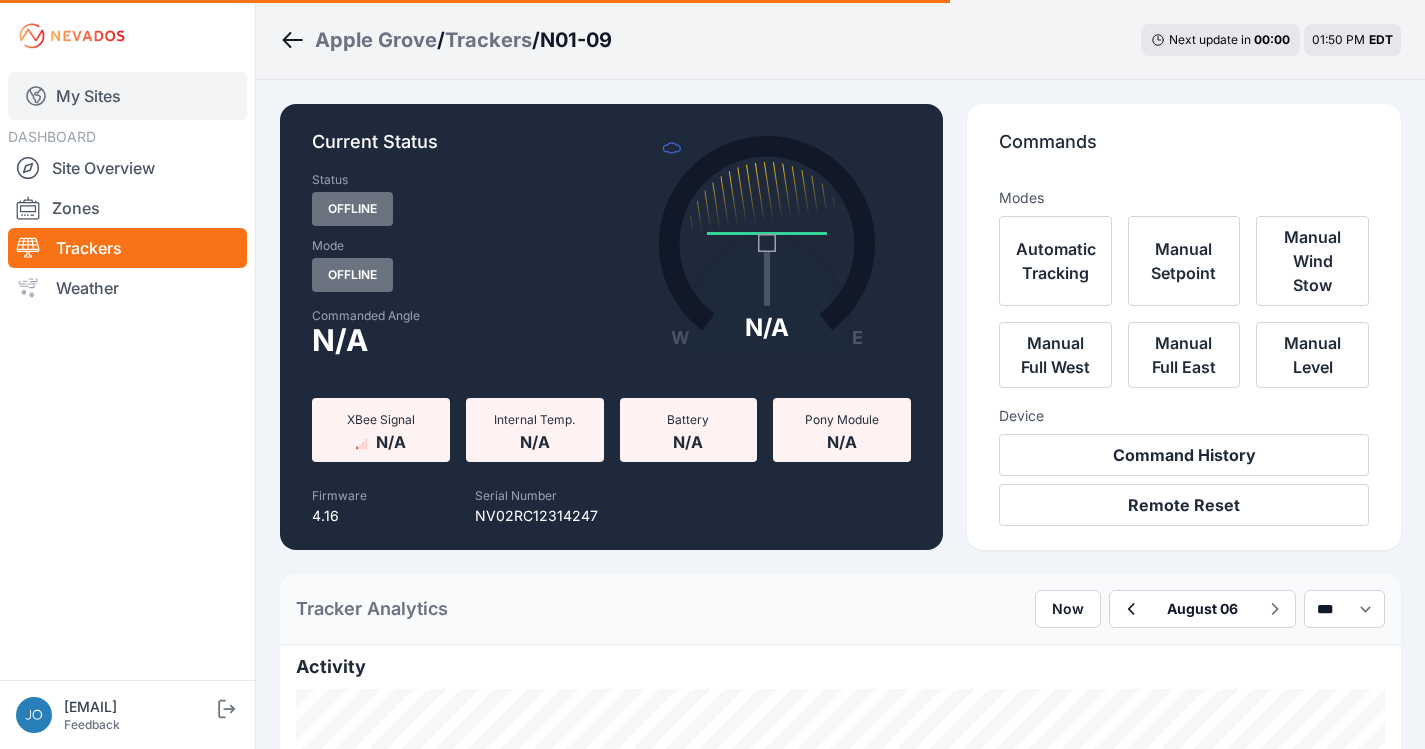 click on "My Sites" at bounding box center (127, 96) 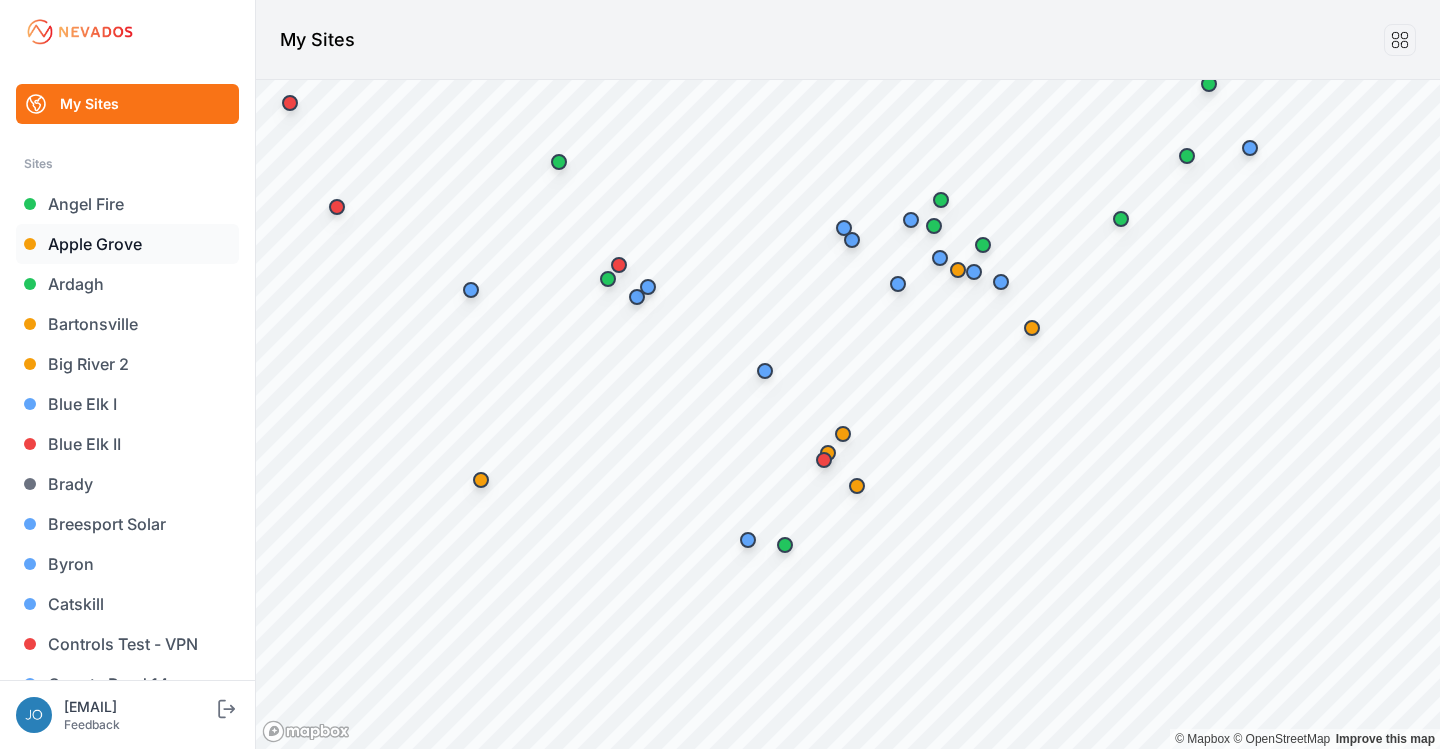 click on "Apple Grove" at bounding box center (127, 244) 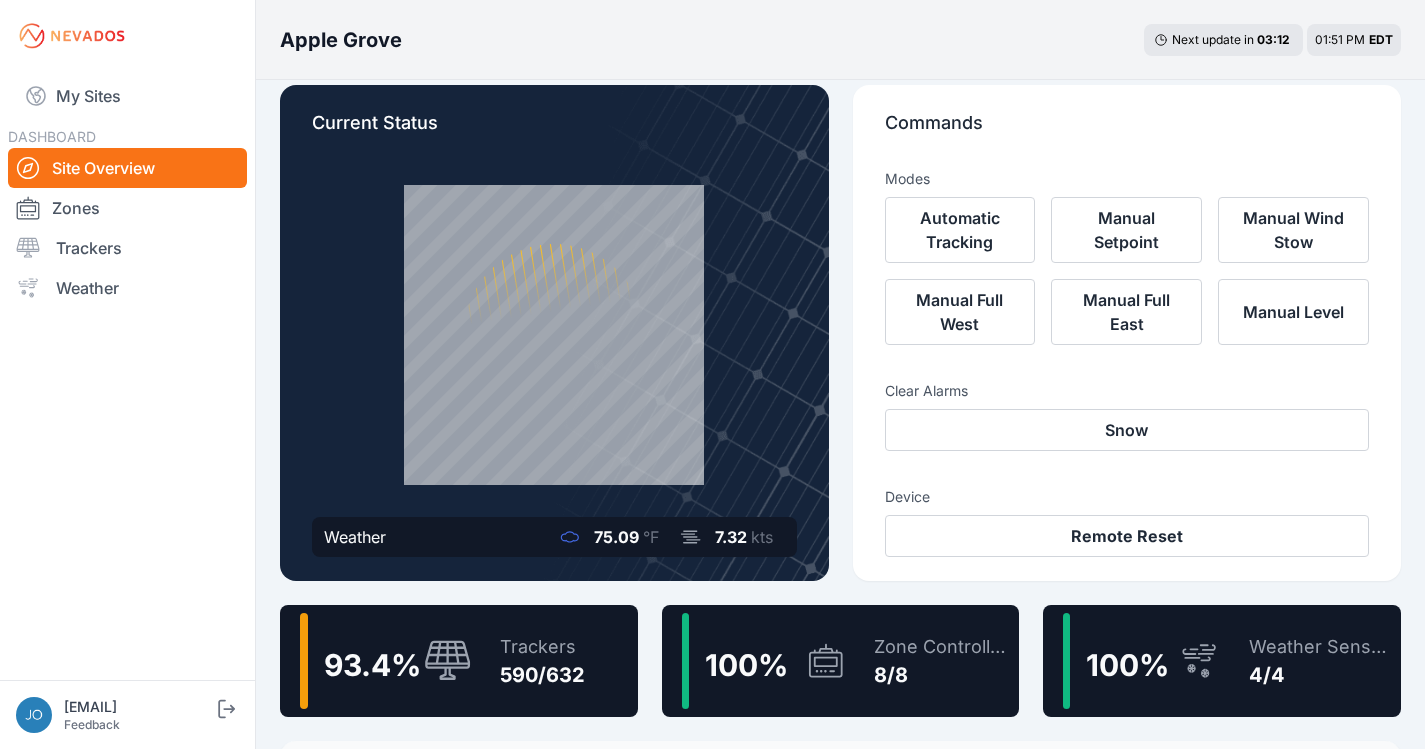 scroll, scrollTop: 23, scrollLeft: 0, axis: vertical 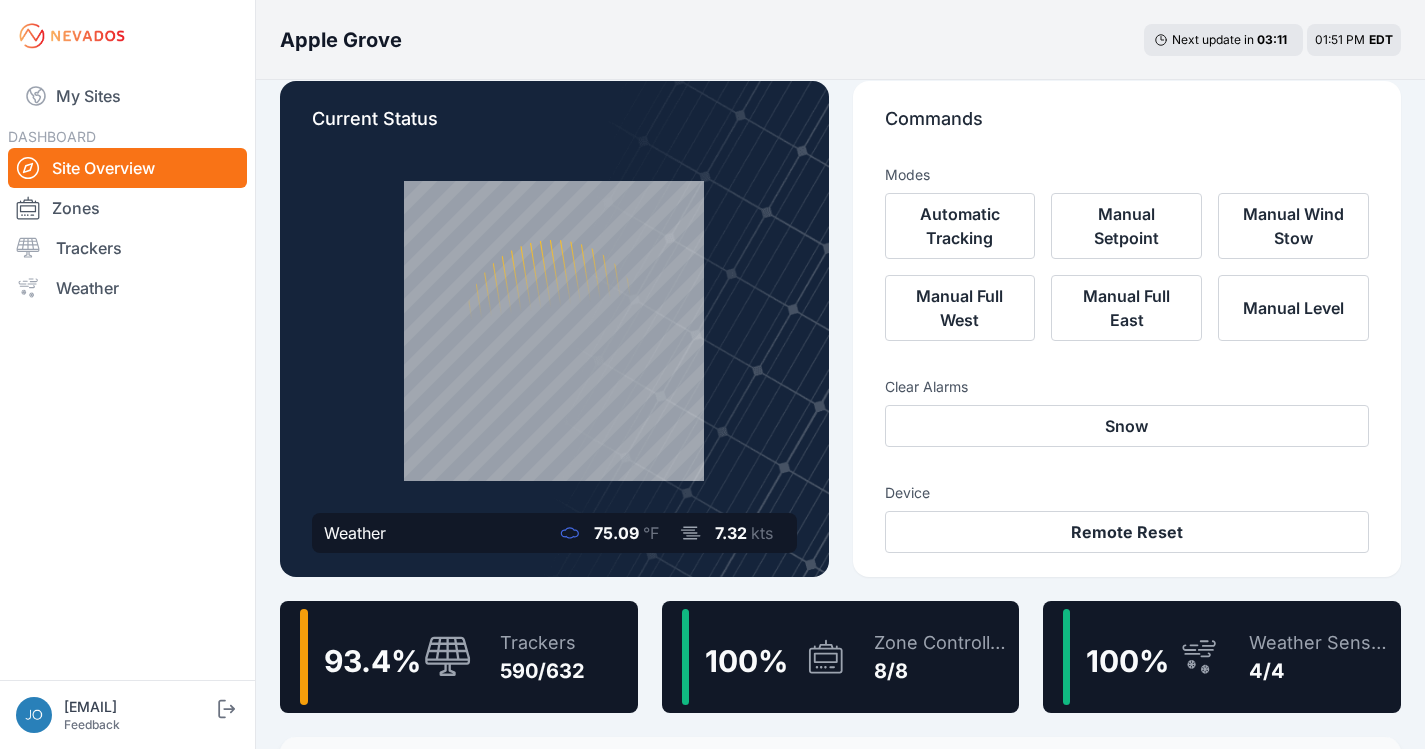 click on "Trackers 590/632" at bounding box center (532, 657) 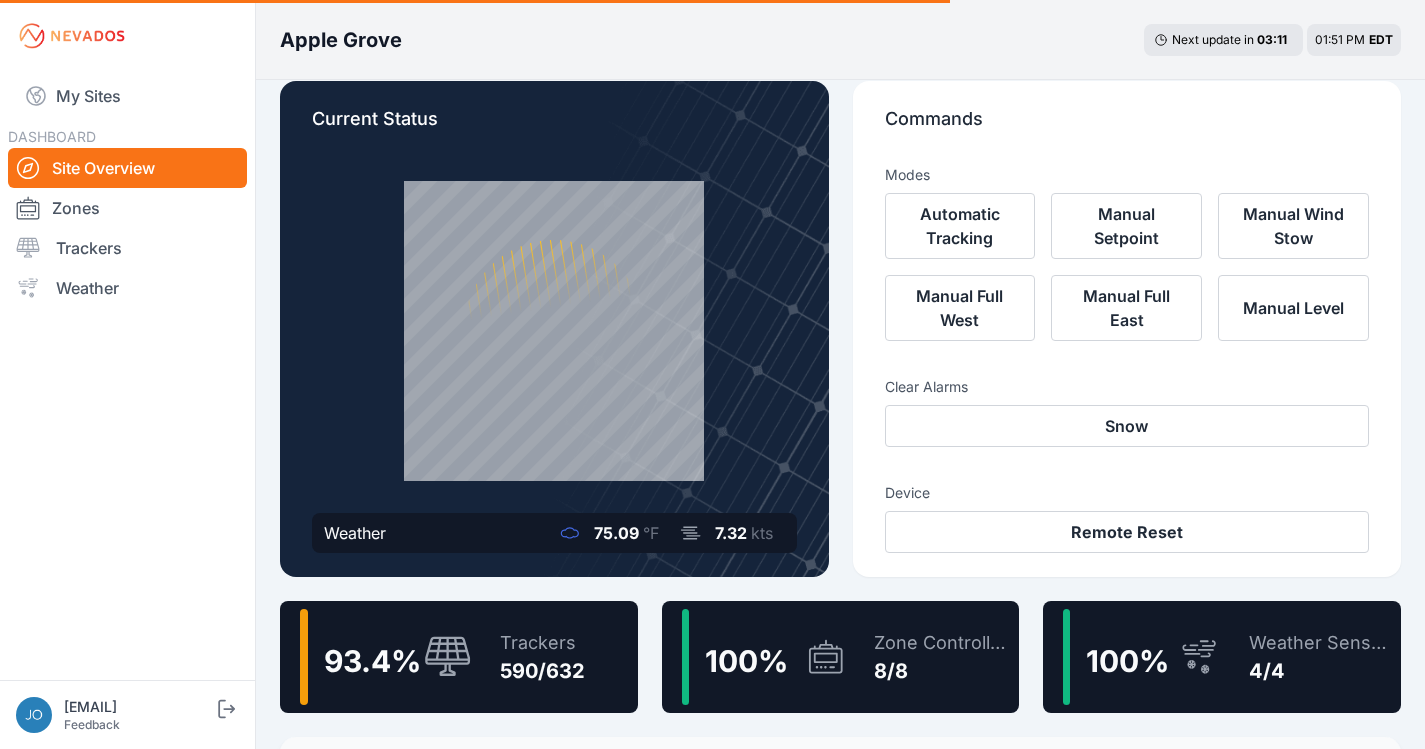 scroll, scrollTop: 0, scrollLeft: 0, axis: both 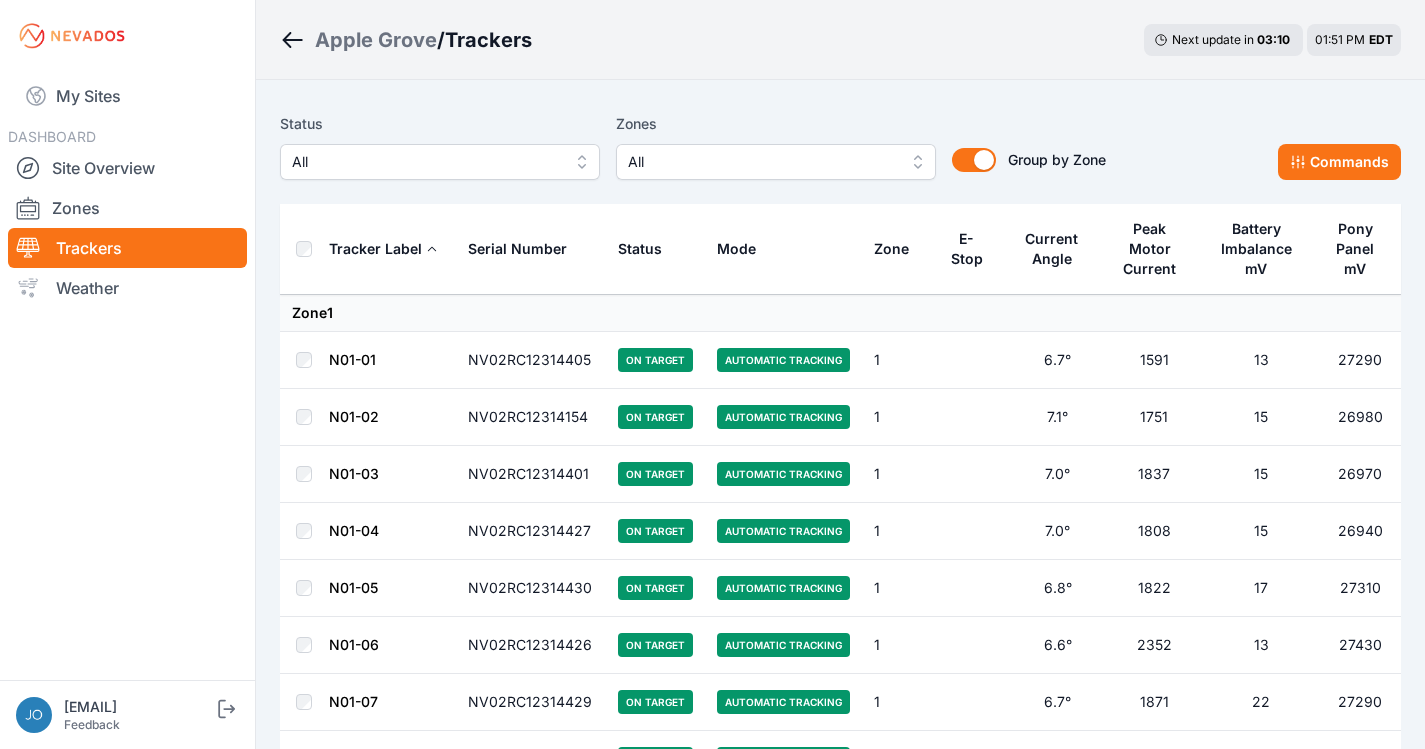 click on "All" at bounding box center [426, 162] 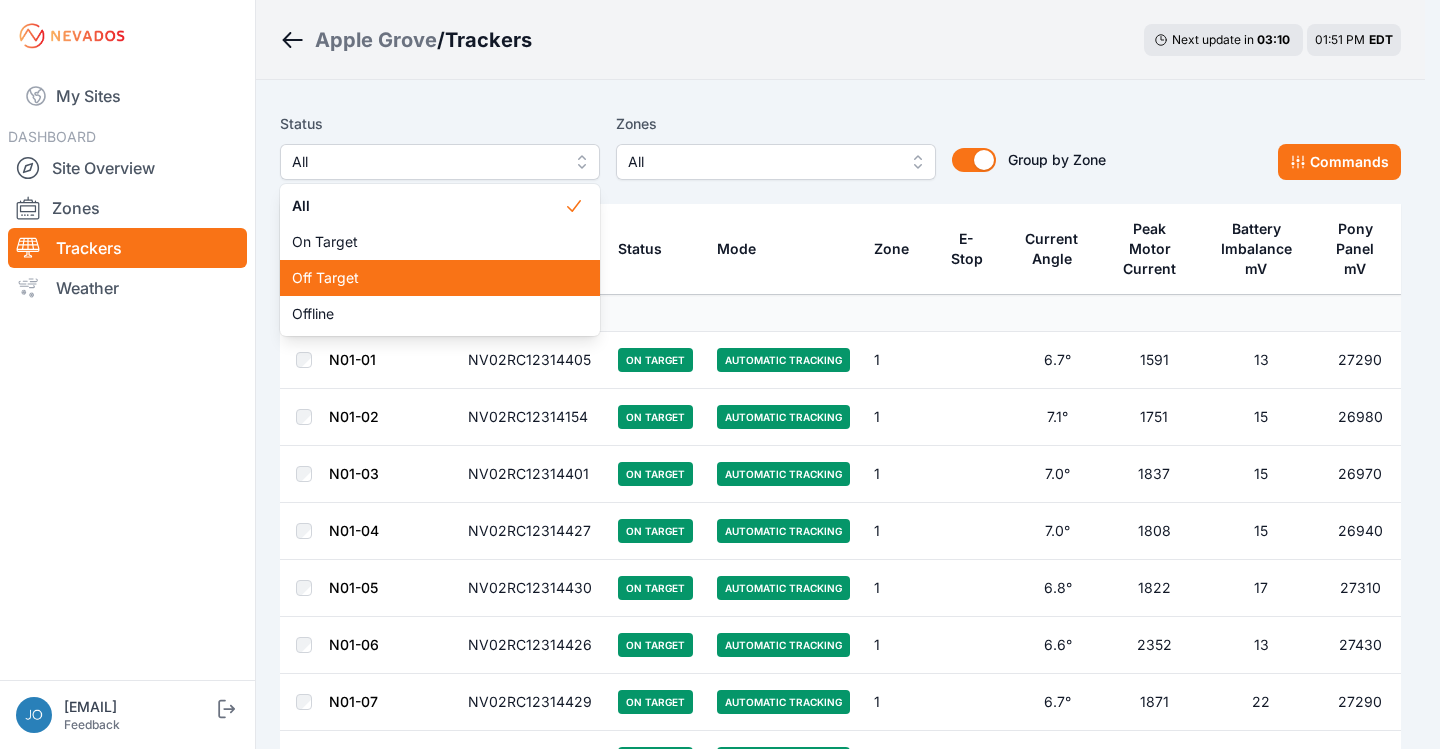 click on "Off Target" at bounding box center (428, 278) 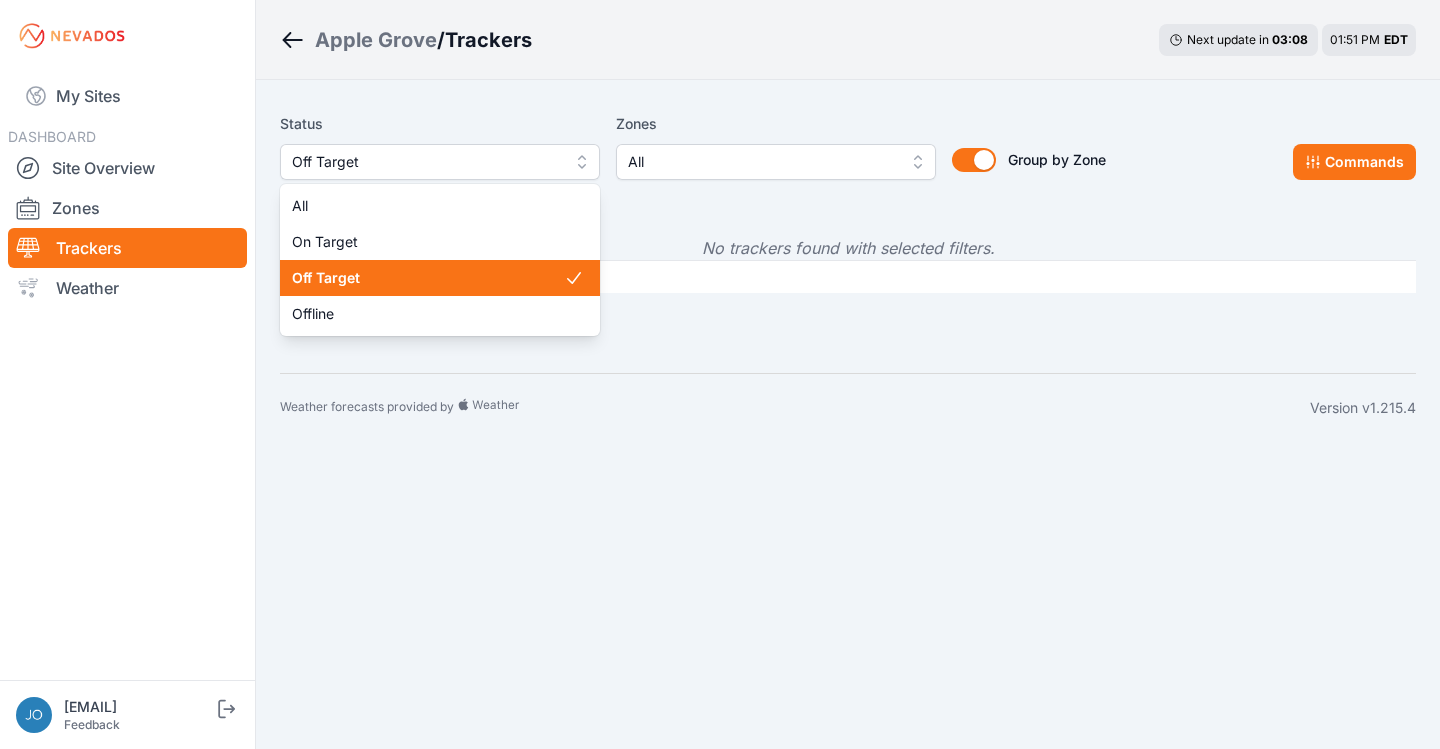 click on "Off Target" at bounding box center (426, 162) 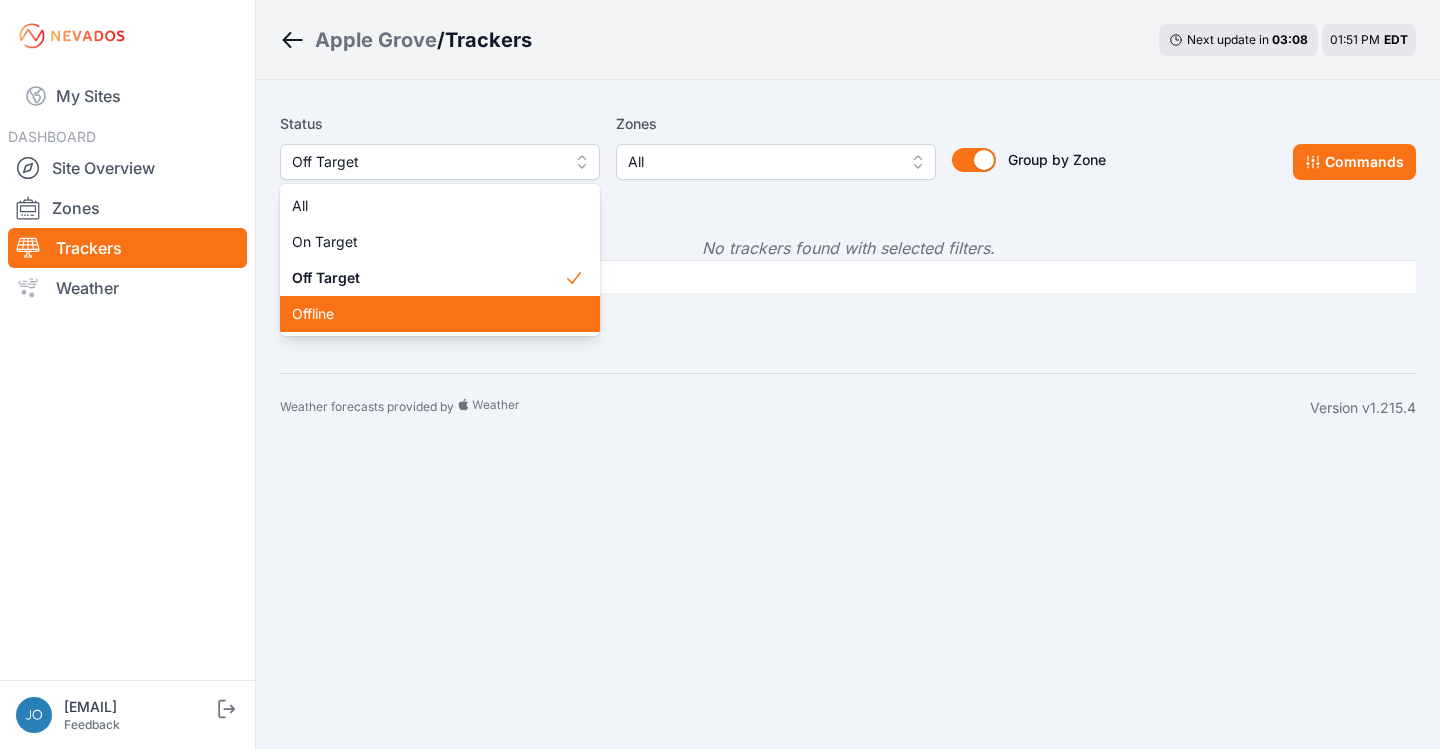 click on "Offline" at bounding box center [440, 314] 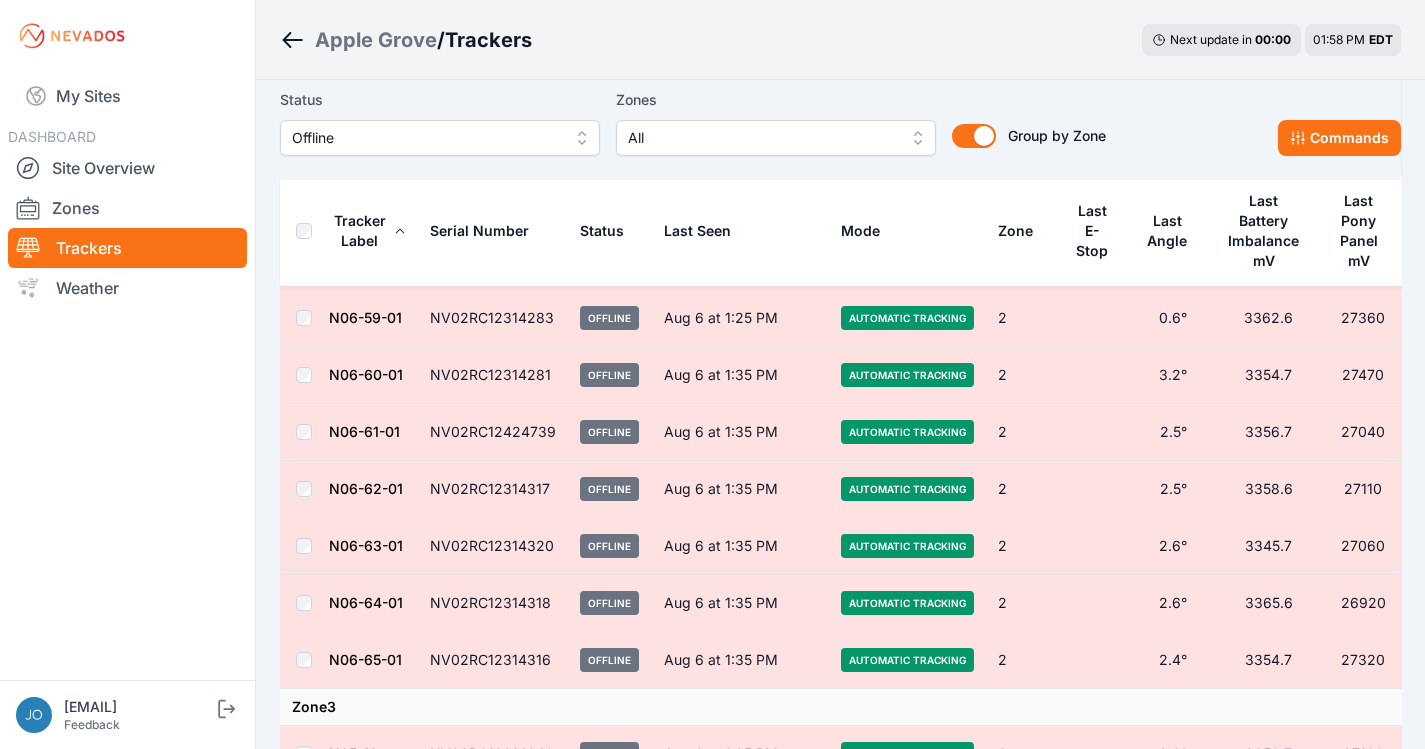 scroll, scrollTop: 0, scrollLeft: 0, axis: both 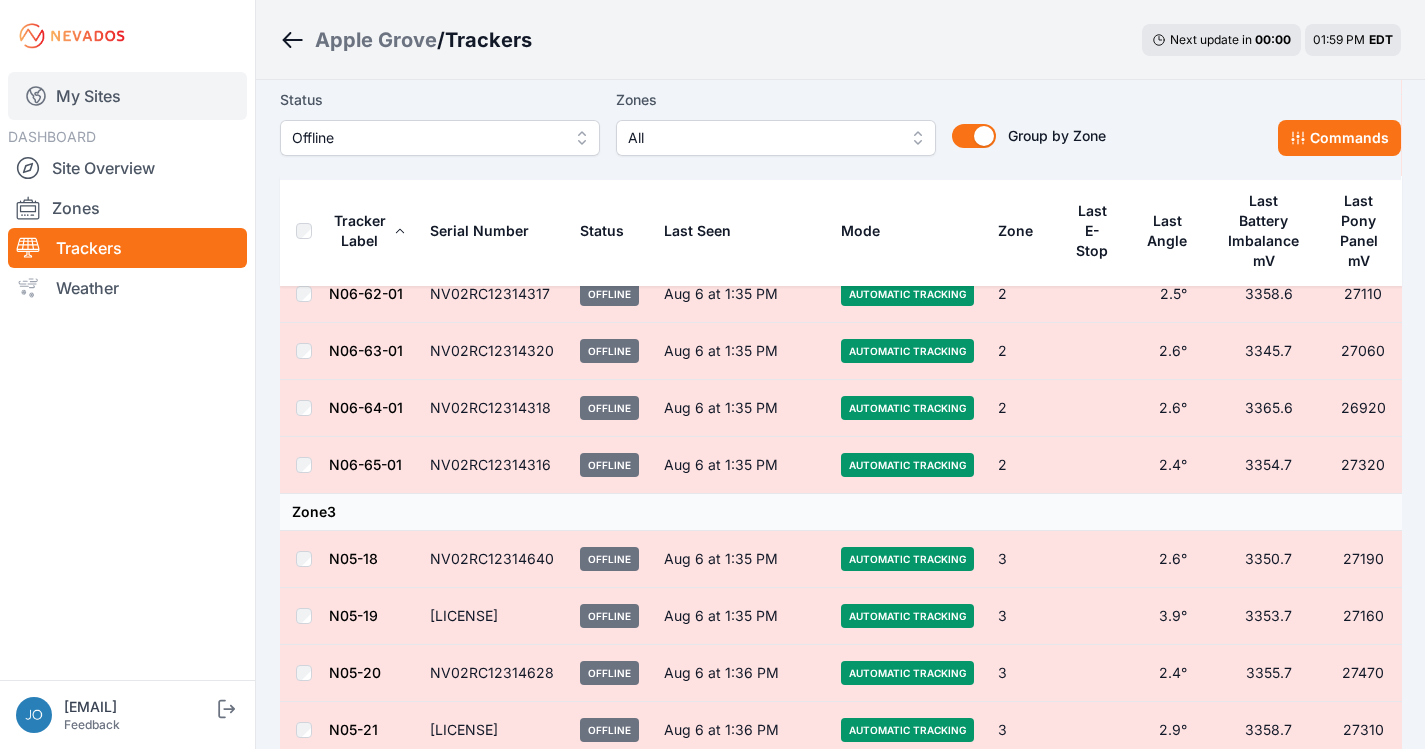 click on "My Sites" at bounding box center (127, 96) 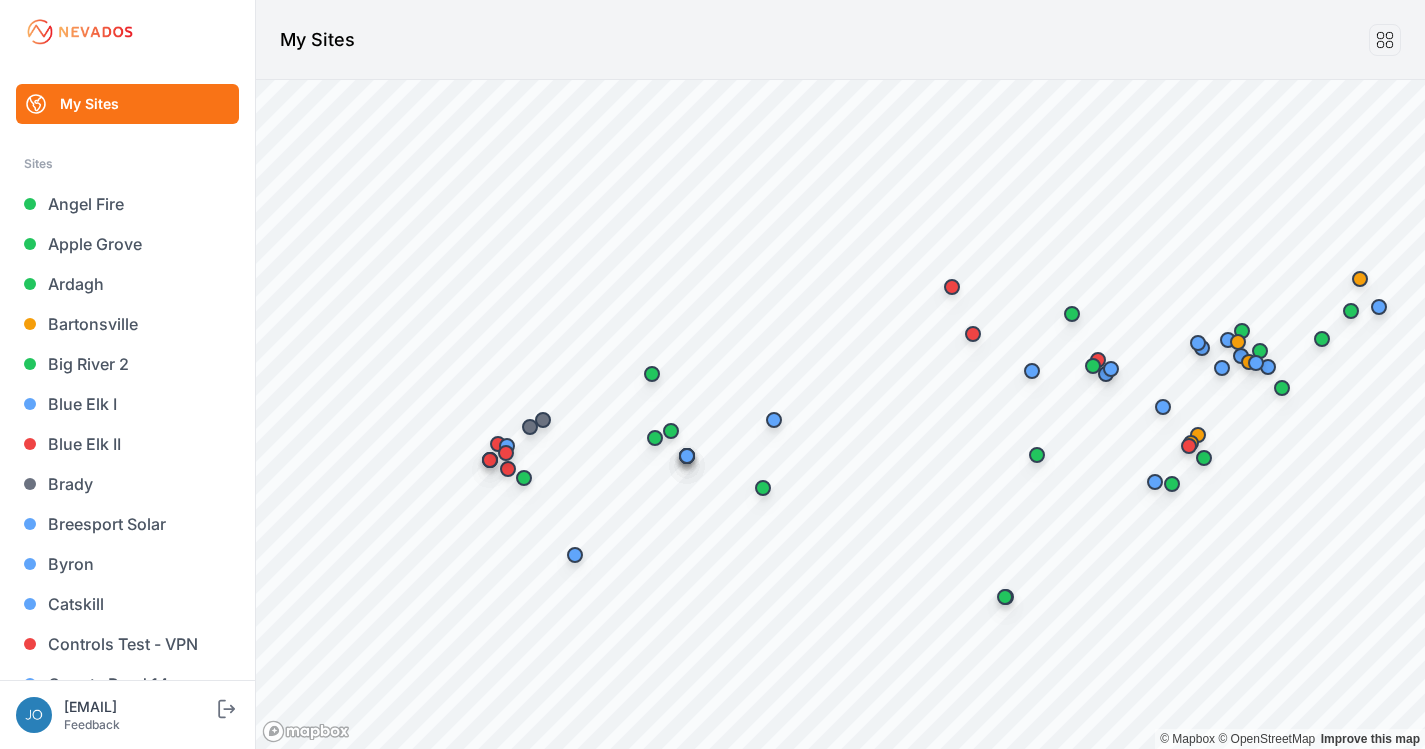 click on "My Sites" at bounding box center (127, 104) 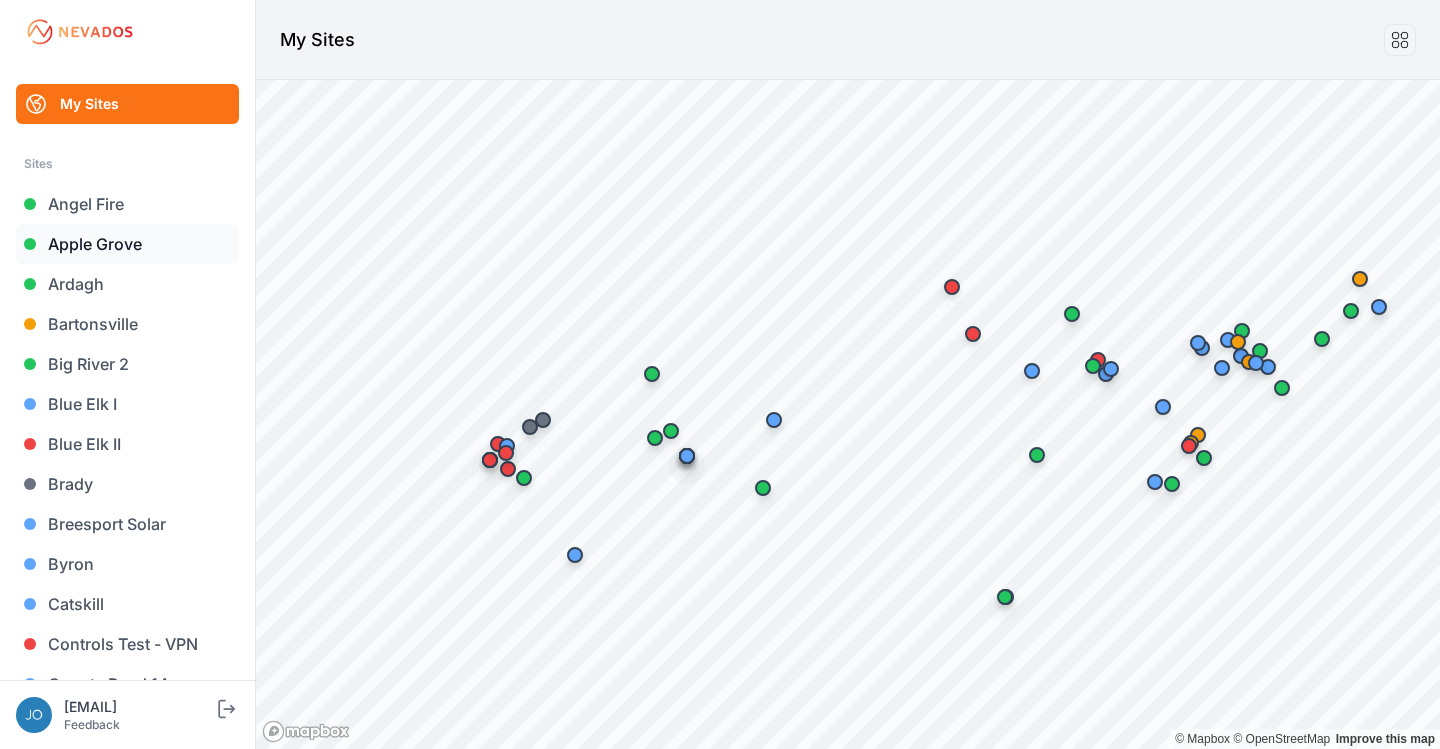 click on "Apple Grove" at bounding box center [127, 244] 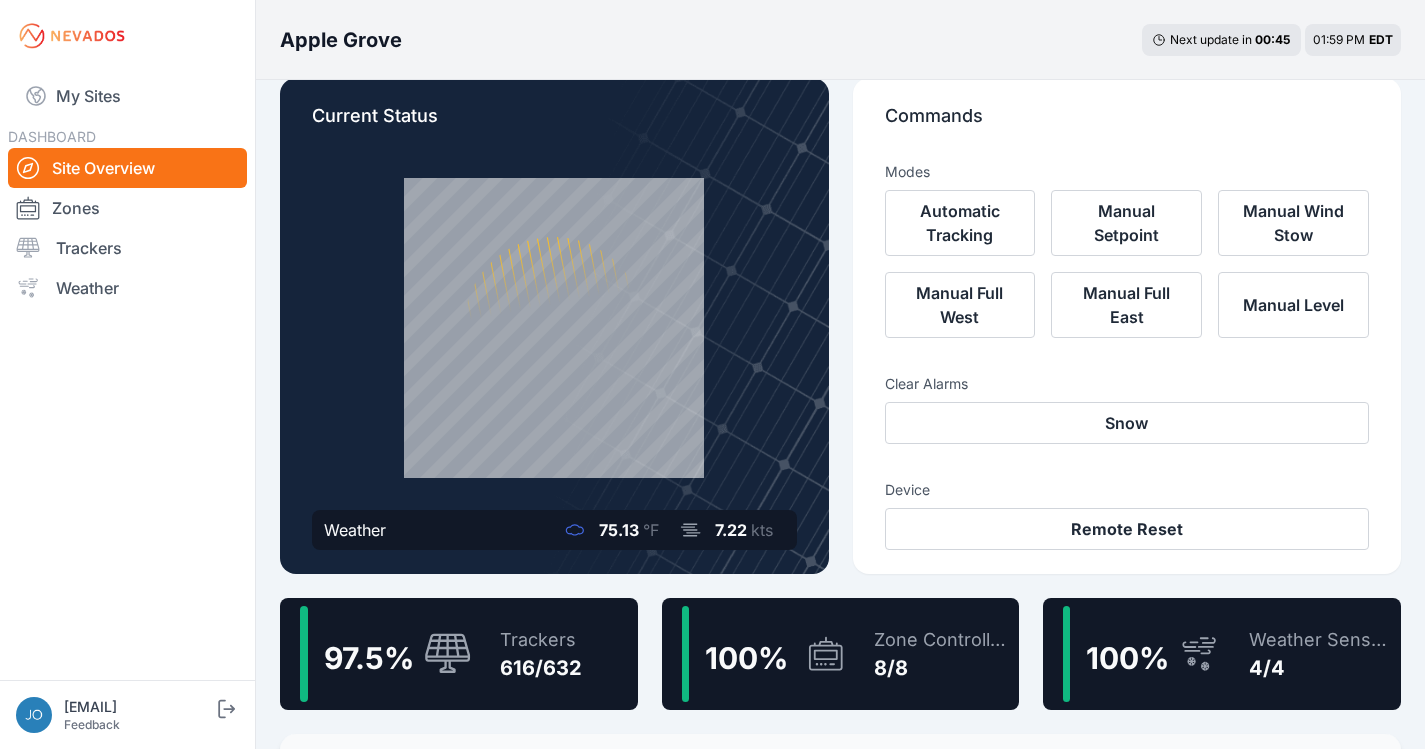 scroll, scrollTop: 35, scrollLeft: 0, axis: vertical 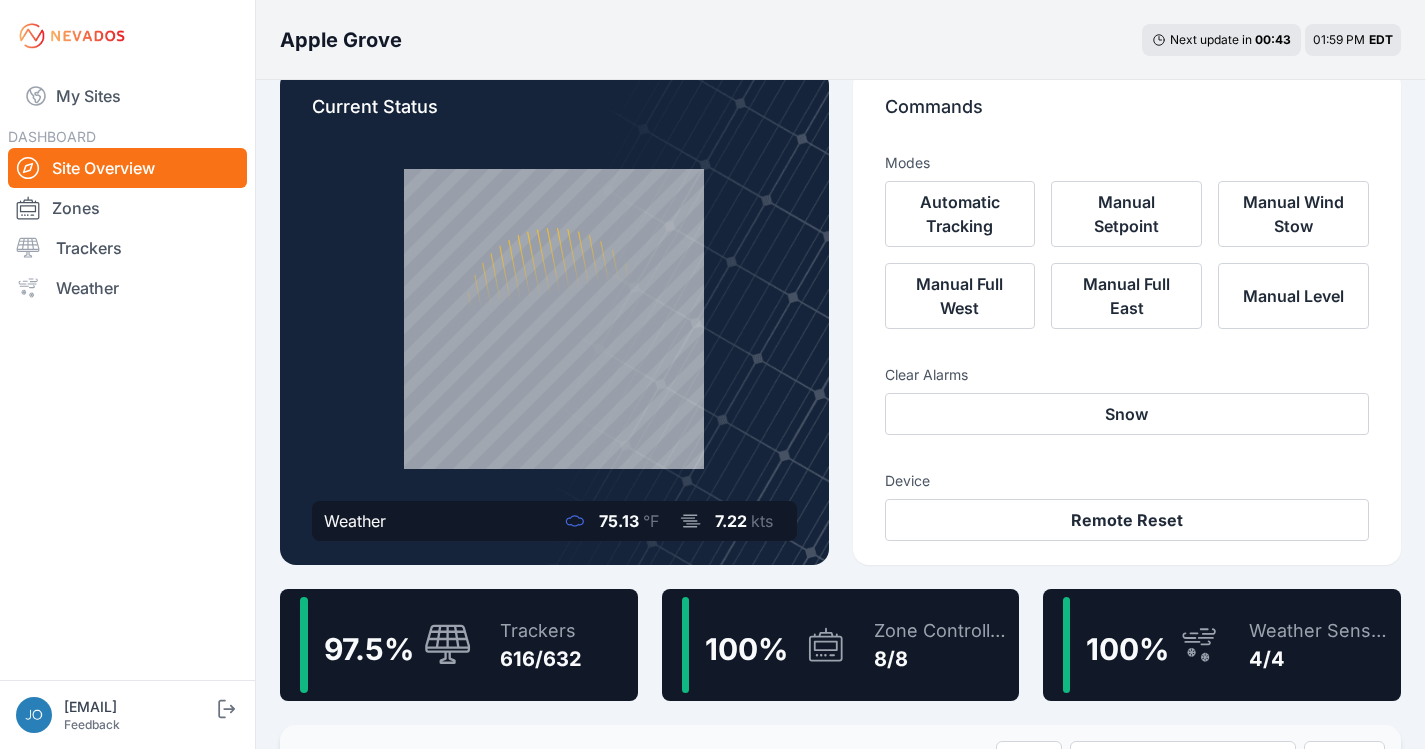 click on "Trackers" at bounding box center [541, 631] 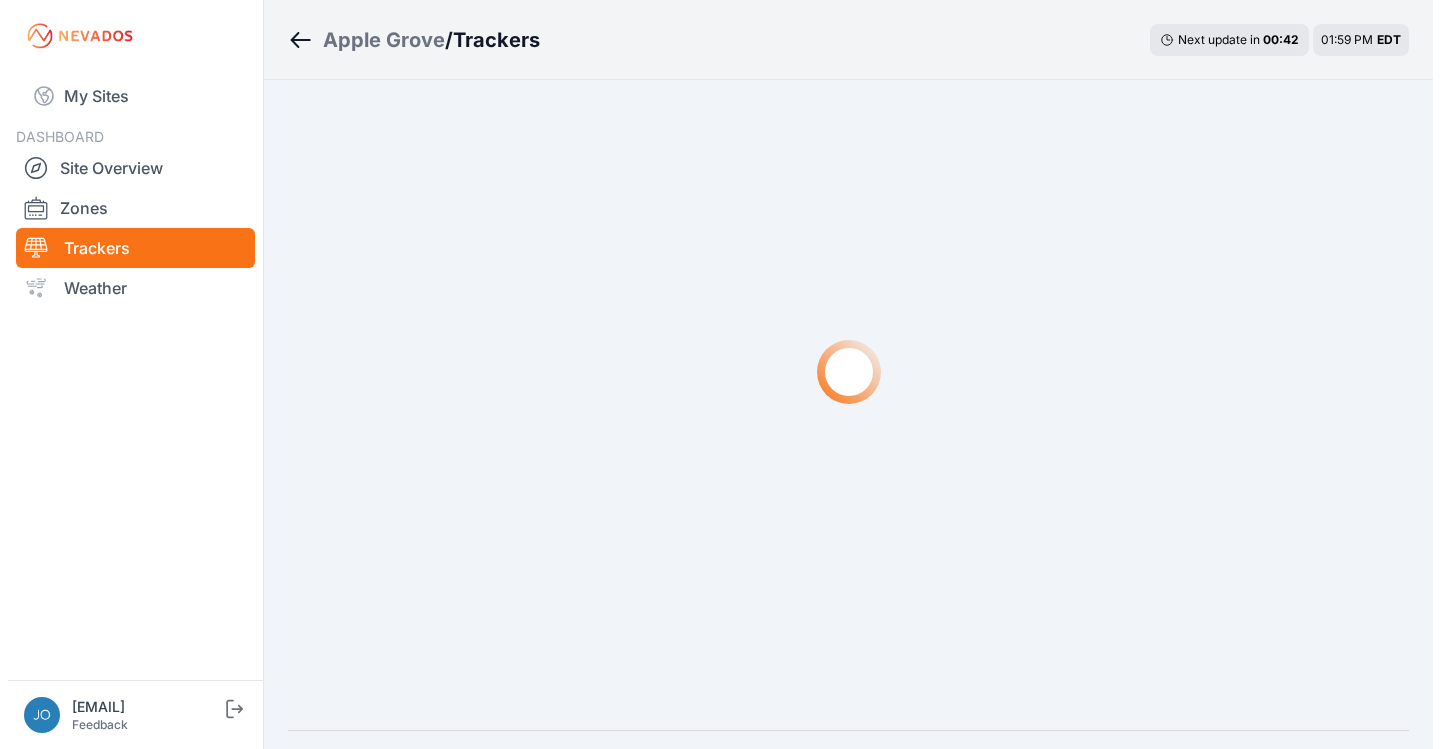 scroll, scrollTop: 0, scrollLeft: 0, axis: both 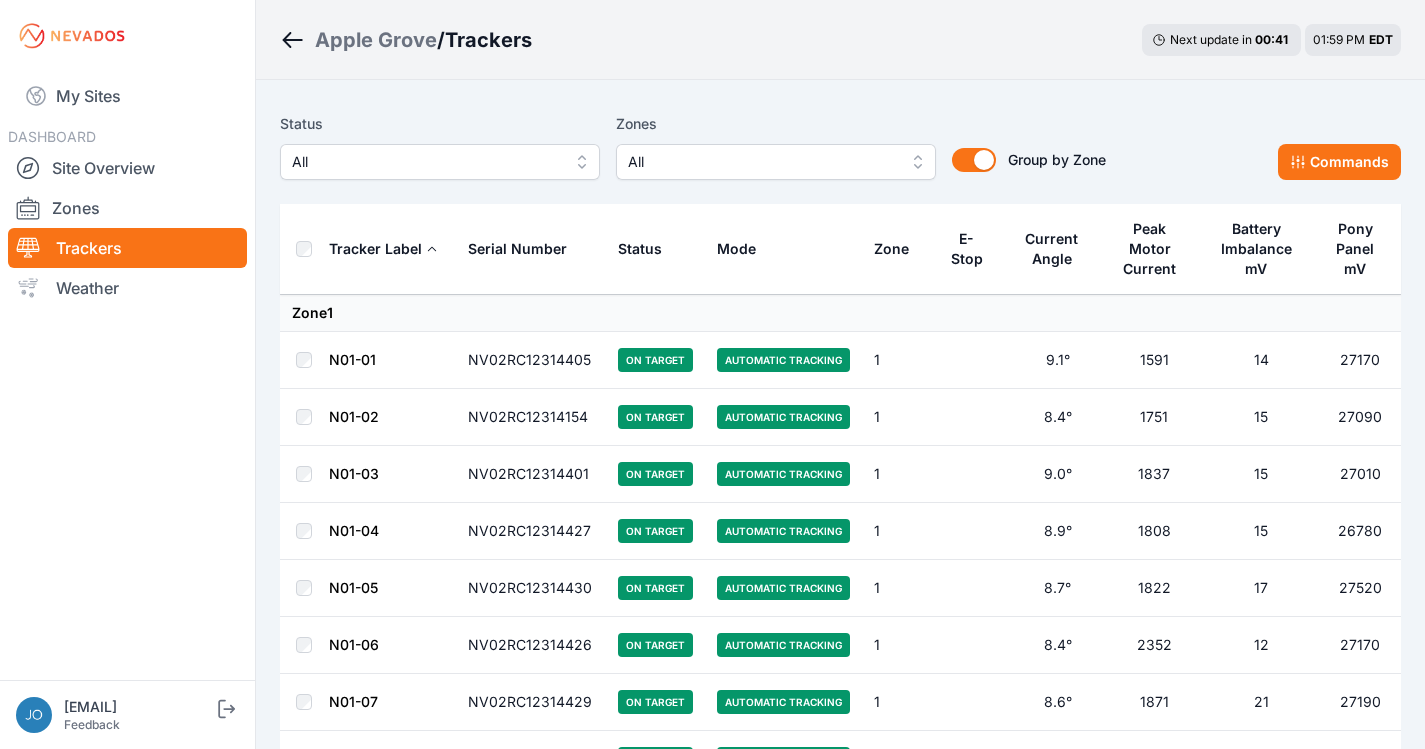 click on "All" at bounding box center (426, 162) 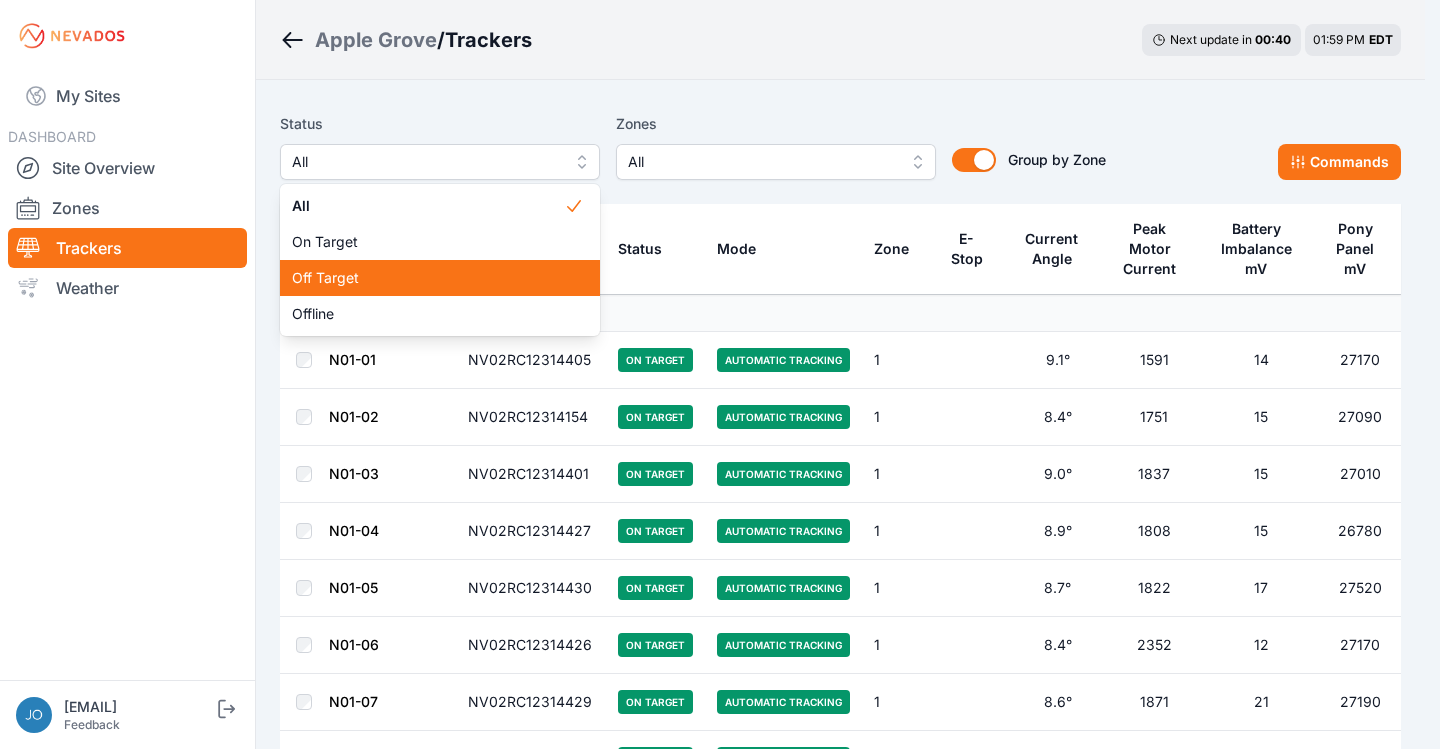 click on "Off Target" at bounding box center [428, 278] 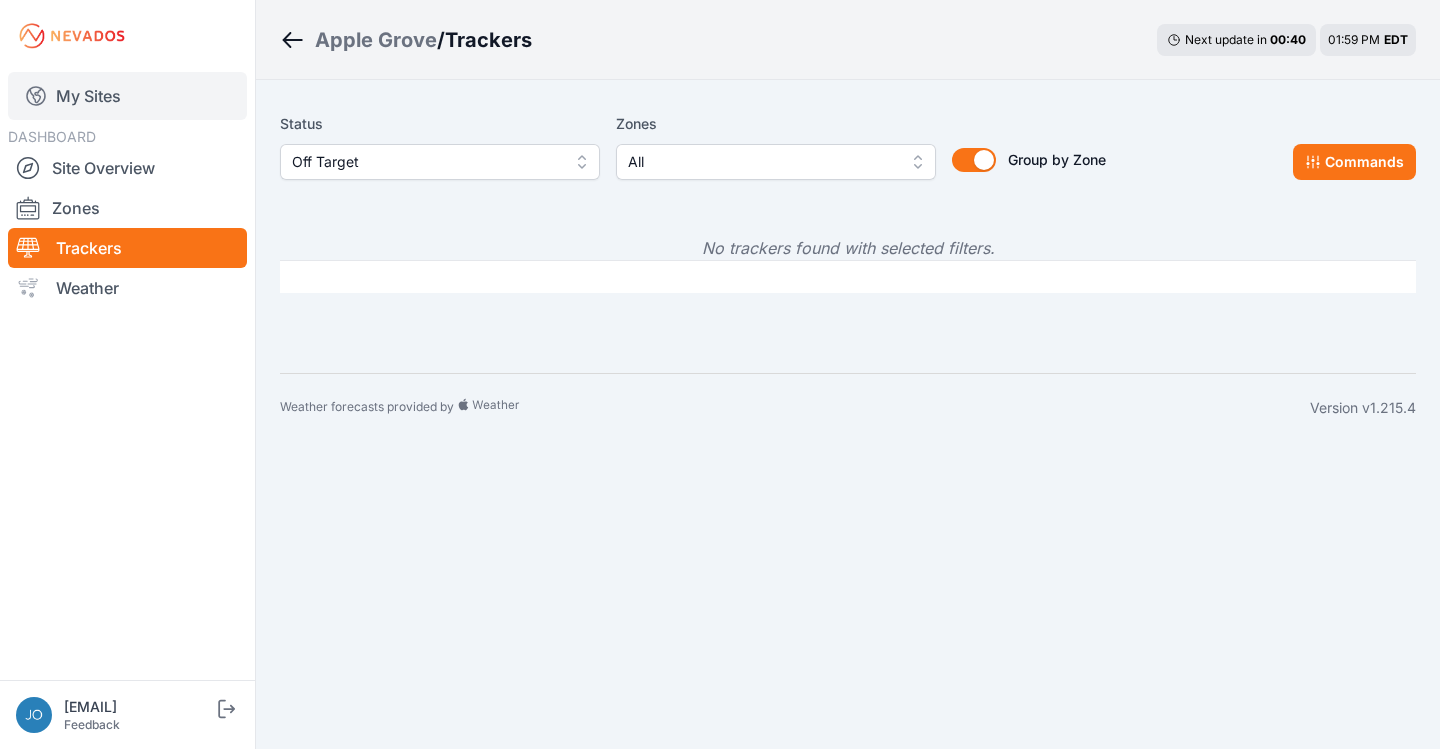 click on "My Sites" at bounding box center [127, 96] 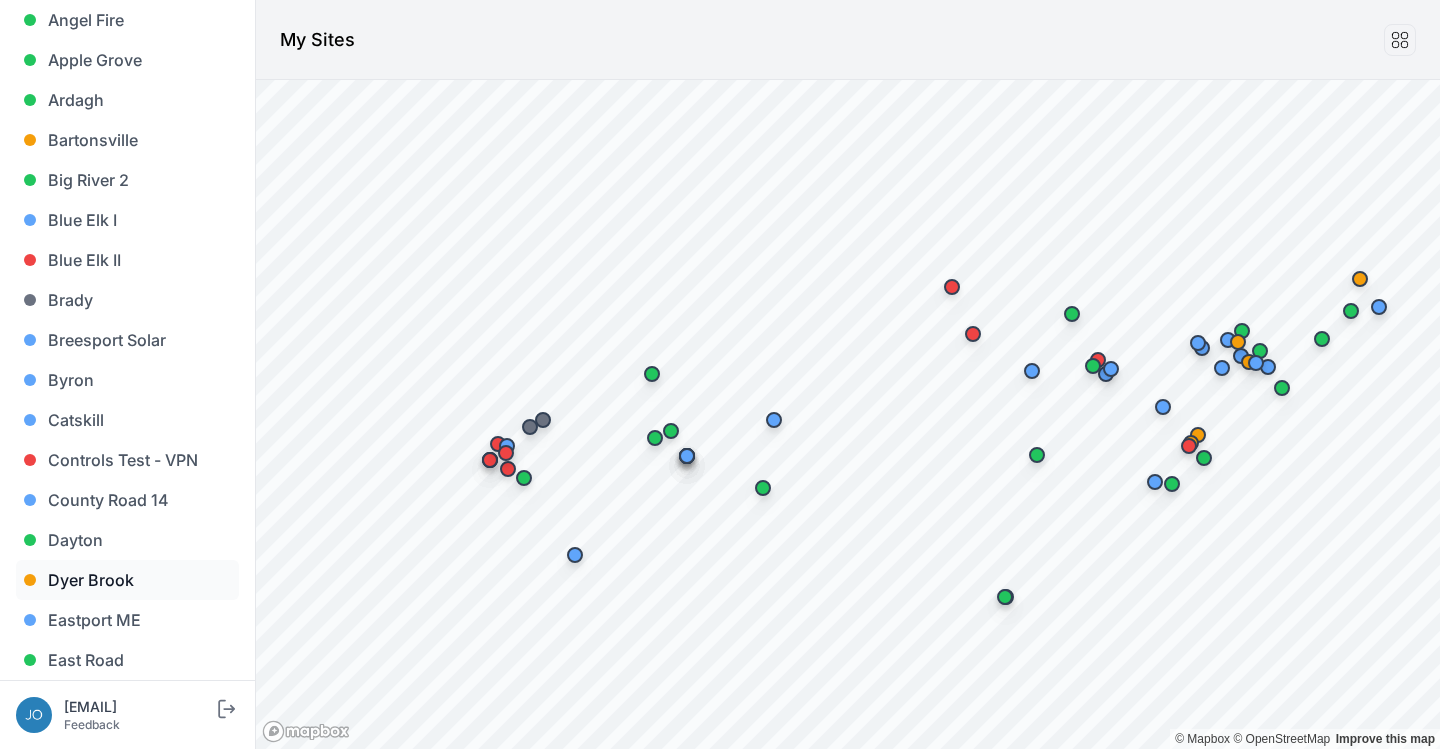 scroll, scrollTop: 249, scrollLeft: 0, axis: vertical 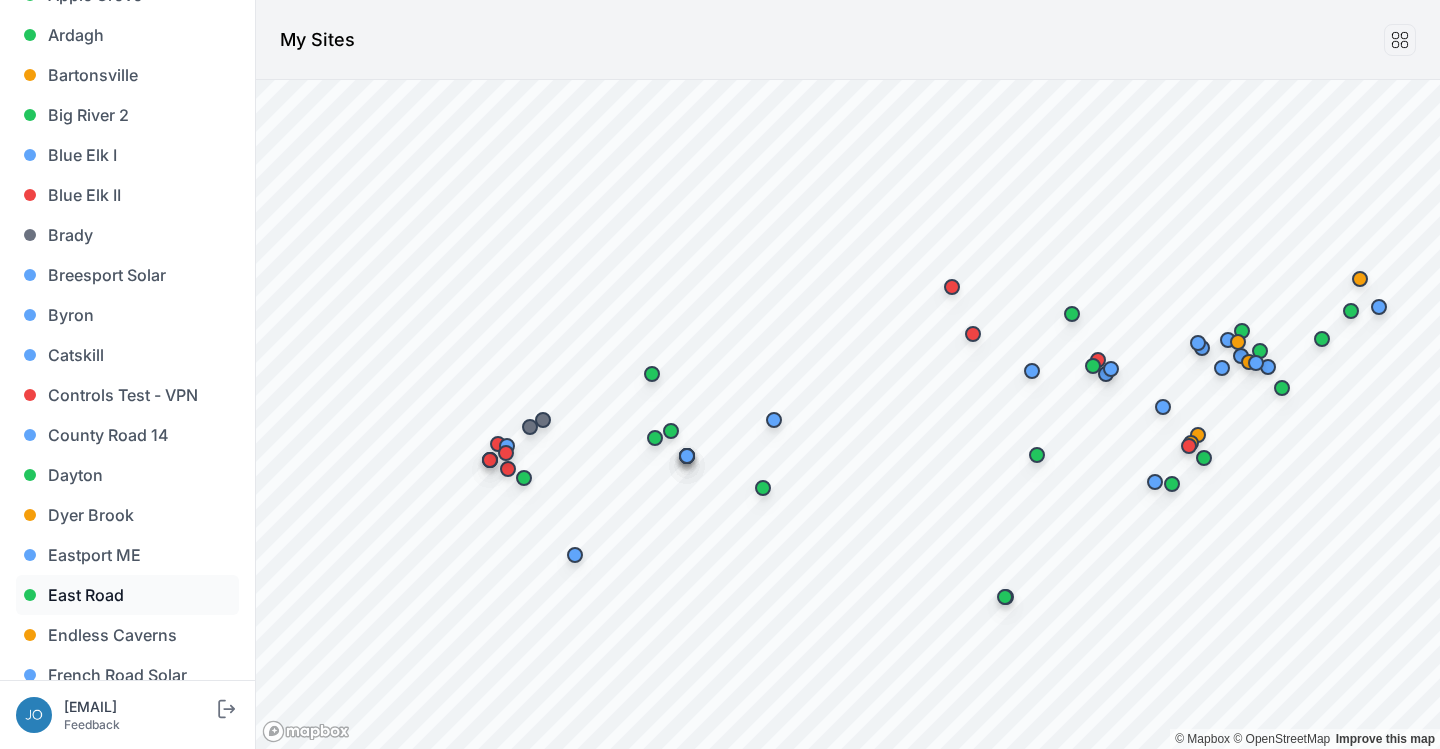 click on "East Road" at bounding box center (127, 595) 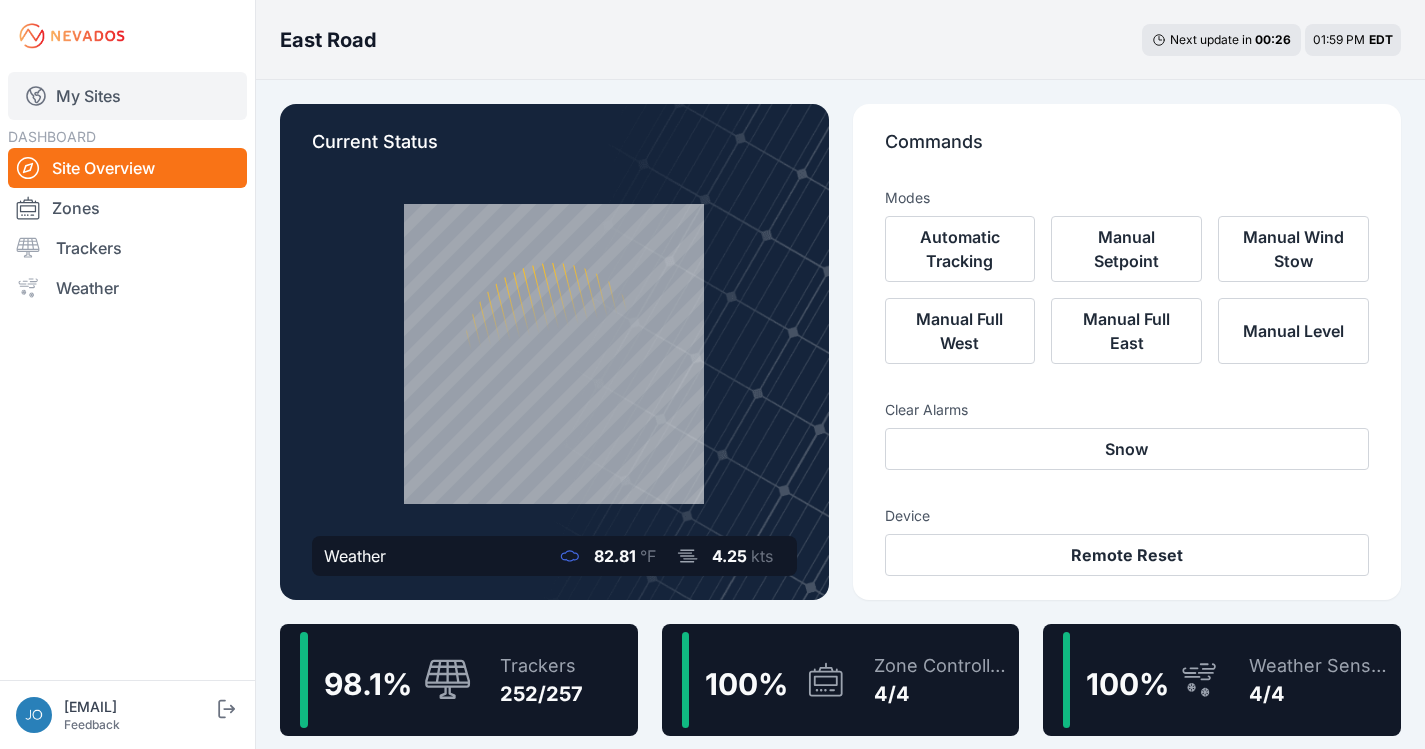 click on "My Sites" at bounding box center [127, 96] 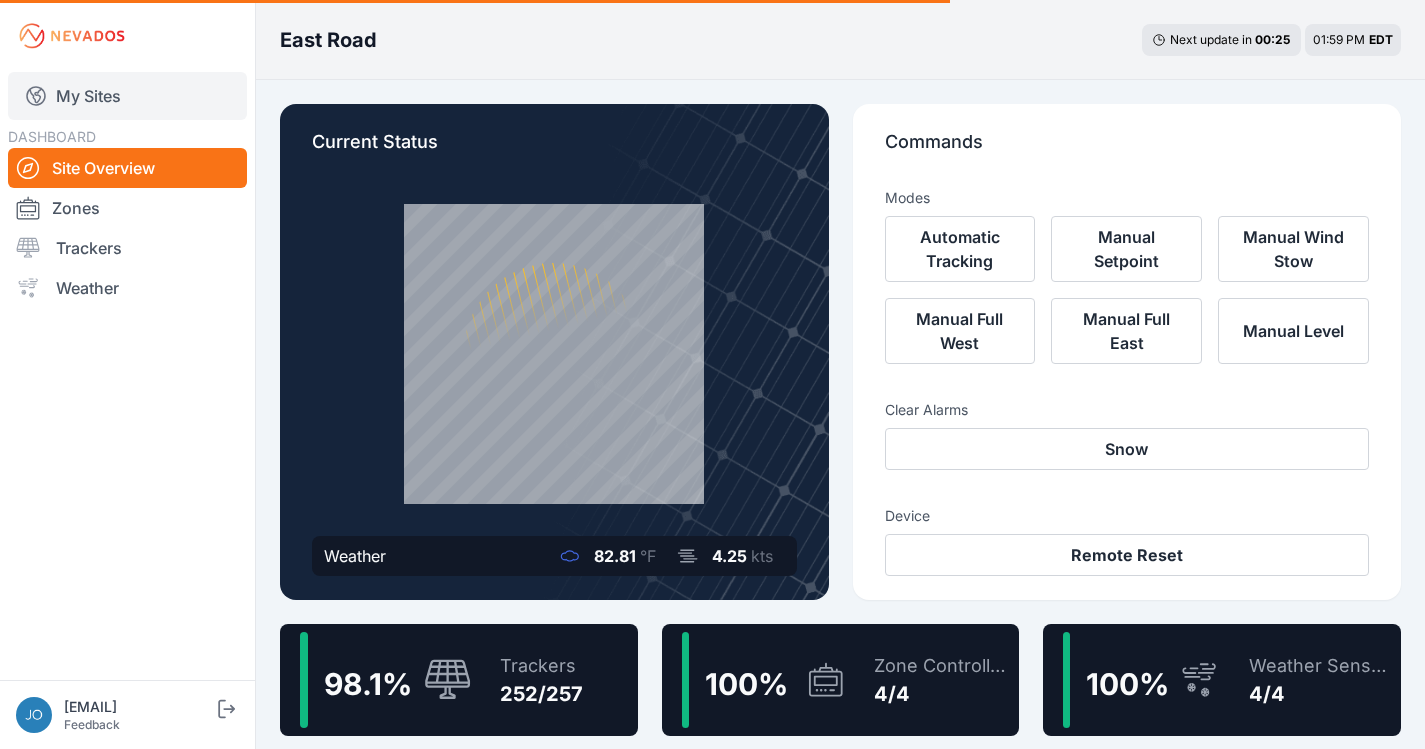 click on "My Sites" at bounding box center (127, 96) 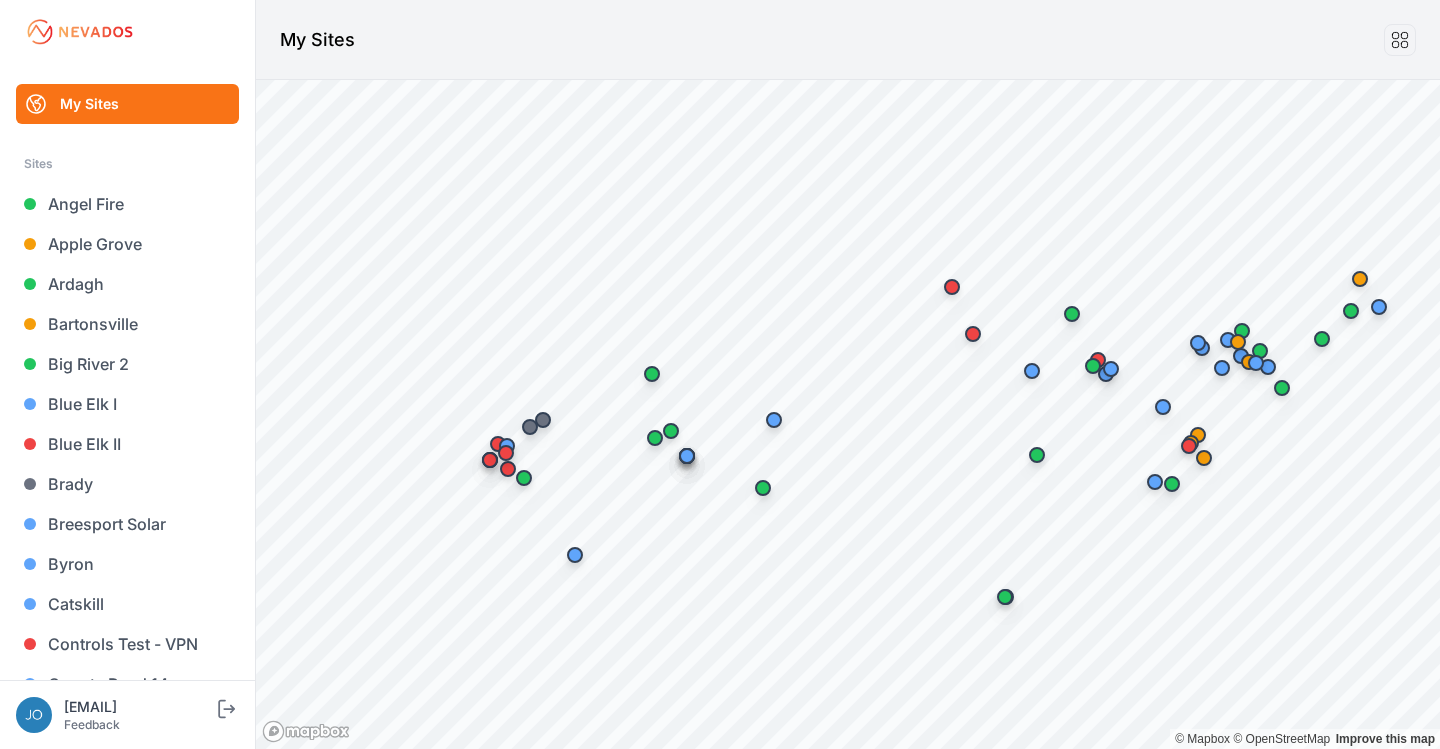 click on "My Sites" at bounding box center (127, 104) 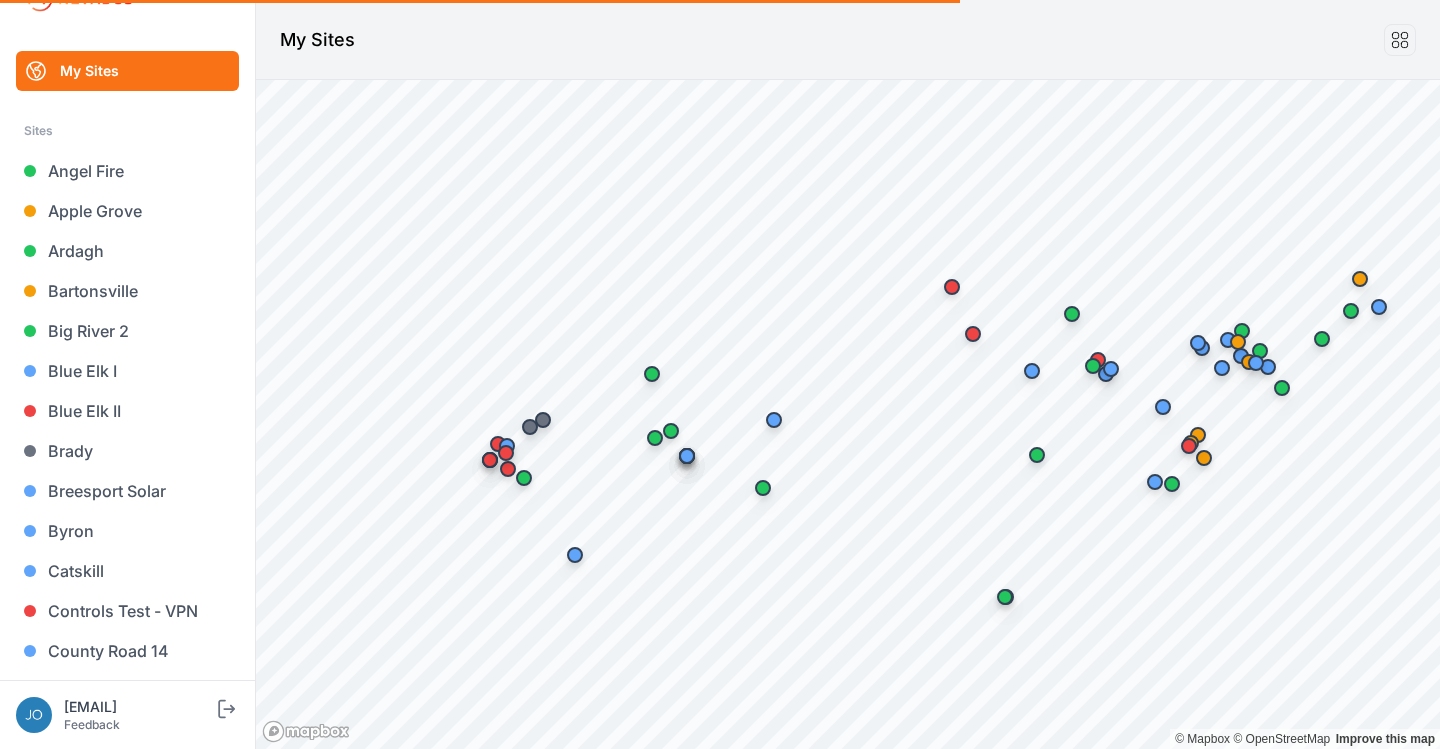 scroll, scrollTop: 214, scrollLeft: 0, axis: vertical 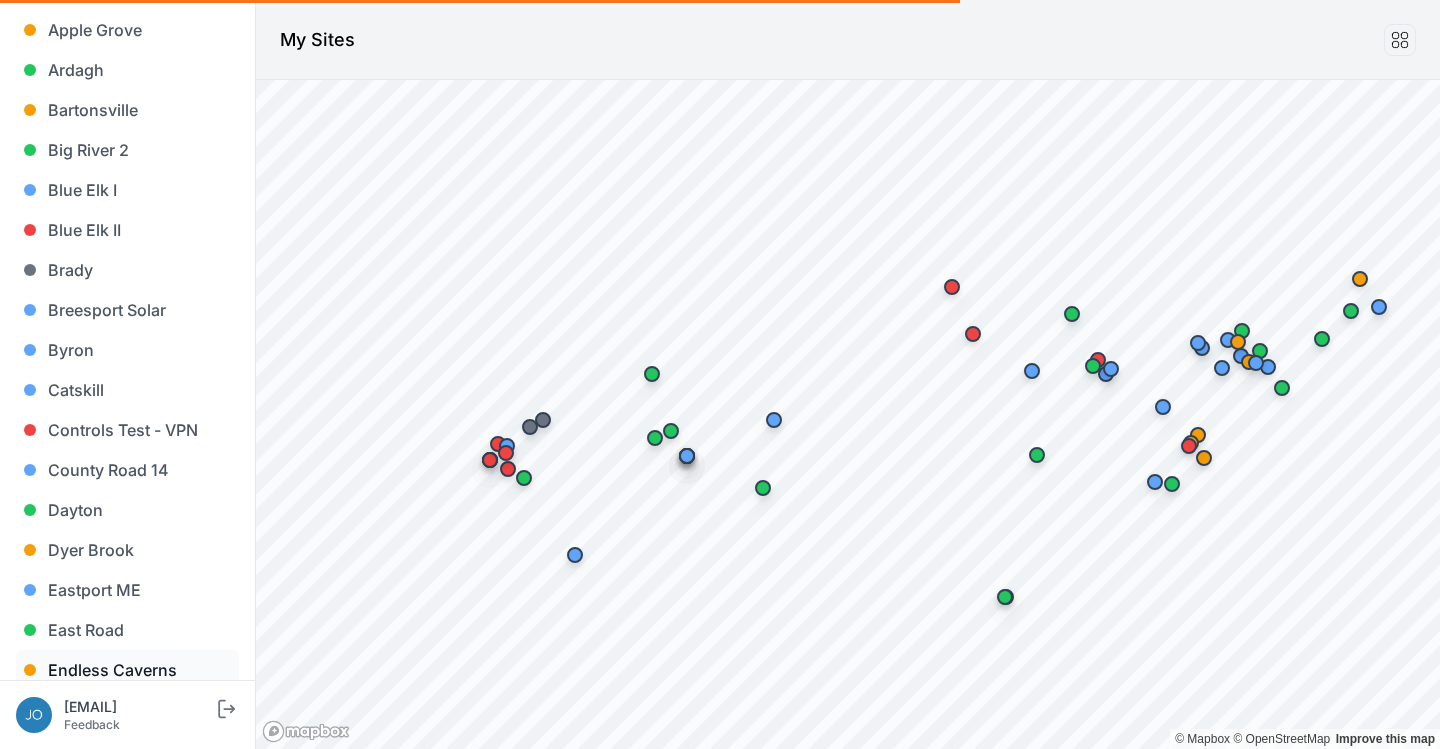 click on "Endless Caverns" at bounding box center (127, 670) 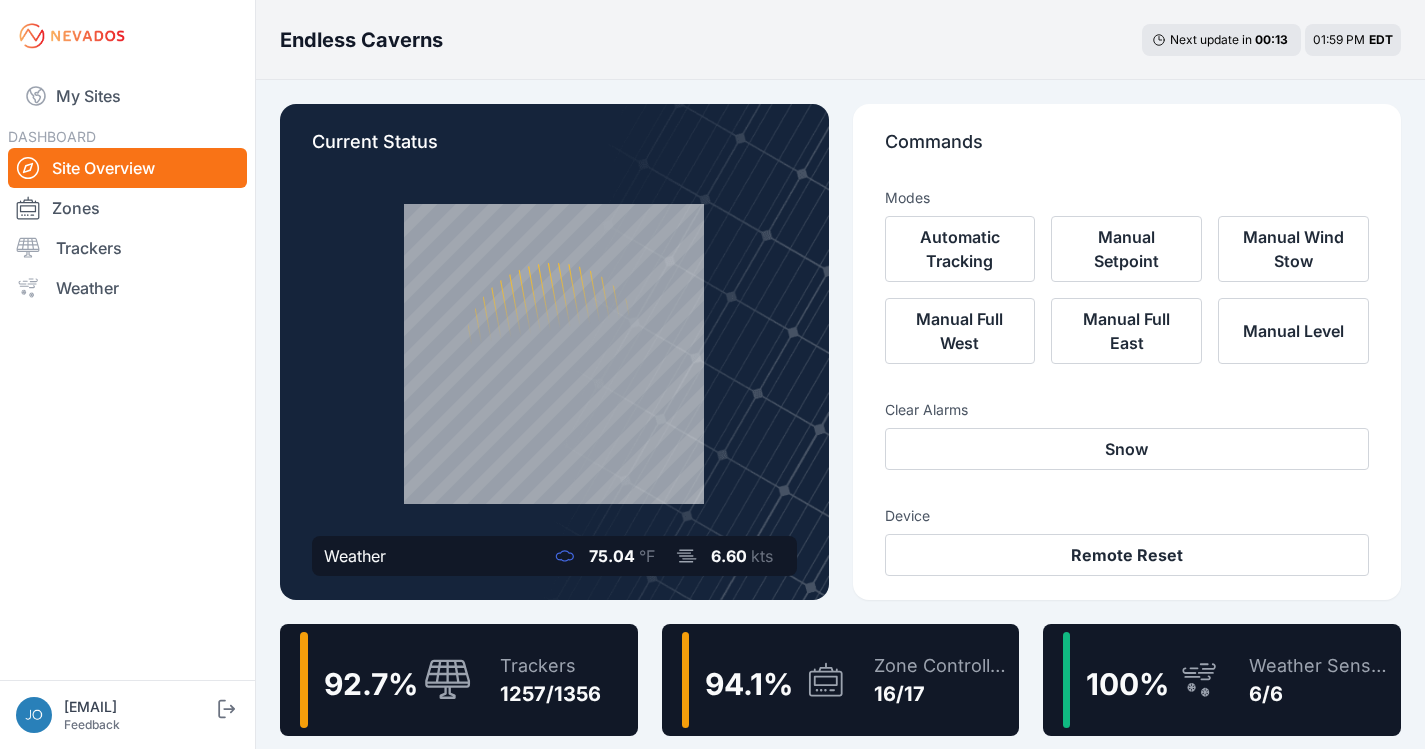 click on "Trackers 1257/1356" at bounding box center (540, 680) 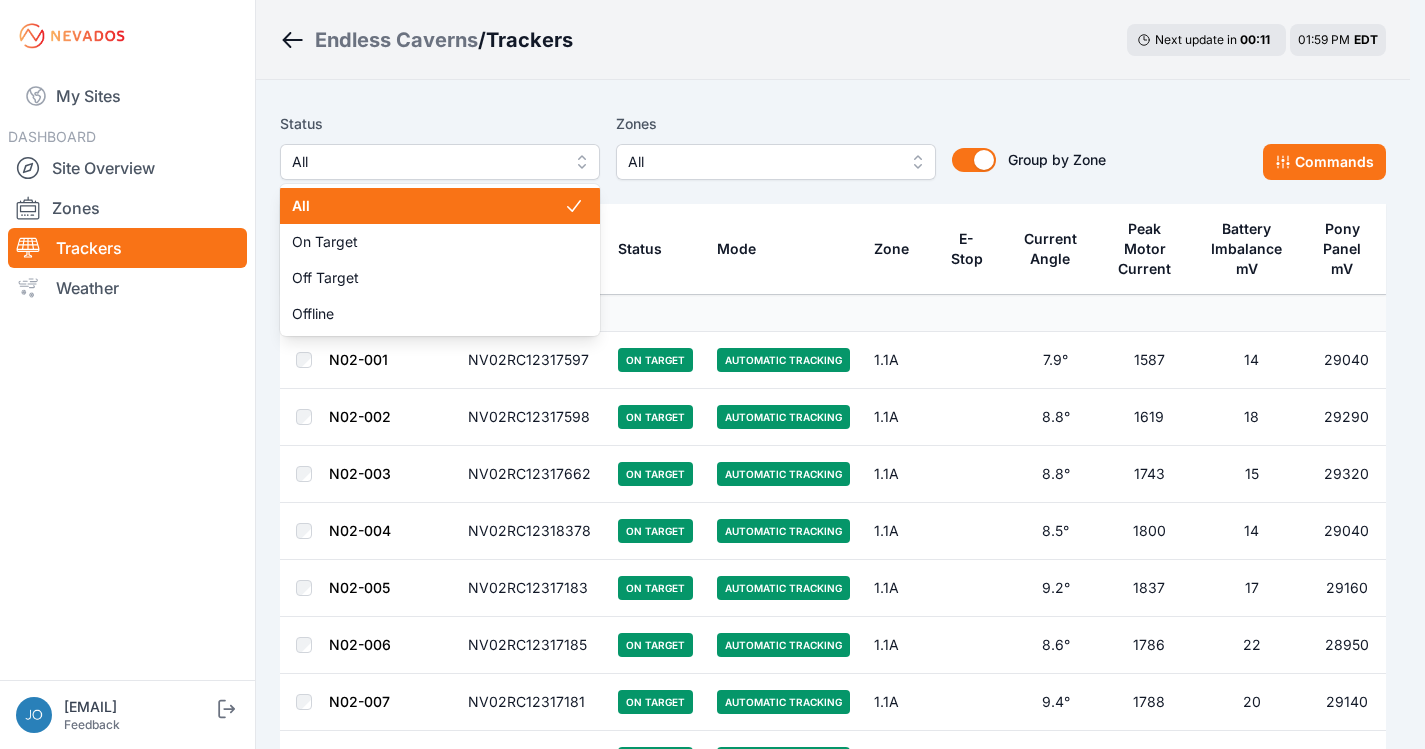 click on "All" at bounding box center [440, 162] 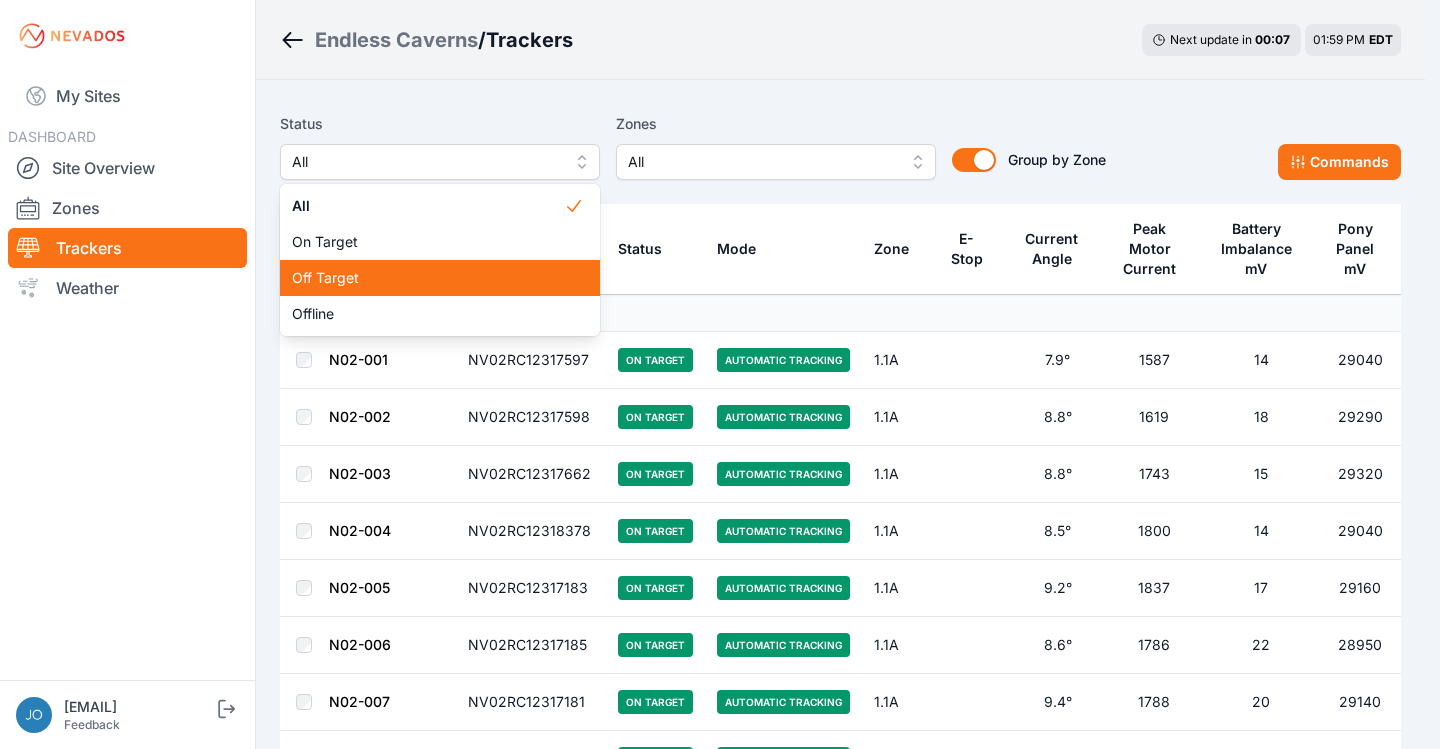 click on "Off Target" at bounding box center [428, 278] 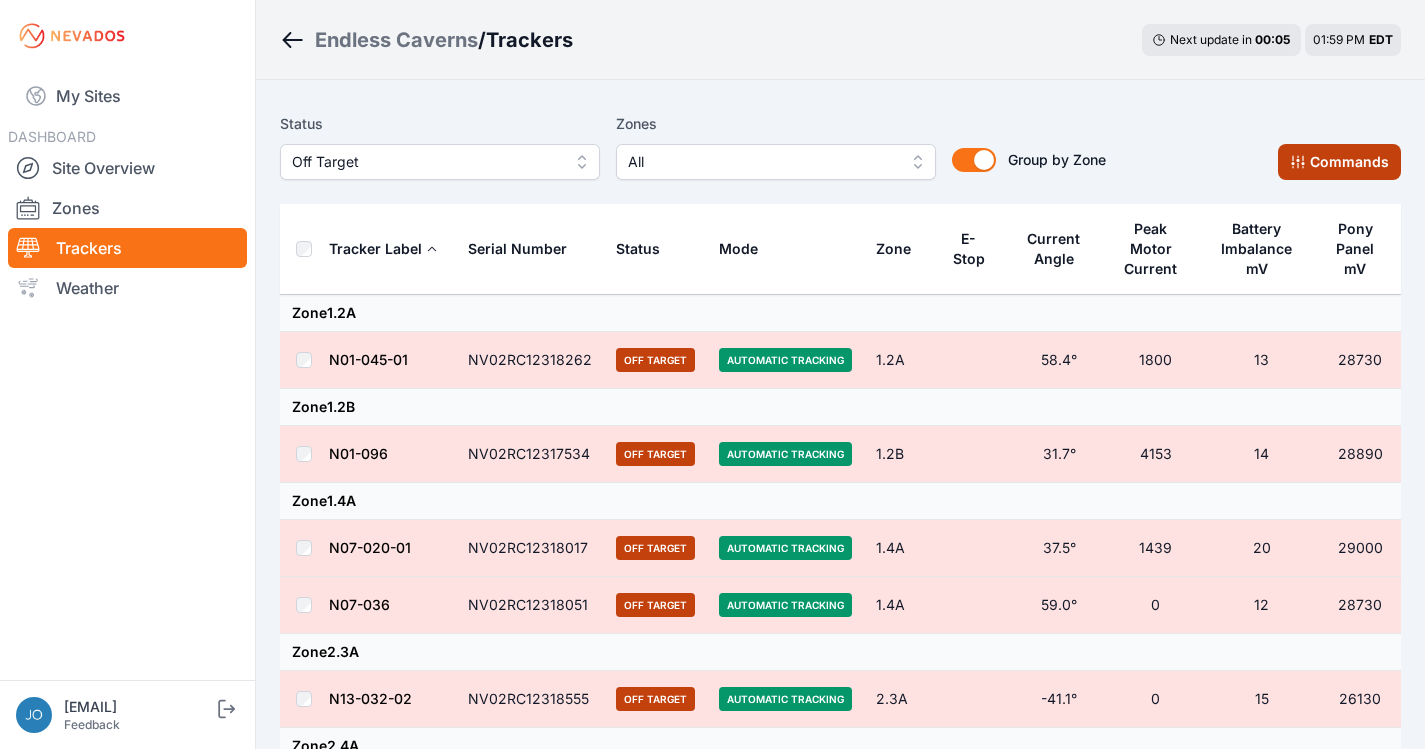 click on "Commands" at bounding box center [1339, 162] 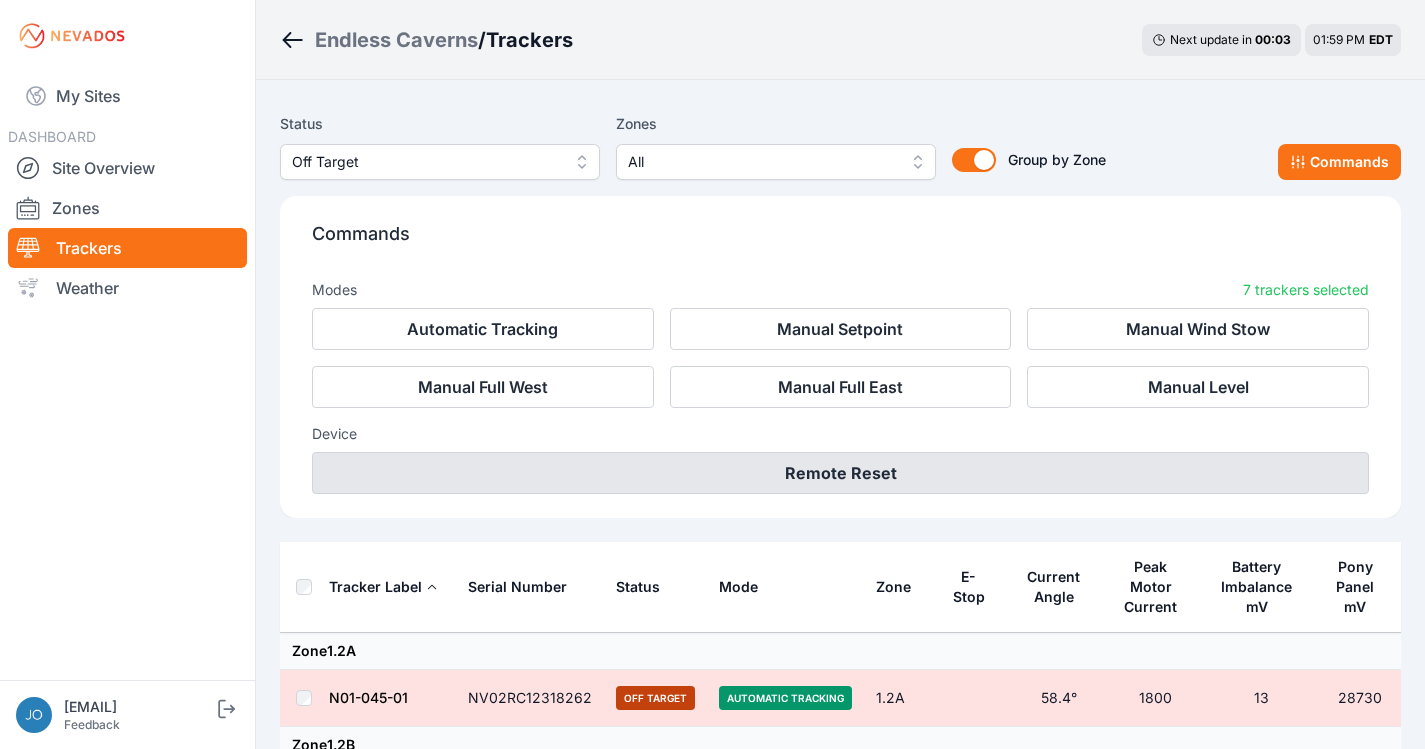 click on "Remote Reset" at bounding box center [840, 473] 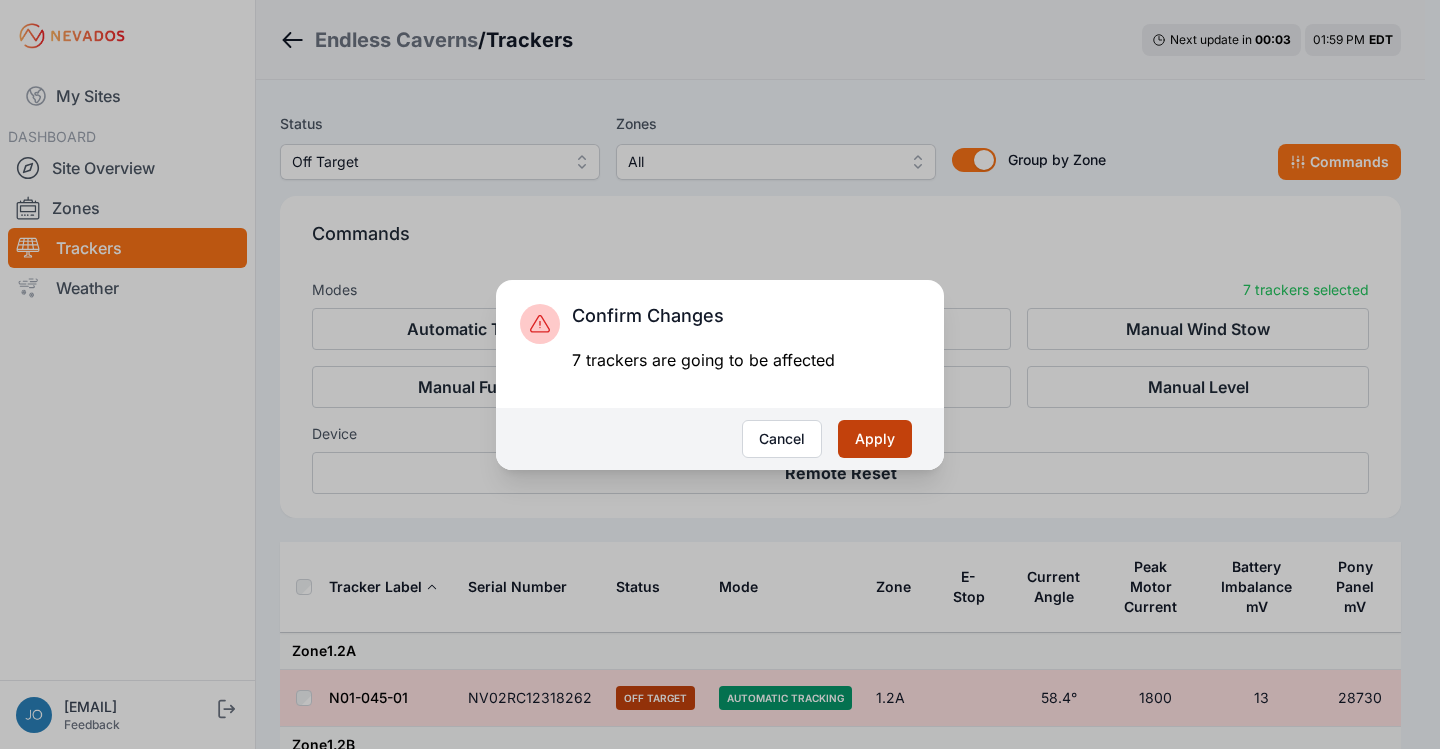 click on "Apply" at bounding box center (875, 439) 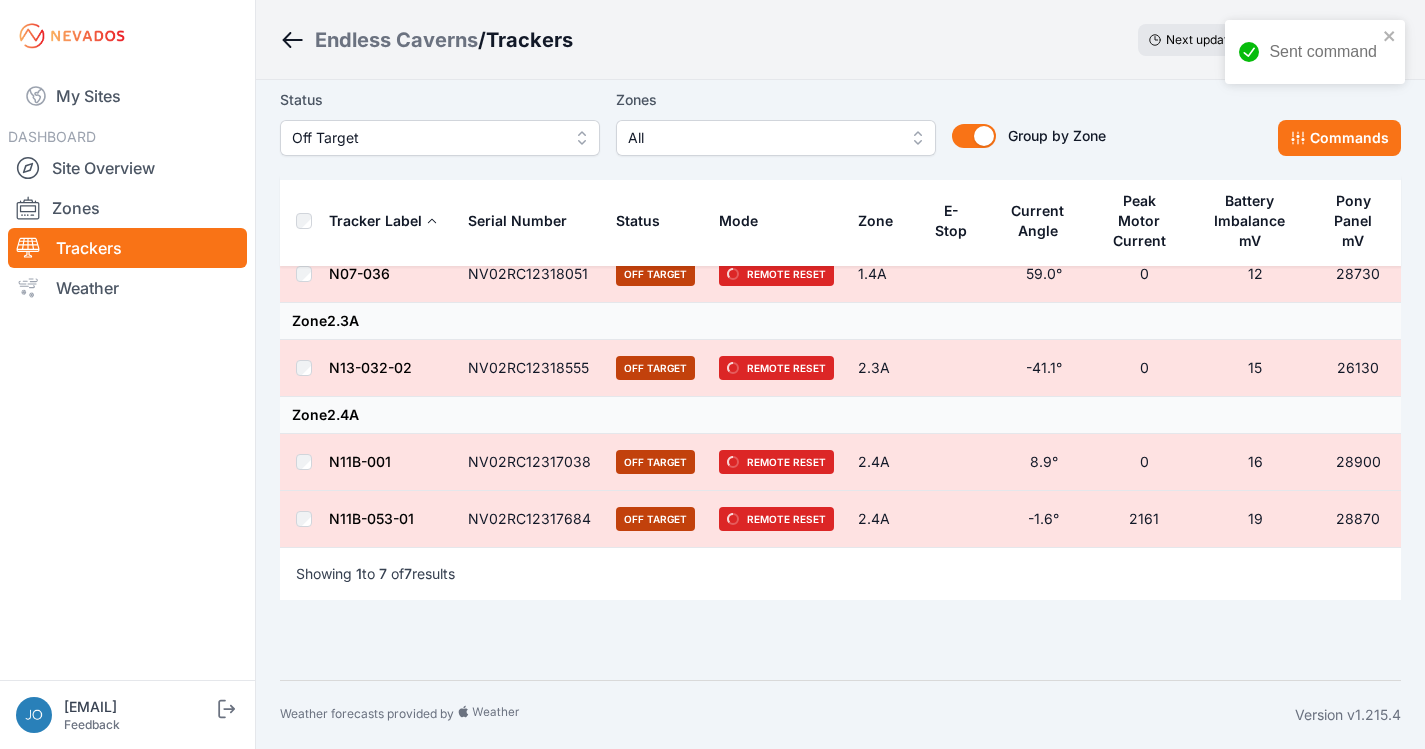 scroll, scrollTop: 0, scrollLeft: 0, axis: both 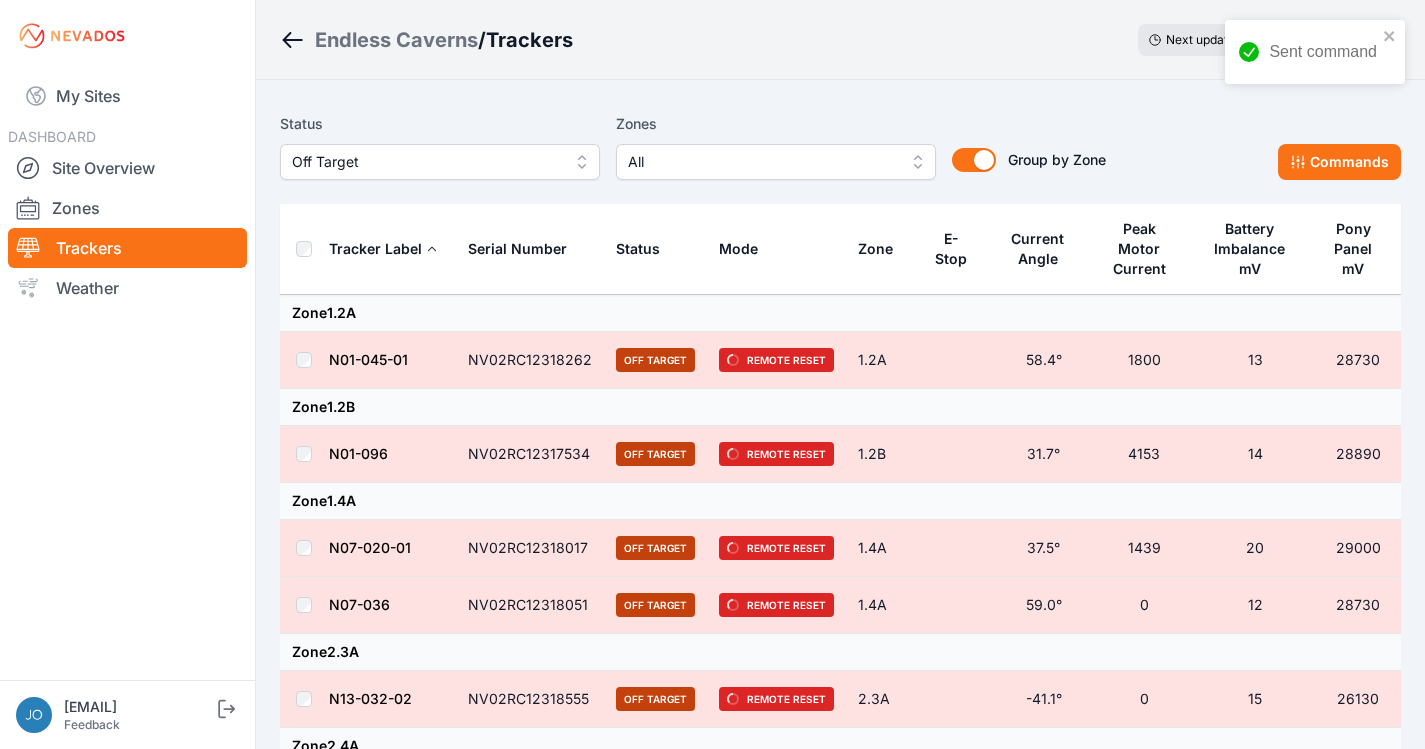 click on "Endless Caverns" at bounding box center [396, 40] 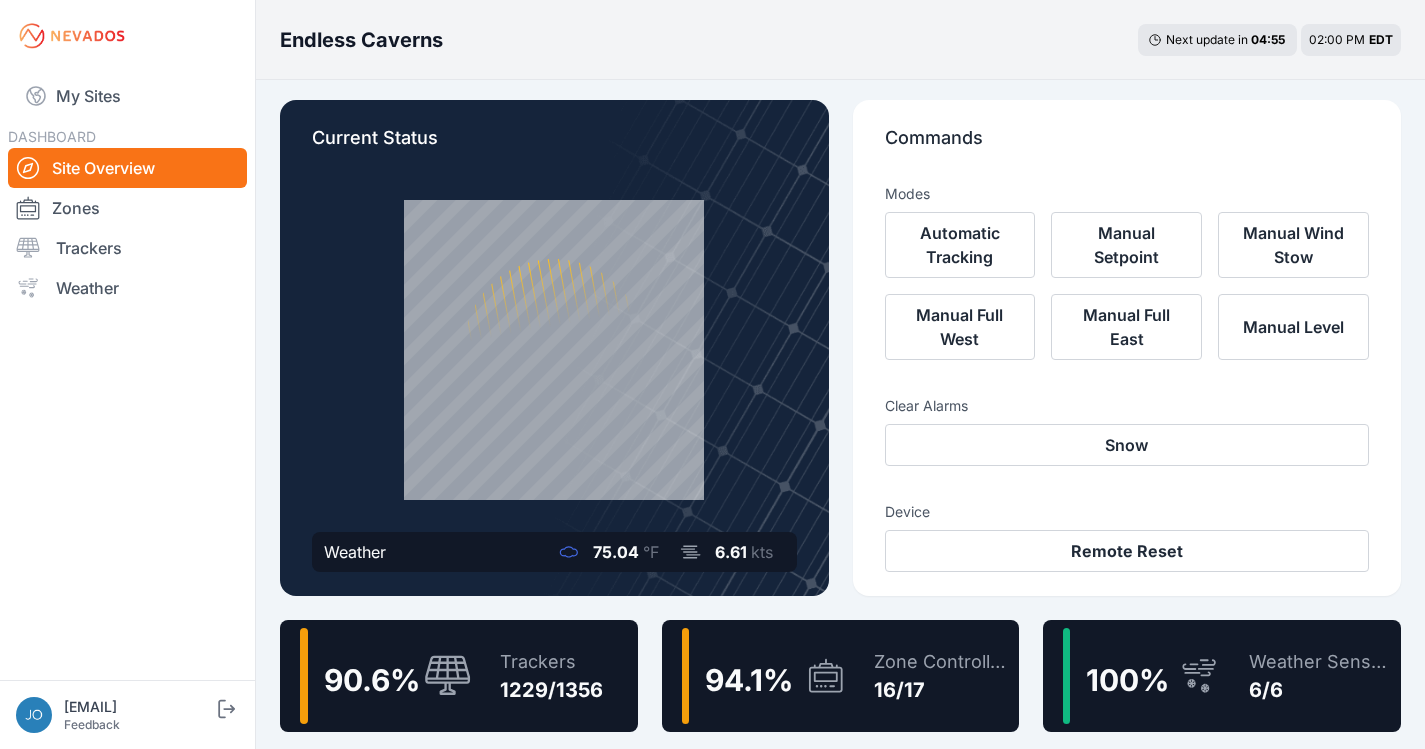 scroll, scrollTop: 110, scrollLeft: 0, axis: vertical 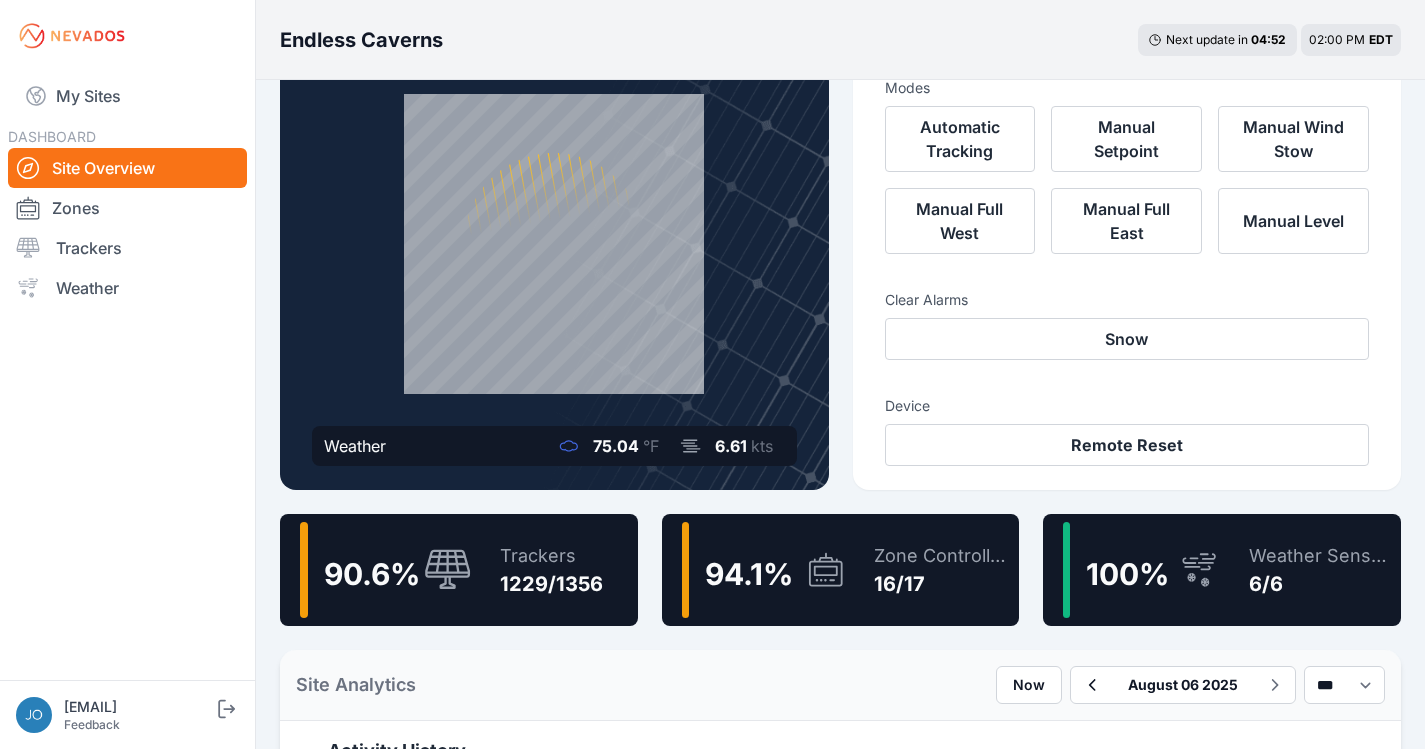 click on "94.1 %" at bounding box center [745, 570] 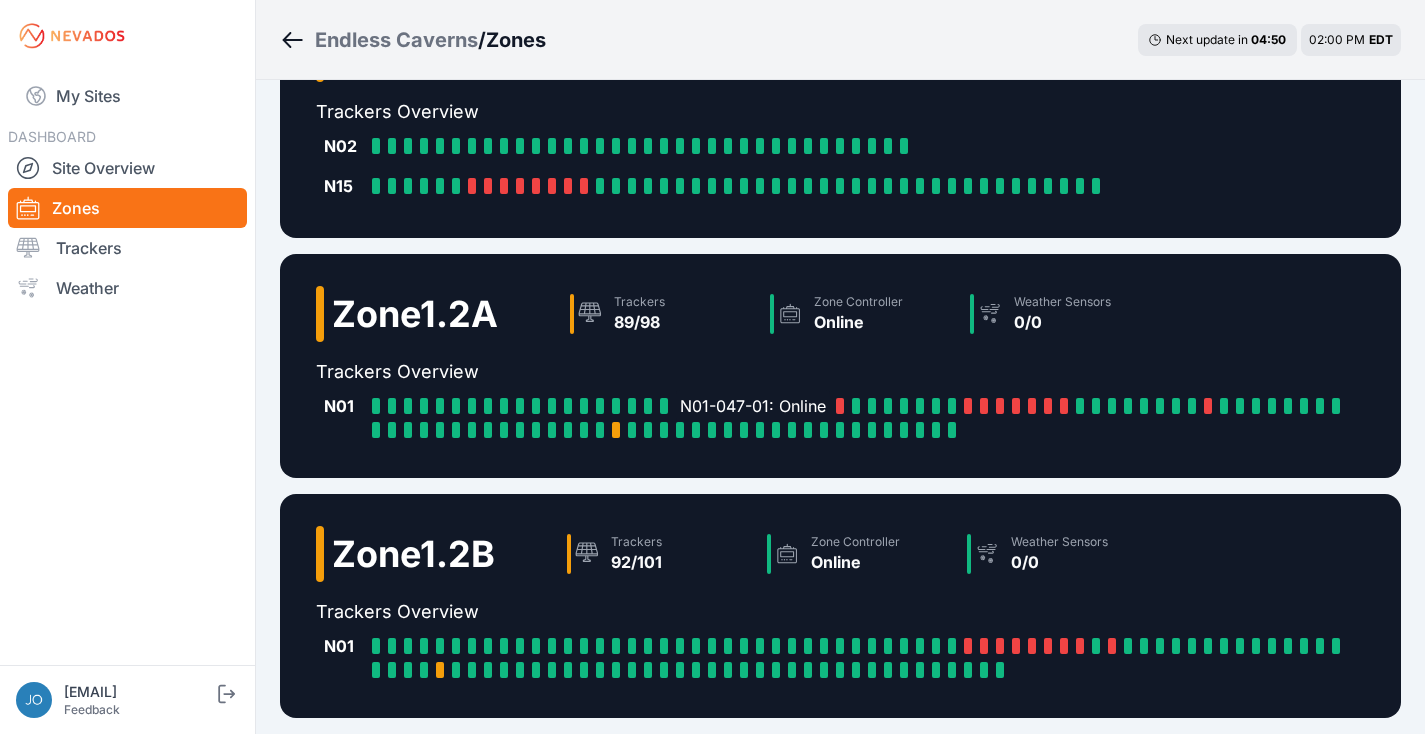 scroll, scrollTop: 520, scrollLeft: 0, axis: vertical 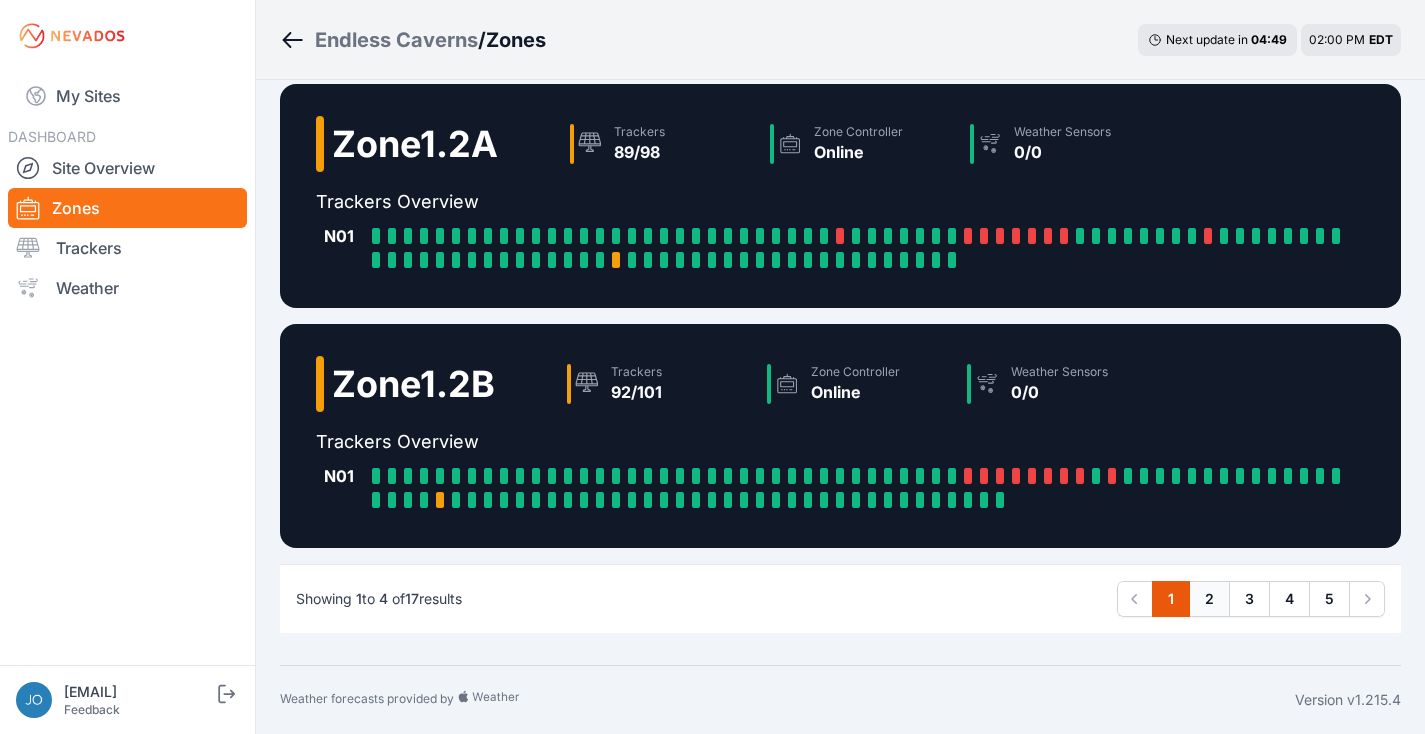 click on "2" at bounding box center (1209, 599) 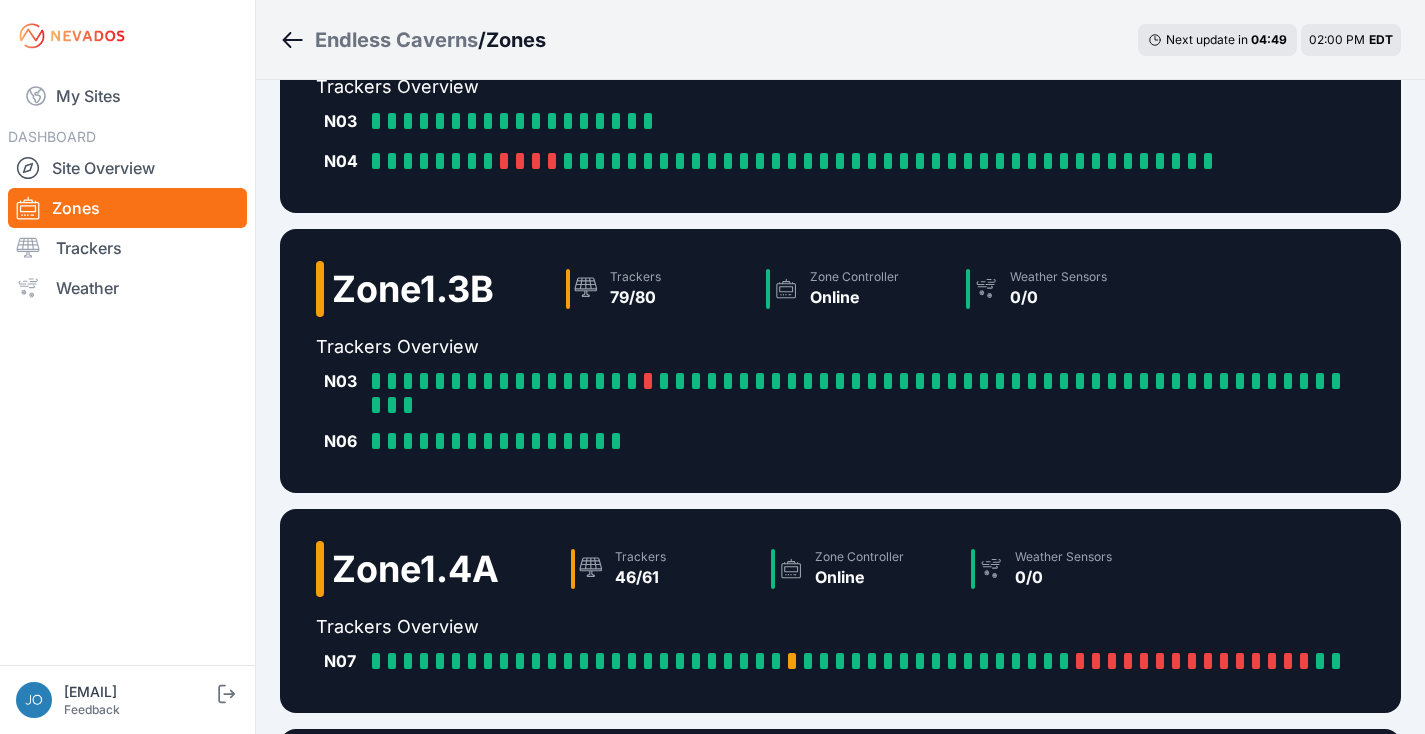 scroll, scrollTop: 552, scrollLeft: 0, axis: vertical 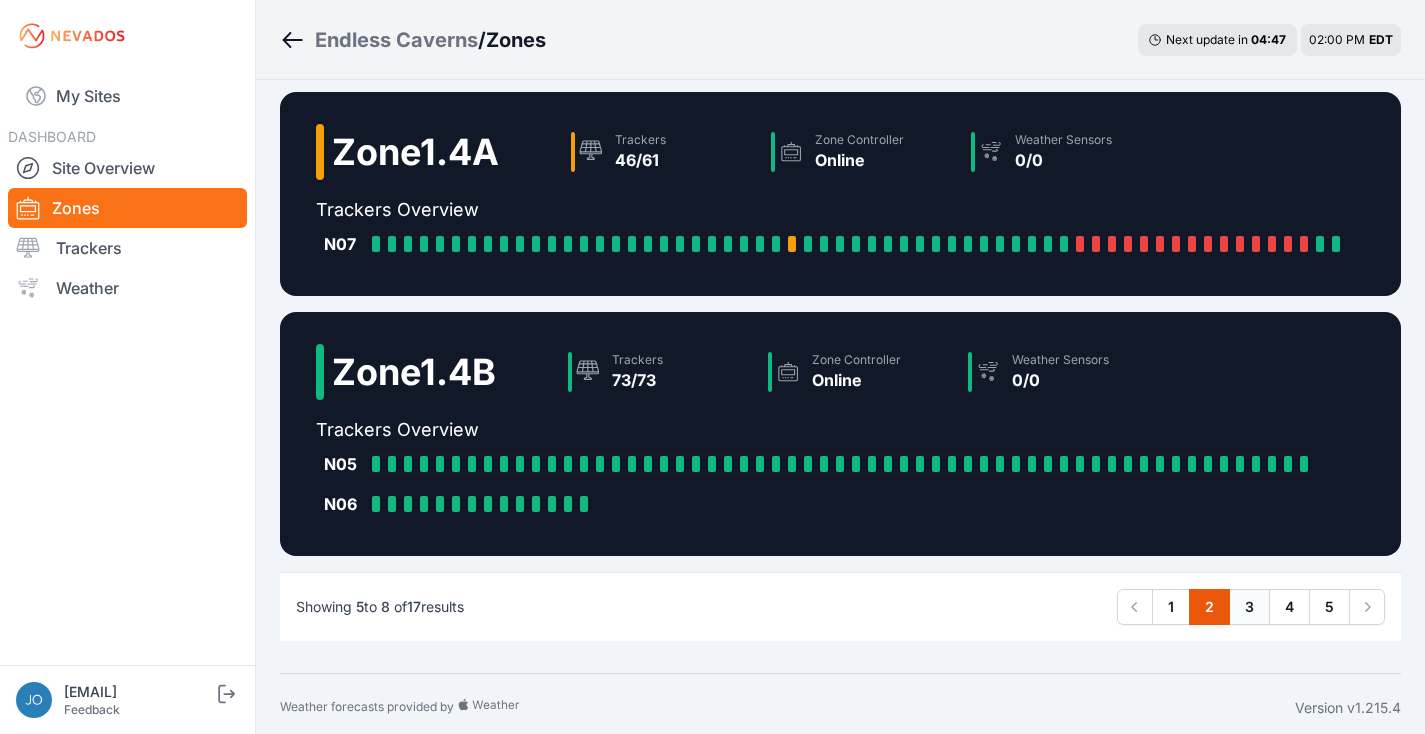 click on "3" at bounding box center (1249, 607) 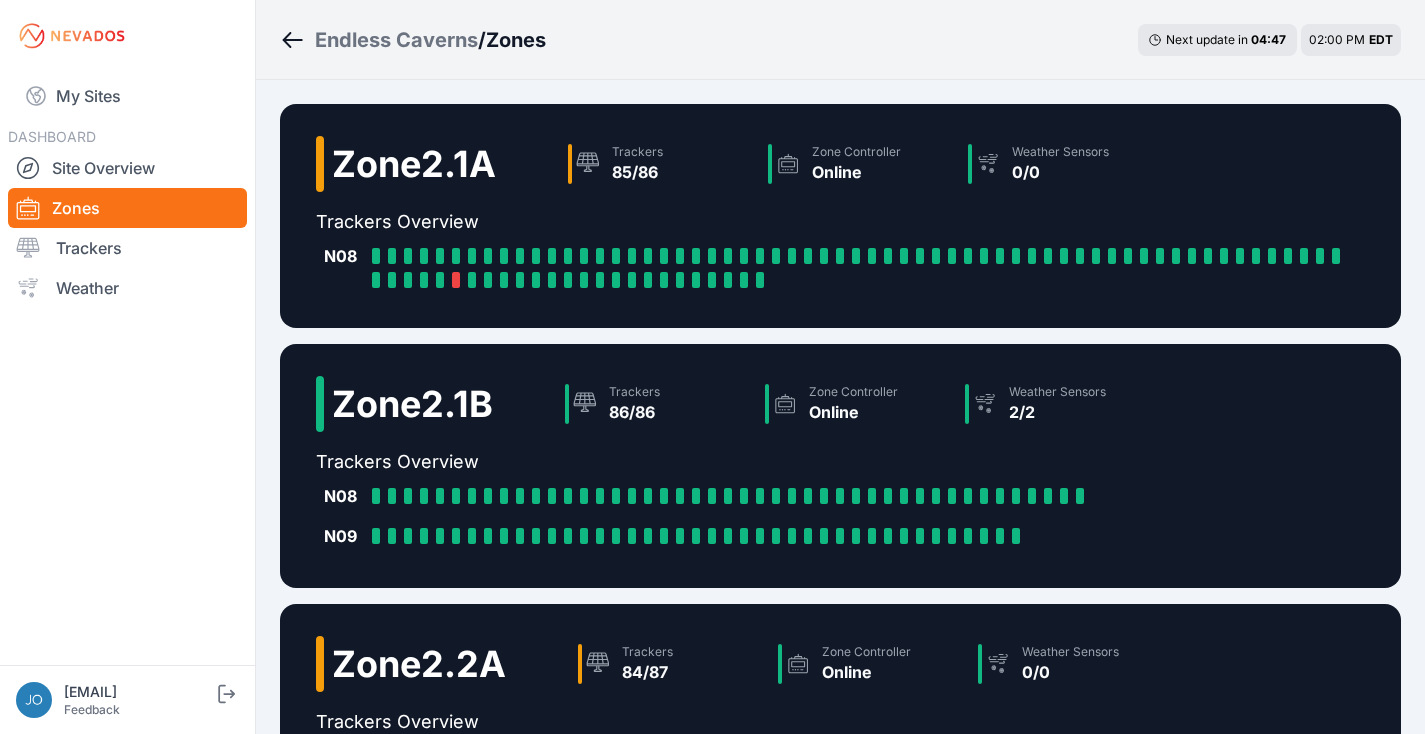 scroll, scrollTop: 540, scrollLeft: 0, axis: vertical 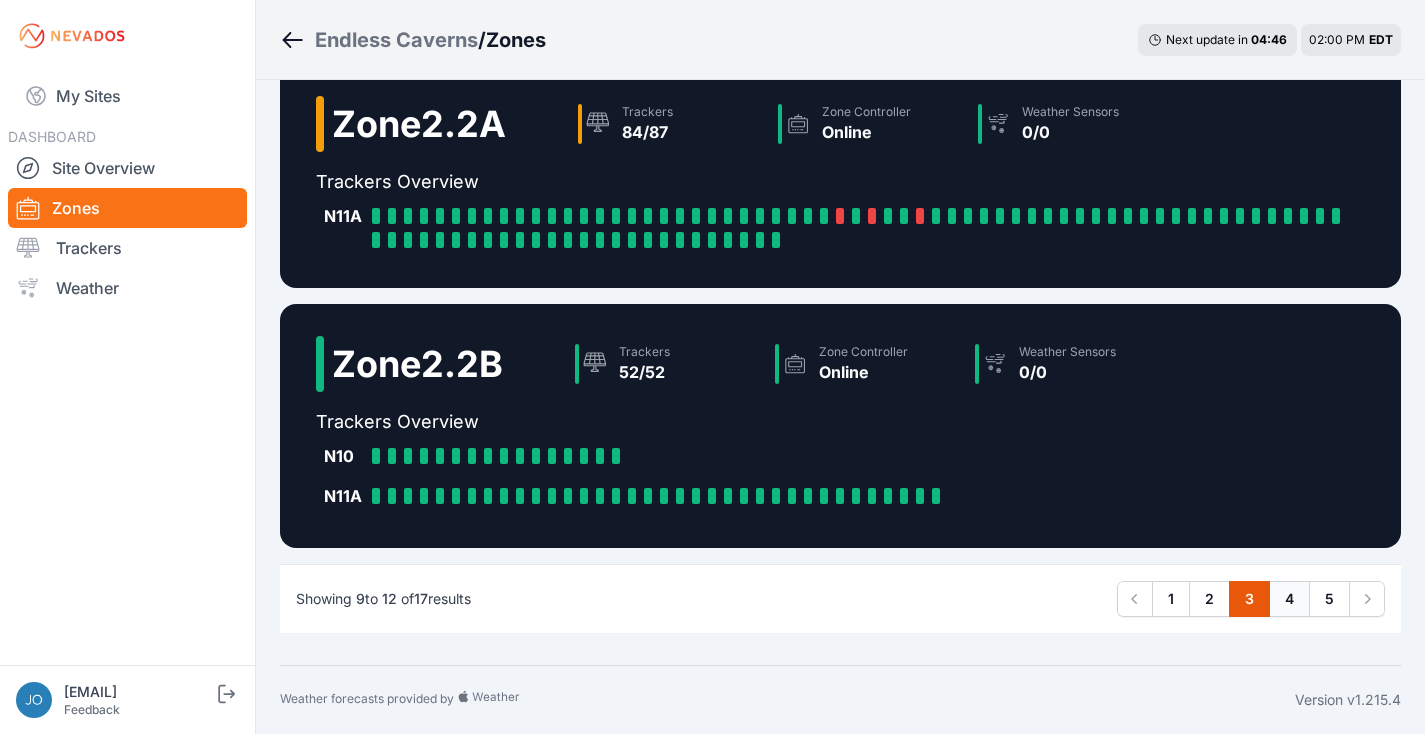 click on "4" at bounding box center [1289, 599] 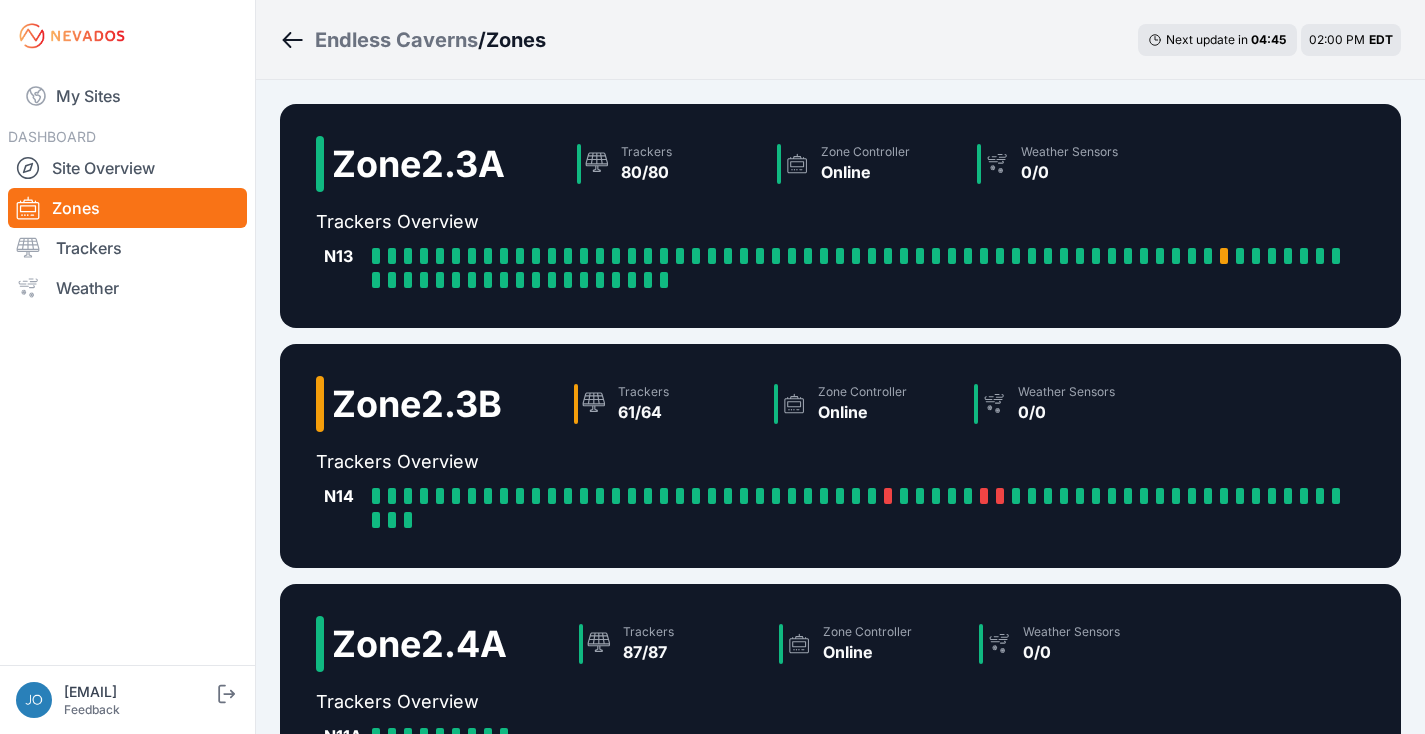 scroll, scrollTop: 540, scrollLeft: 0, axis: vertical 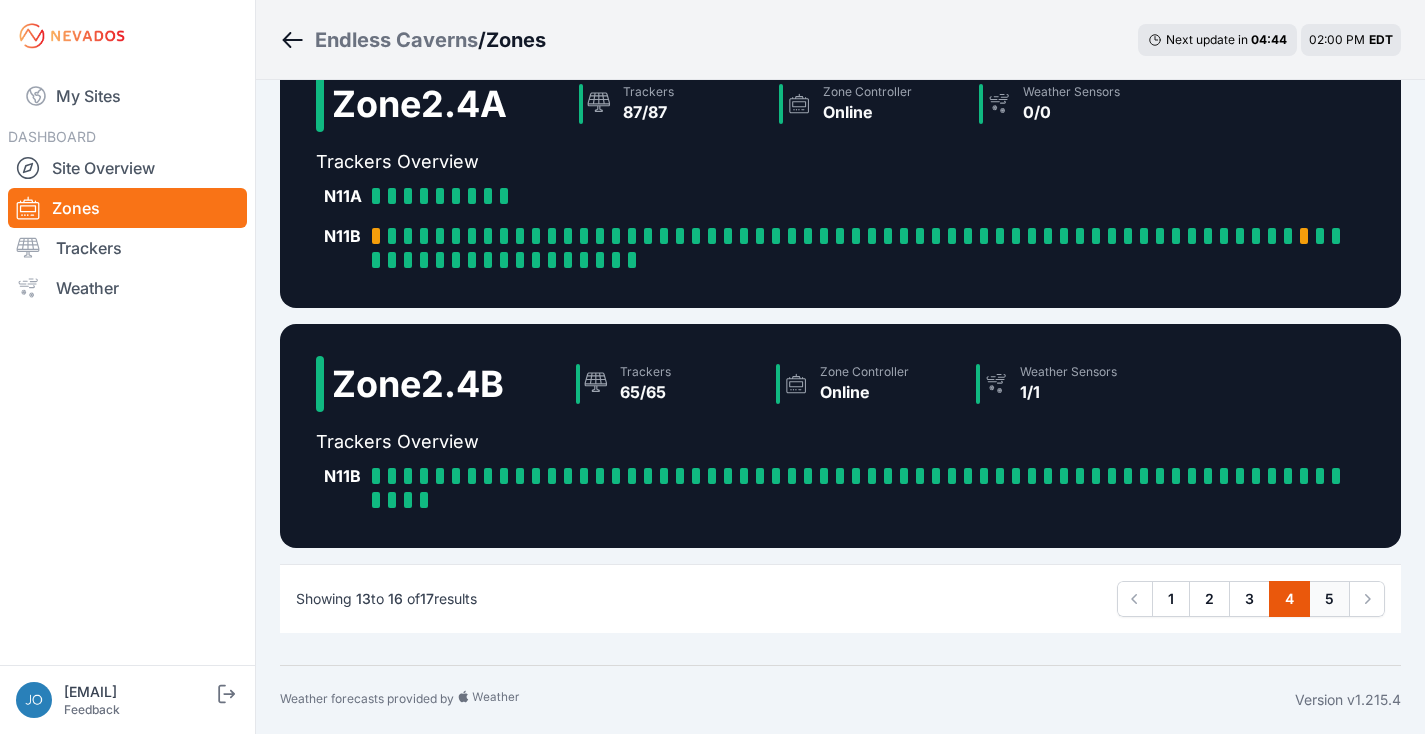 click on "5" at bounding box center (1329, 599) 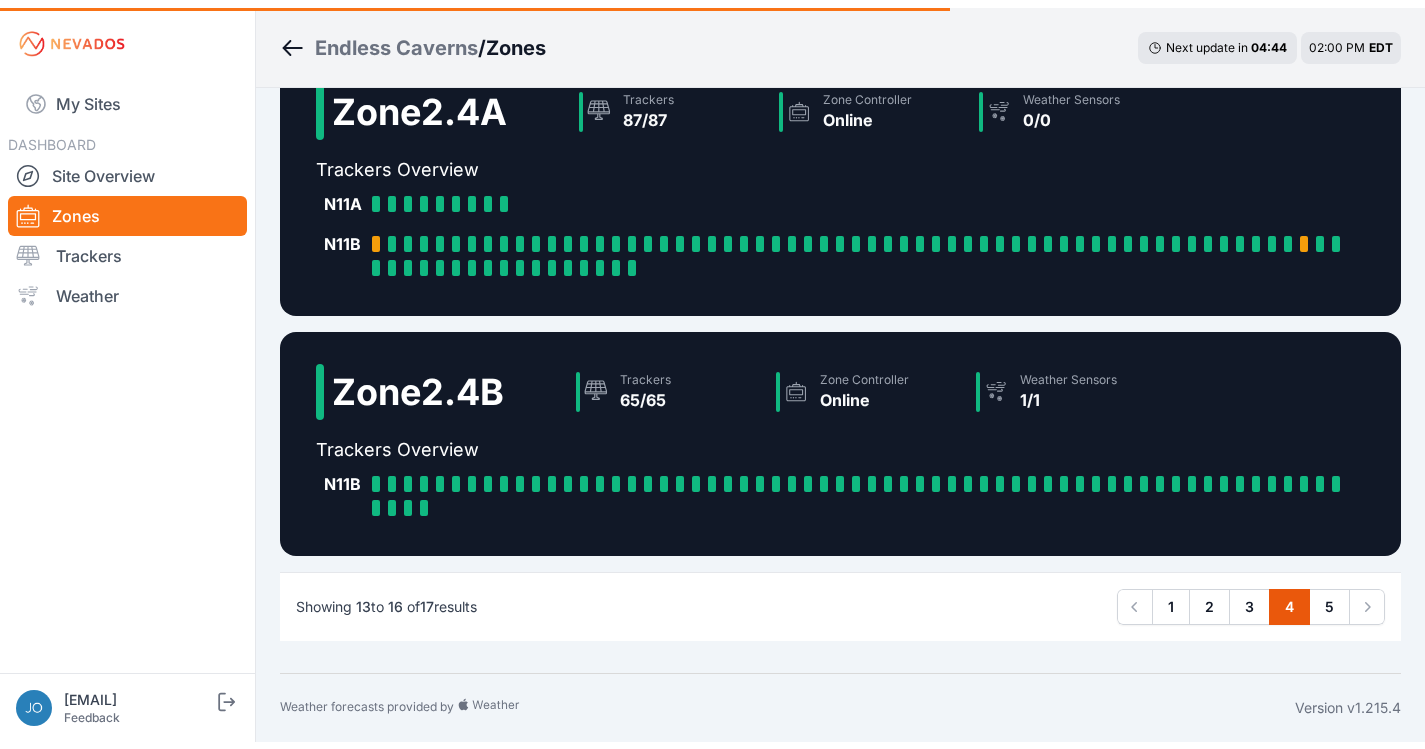 scroll, scrollTop: 0, scrollLeft: 0, axis: both 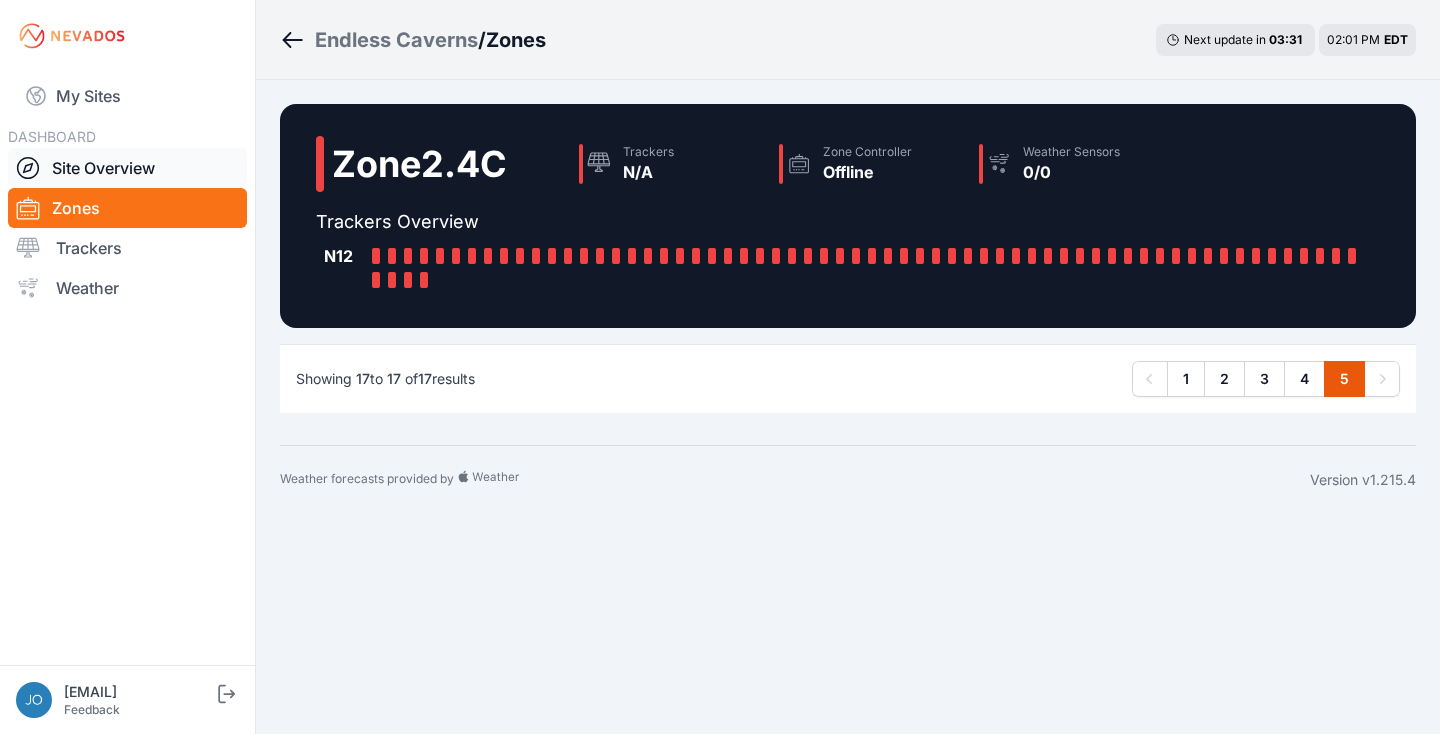 click on "Site Overview" at bounding box center [127, 168] 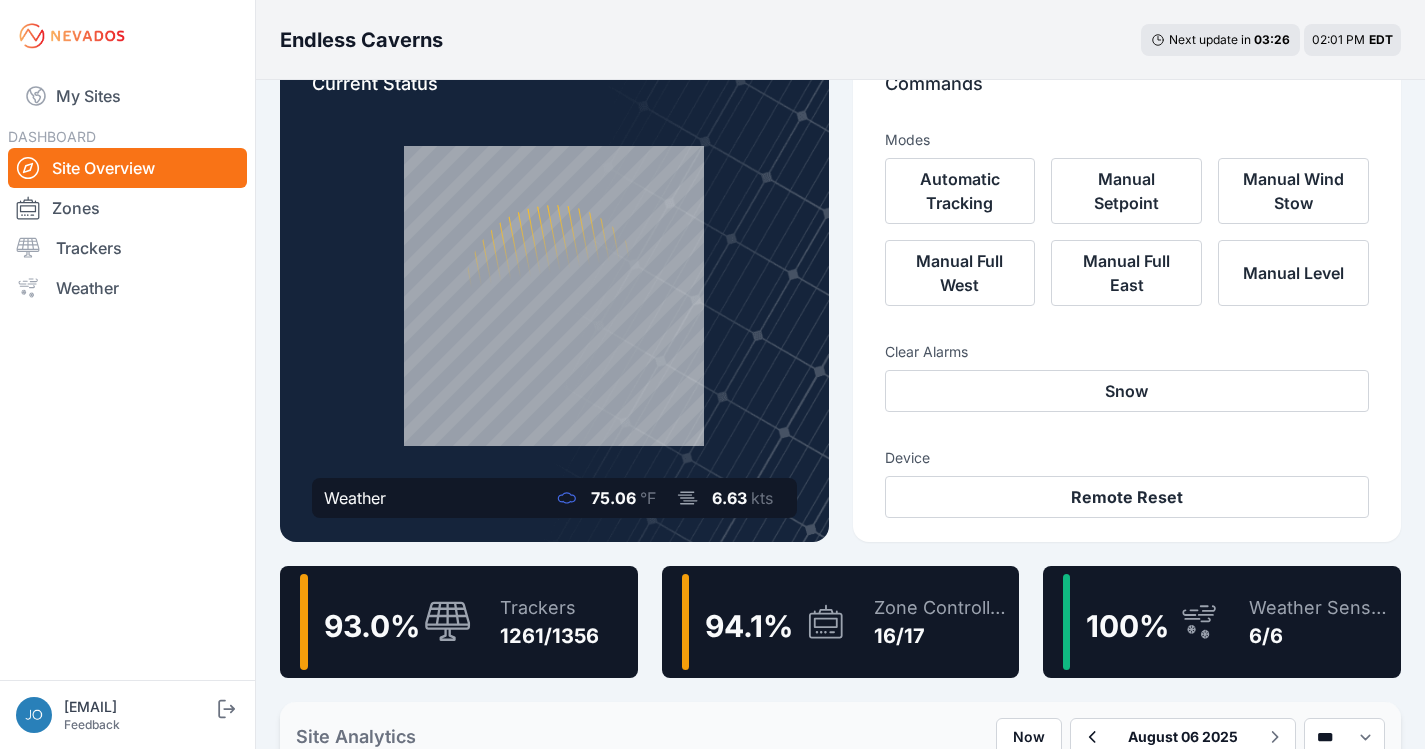 scroll, scrollTop: 54, scrollLeft: 0, axis: vertical 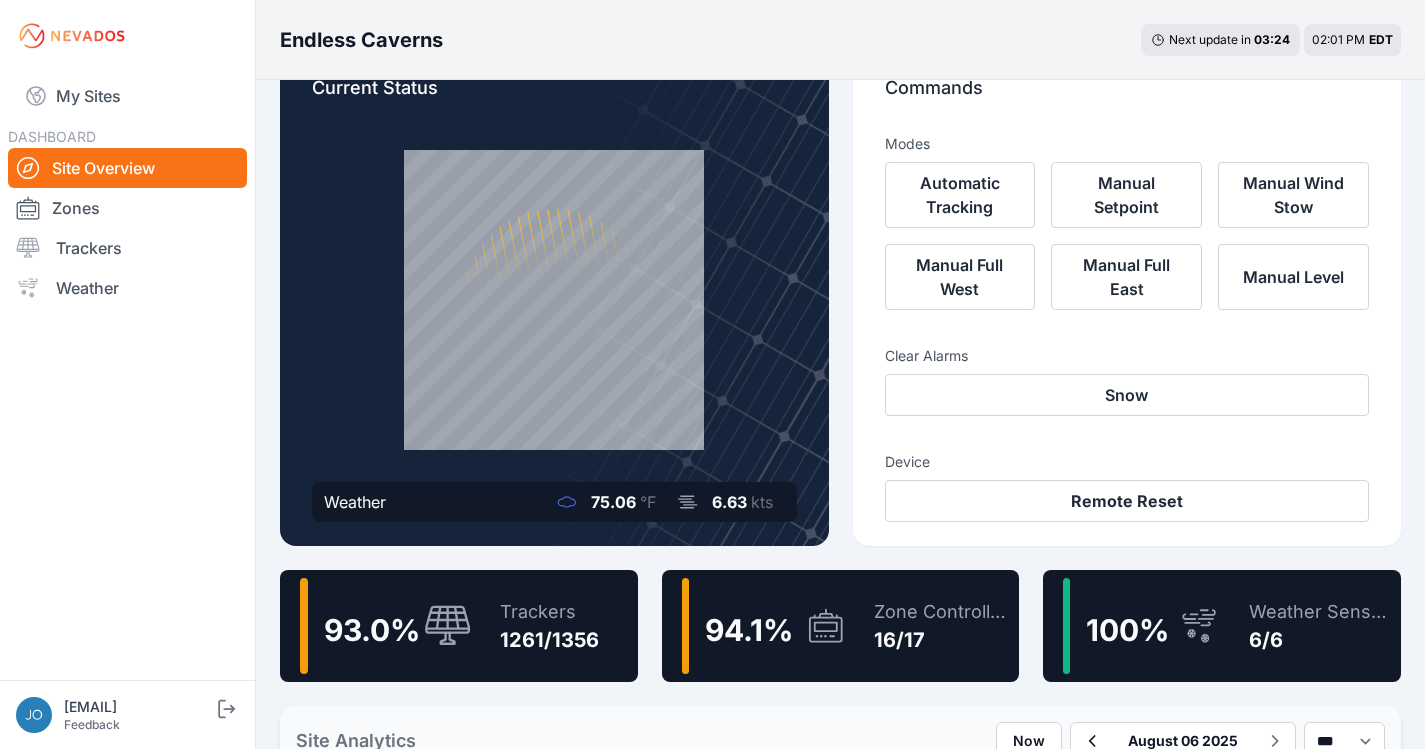click 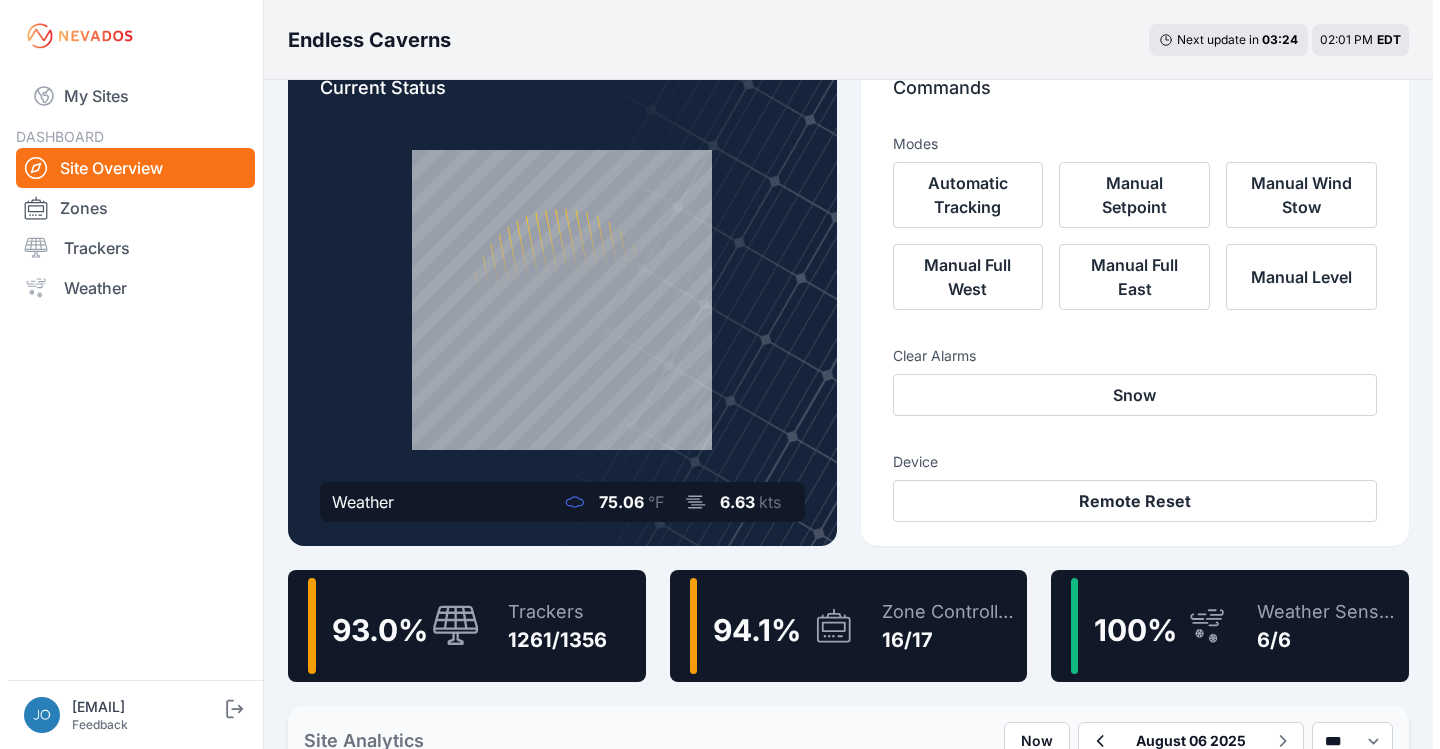 scroll, scrollTop: 0, scrollLeft: 0, axis: both 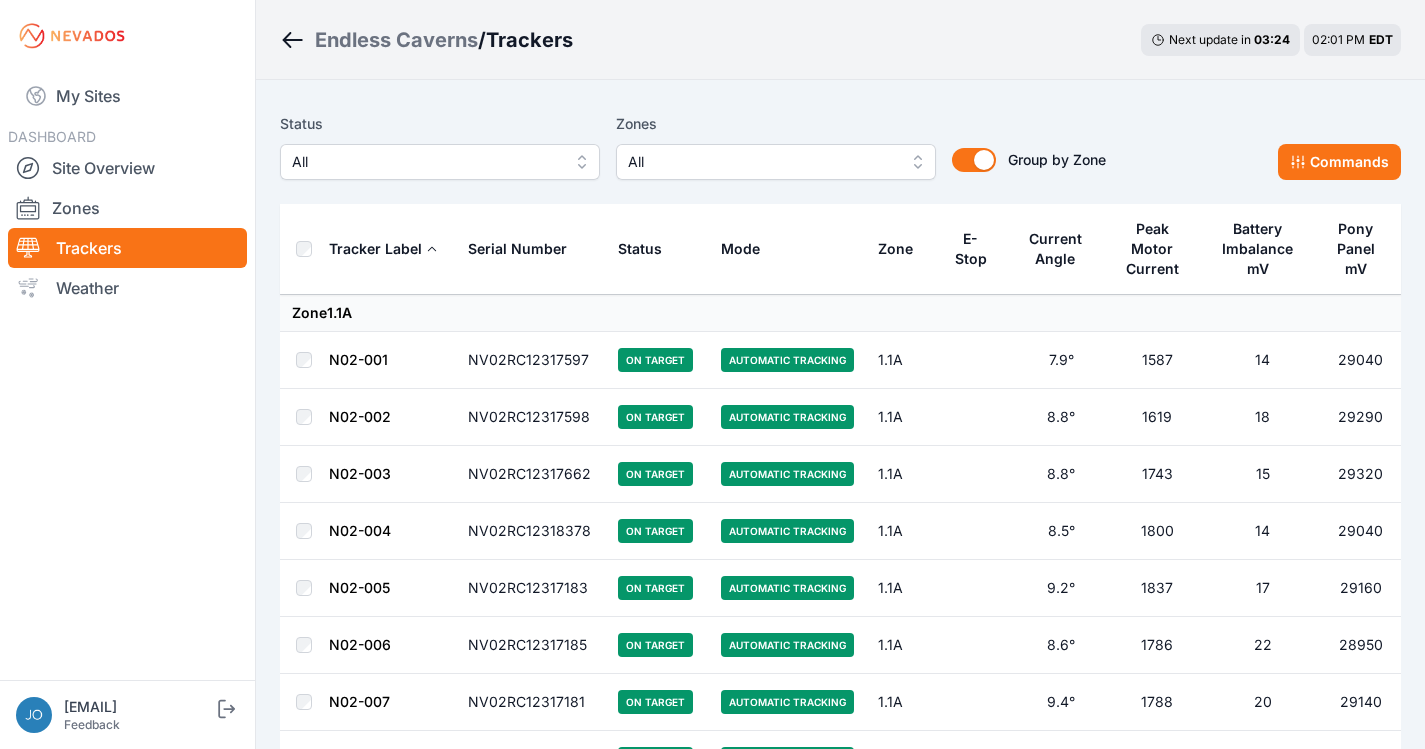 click on "Status All Zones All Group by Zone Group by Zone Commands" at bounding box center (840, 154) 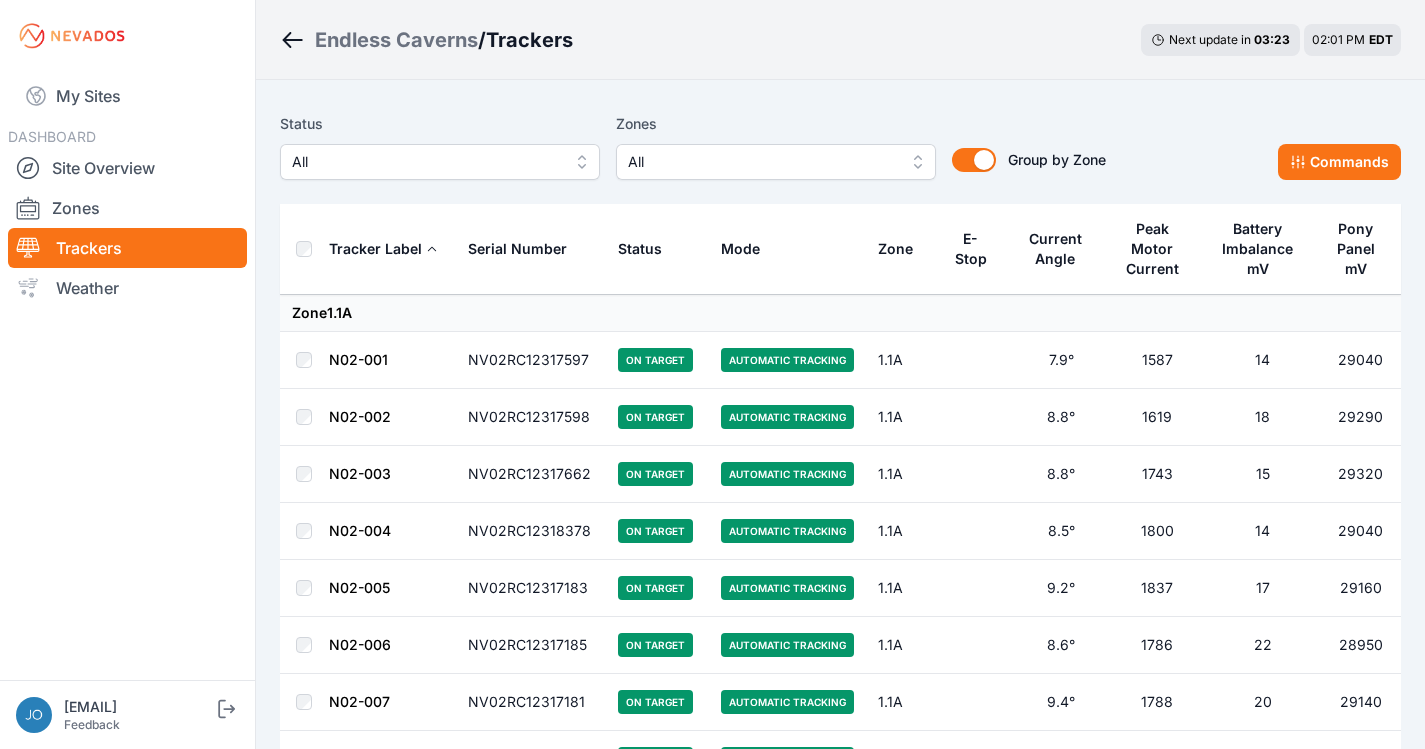 click on "All" at bounding box center (426, 162) 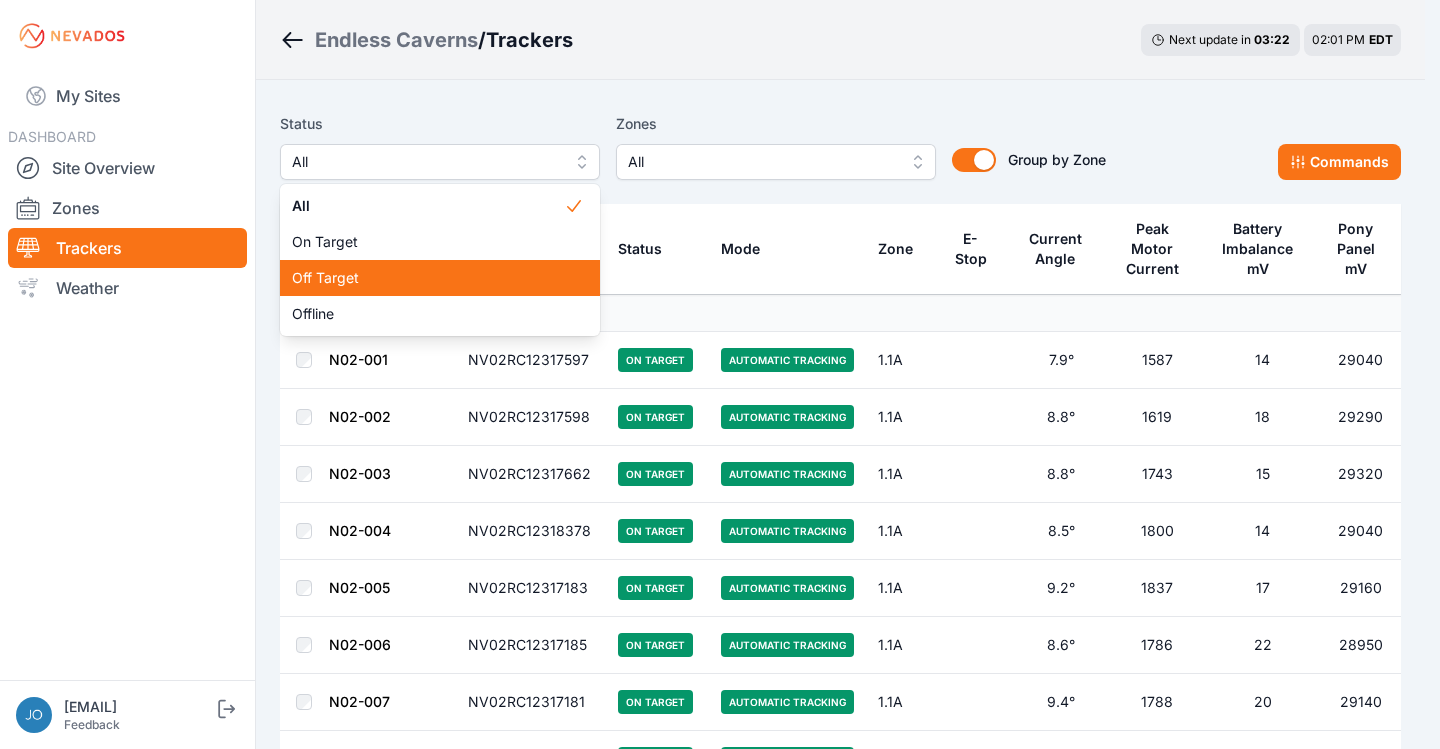click on "Off Target" at bounding box center (428, 278) 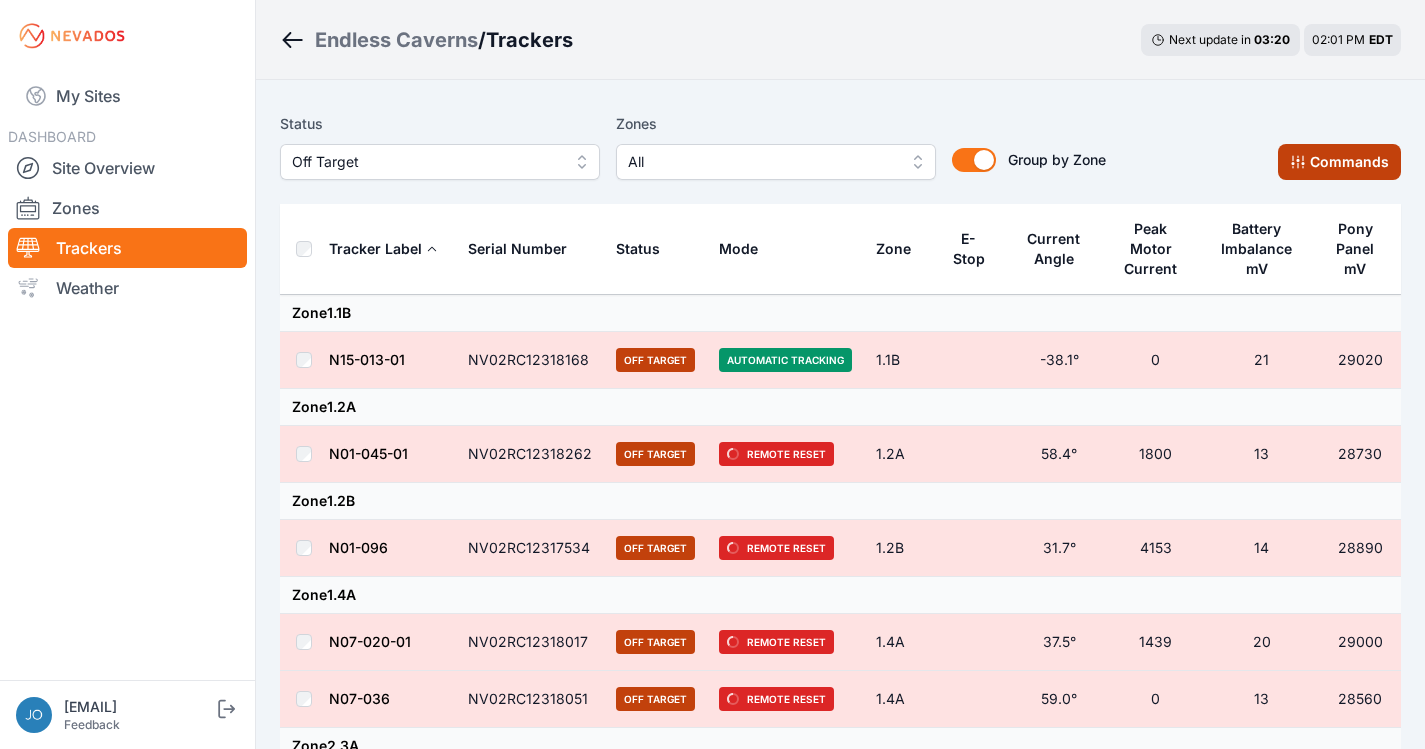 click on "Commands" at bounding box center [1339, 162] 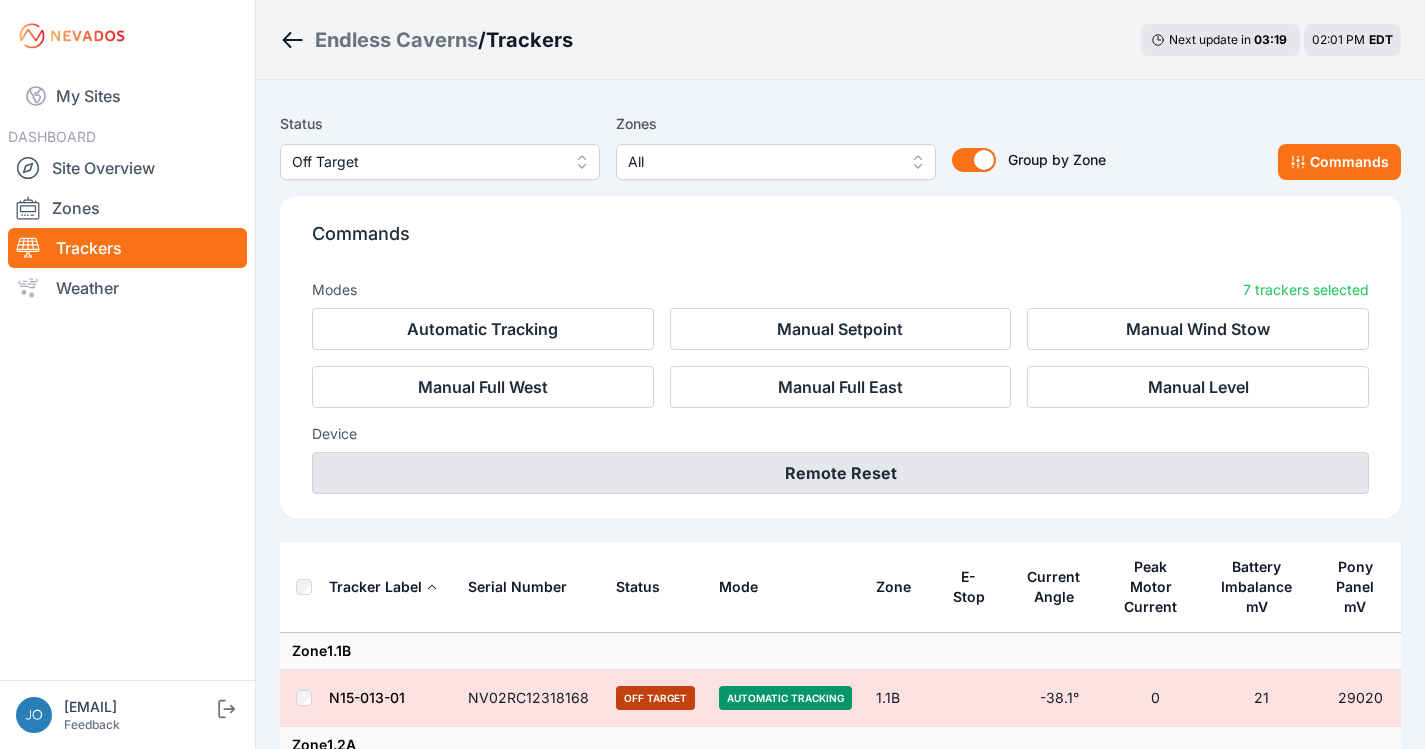 click on "Remote Reset" at bounding box center [840, 473] 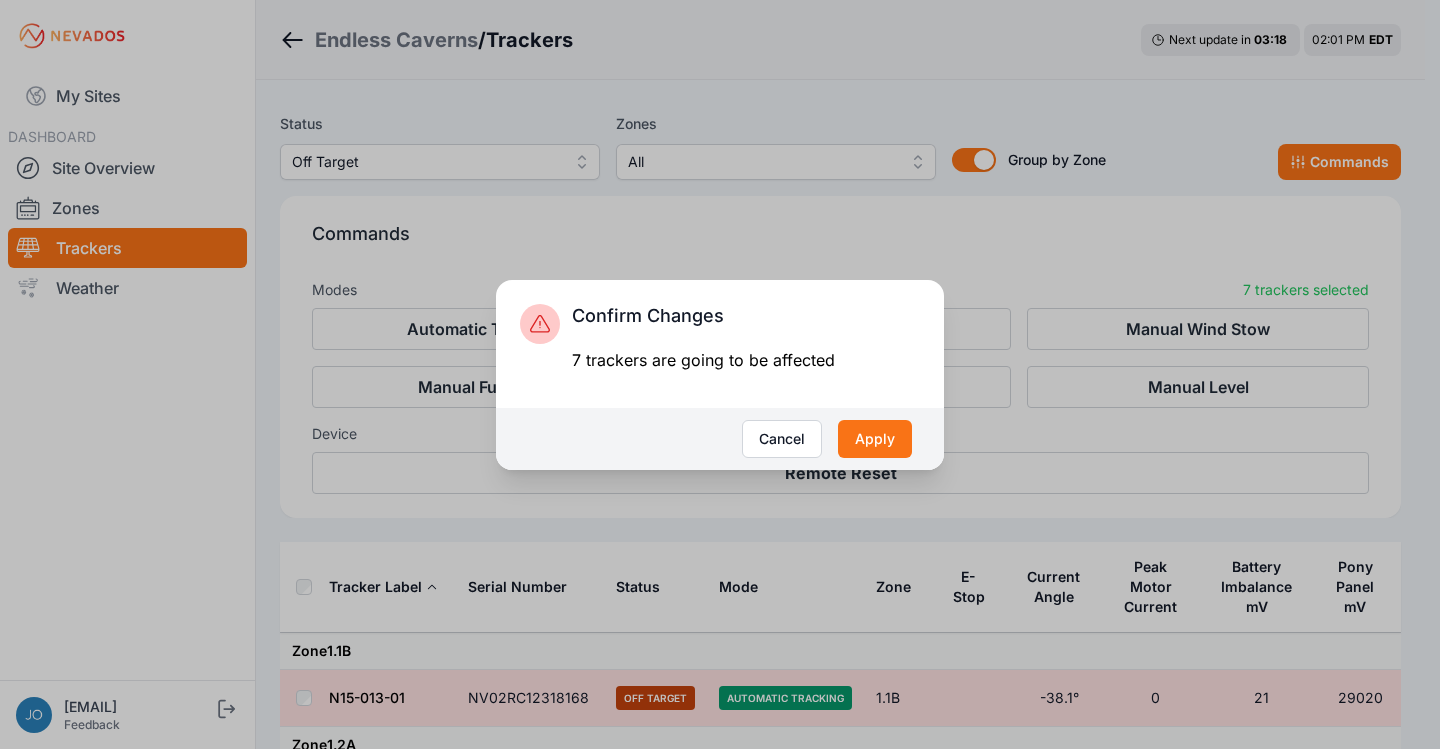 click on "Apply" at bounding box center (875, 439) 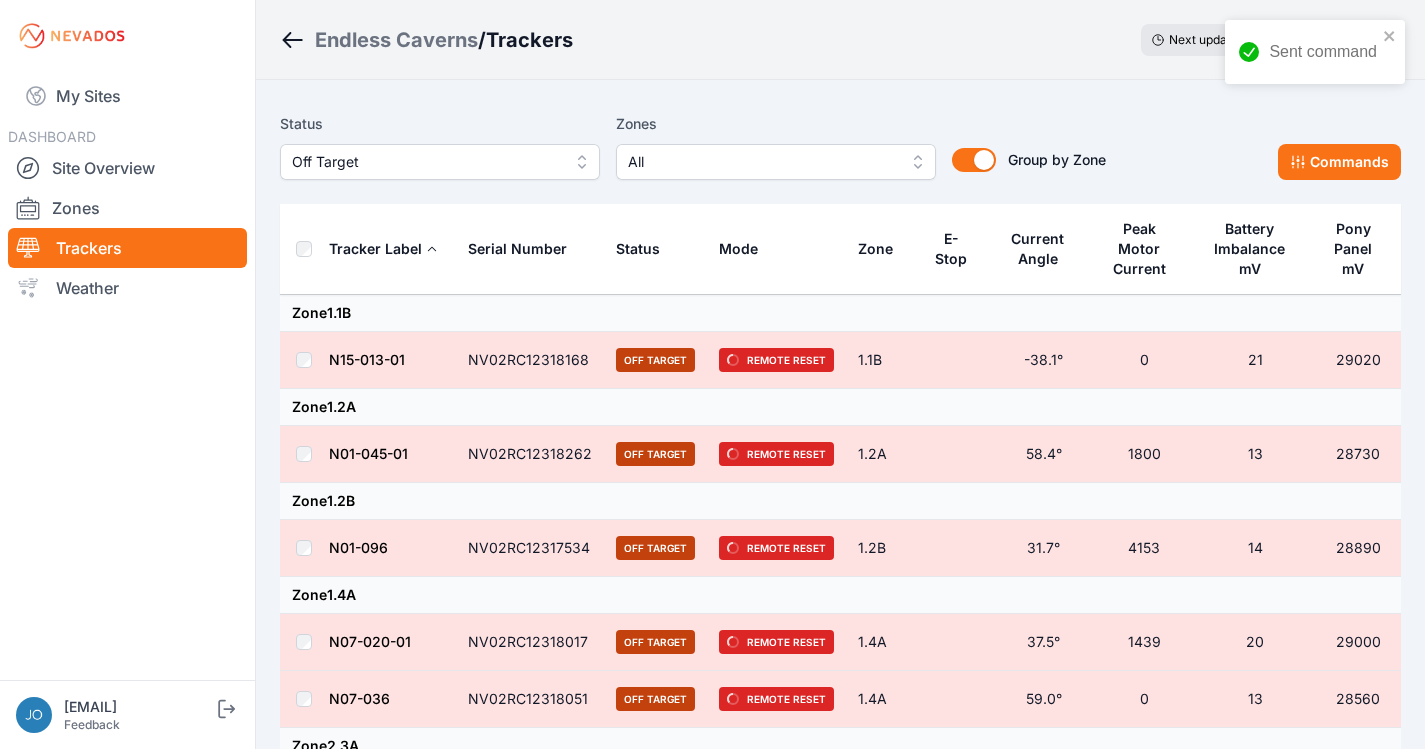 scroll, scrollTop: 368, scrollLeft: 0, axis: vertical 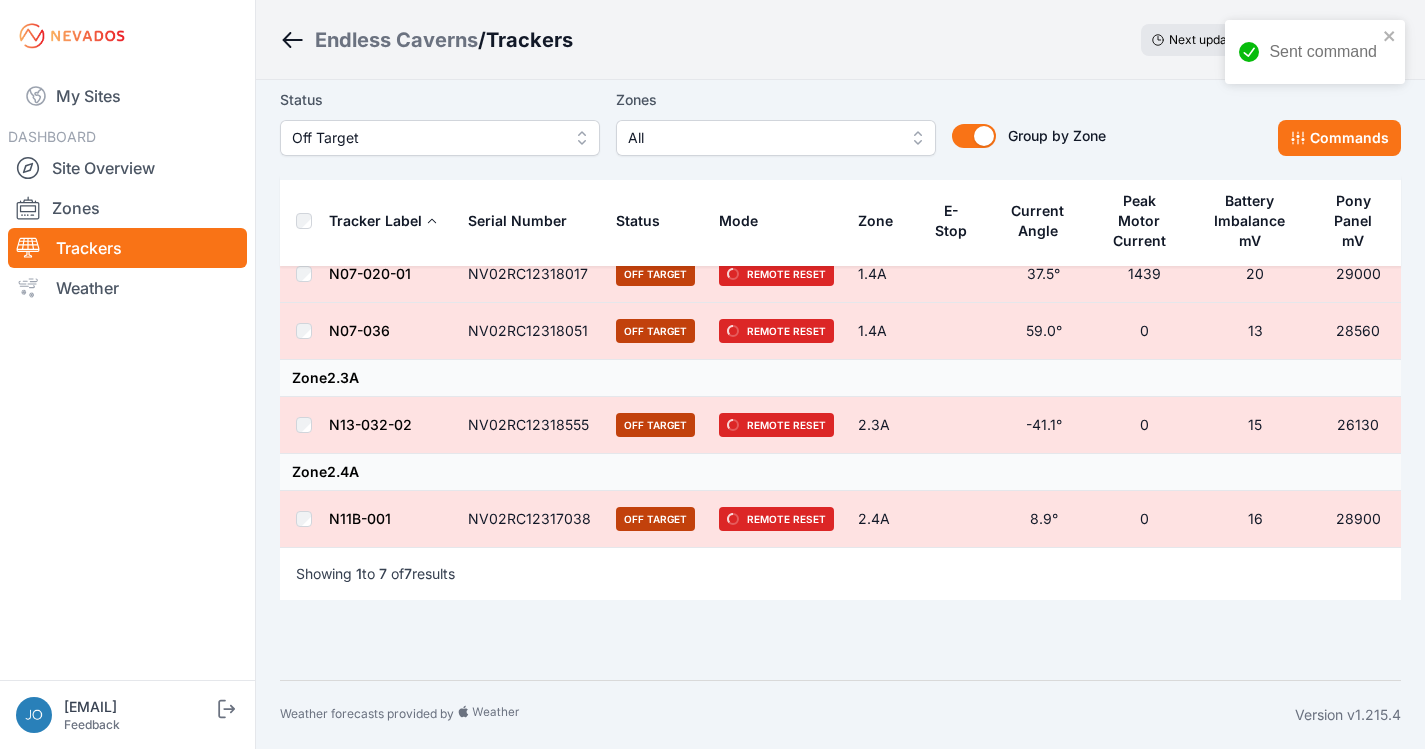 click on "Endless Caverns" at bounding box center [396, 40] 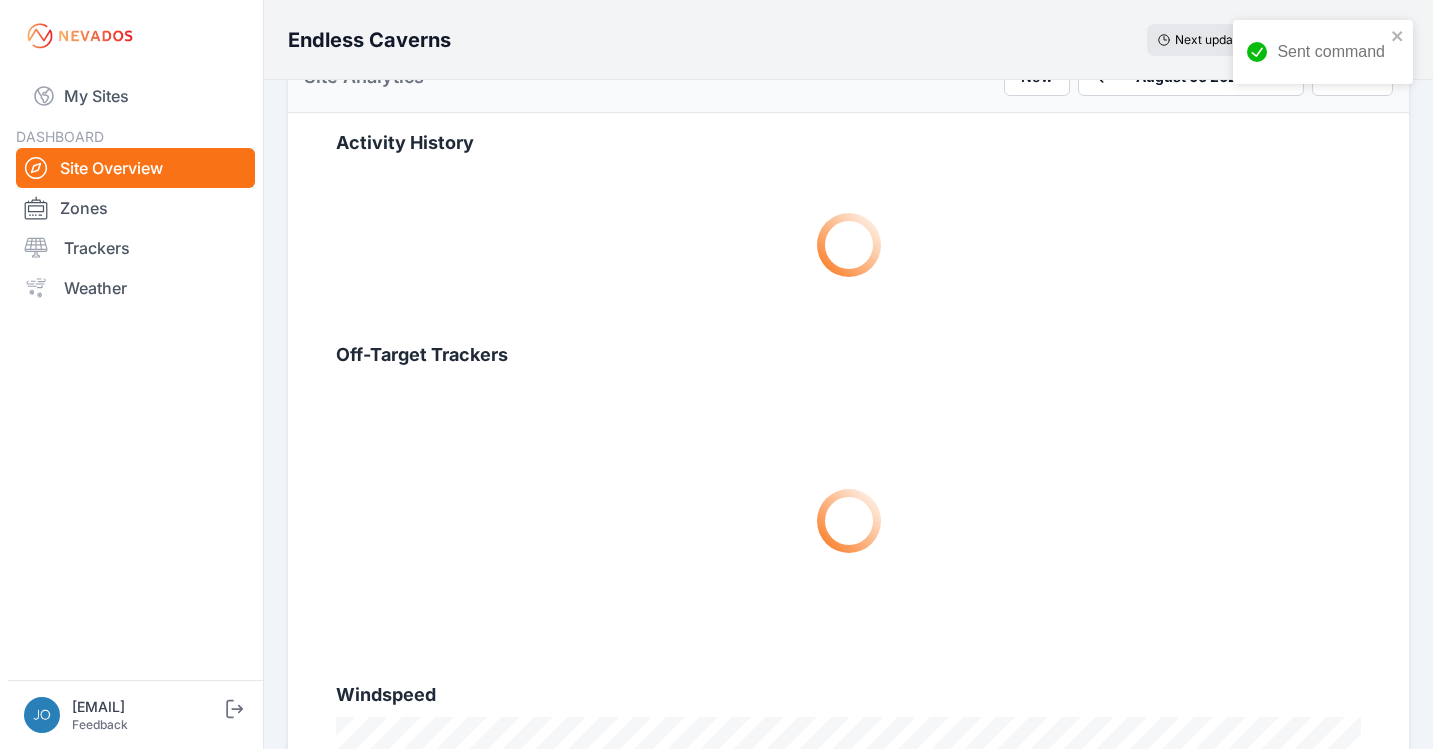 scroll, scrollTop: 0, scrollLeft: 0, axis: both 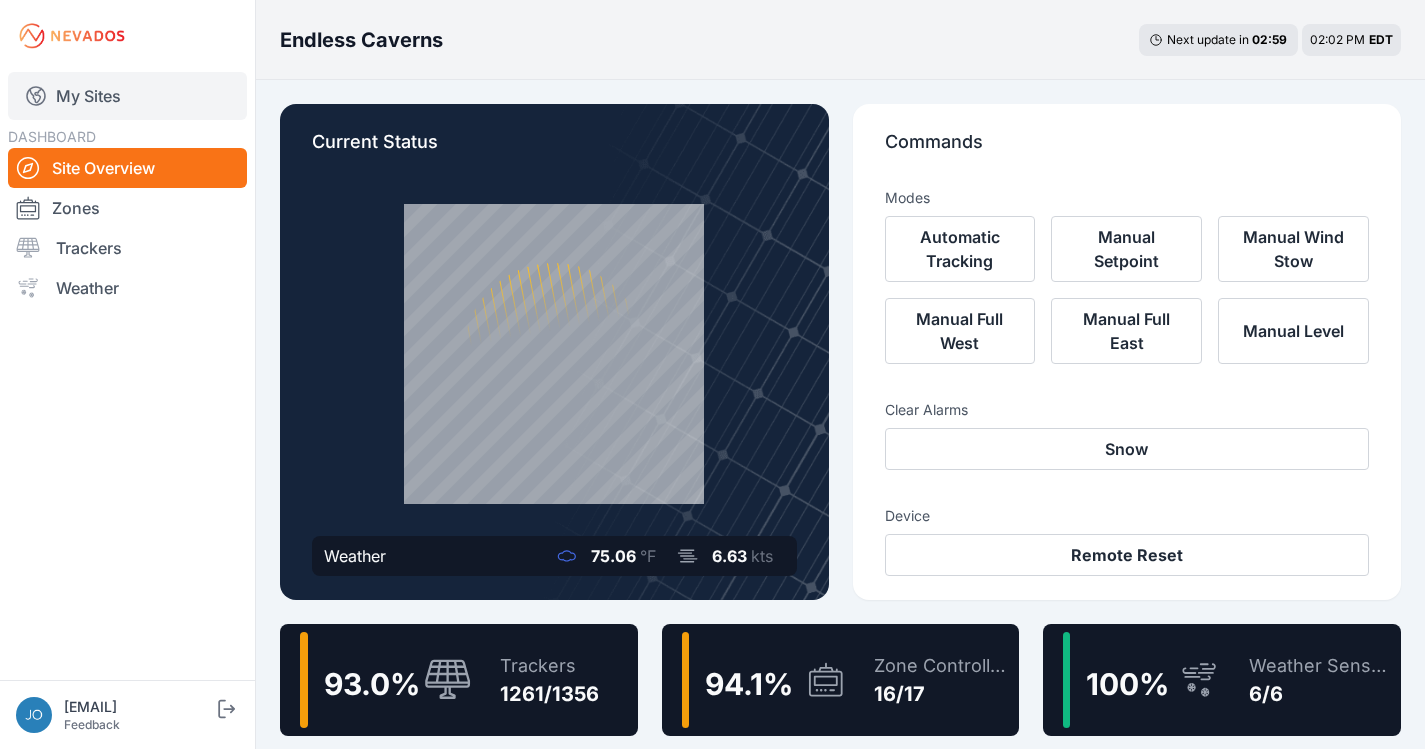 click on "My Sites" at bounding box center (127, 96) 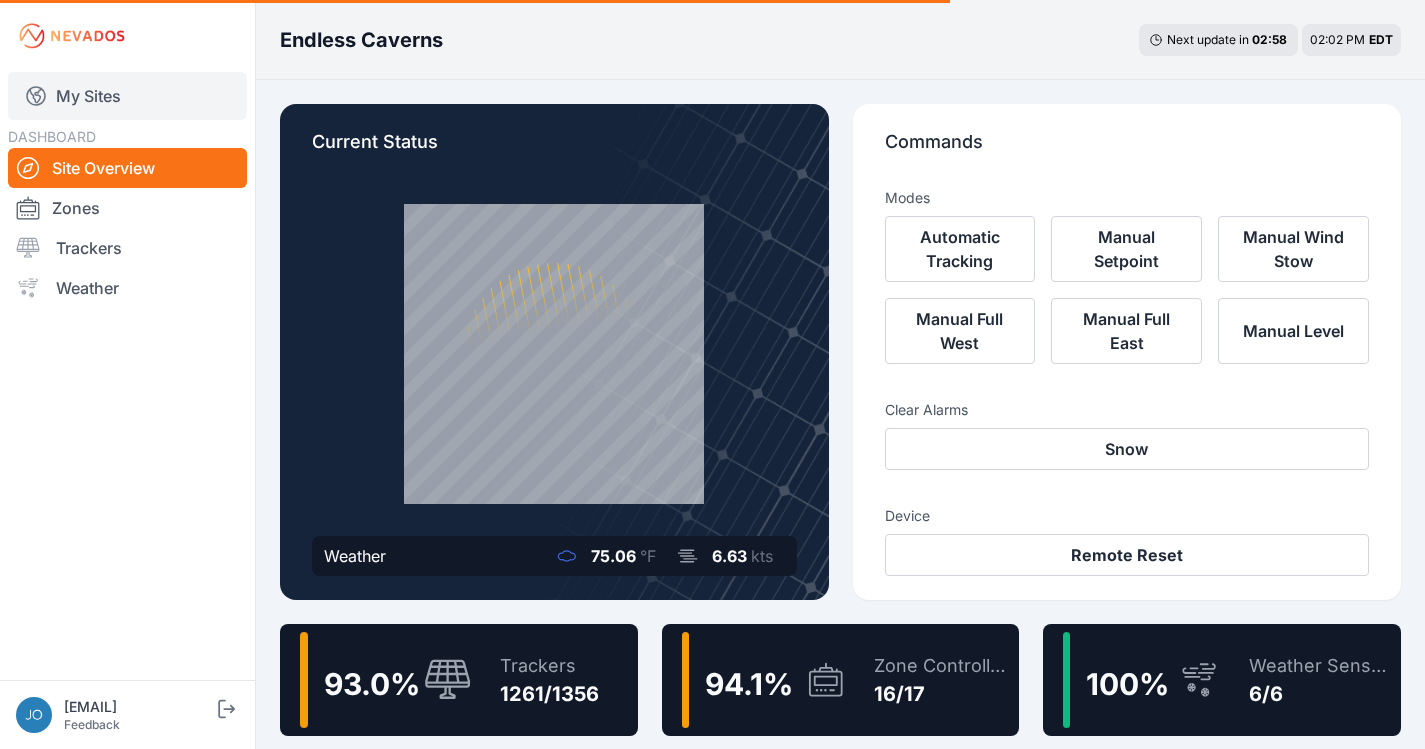 click on "My Sites" at bounding box center (127, 96) 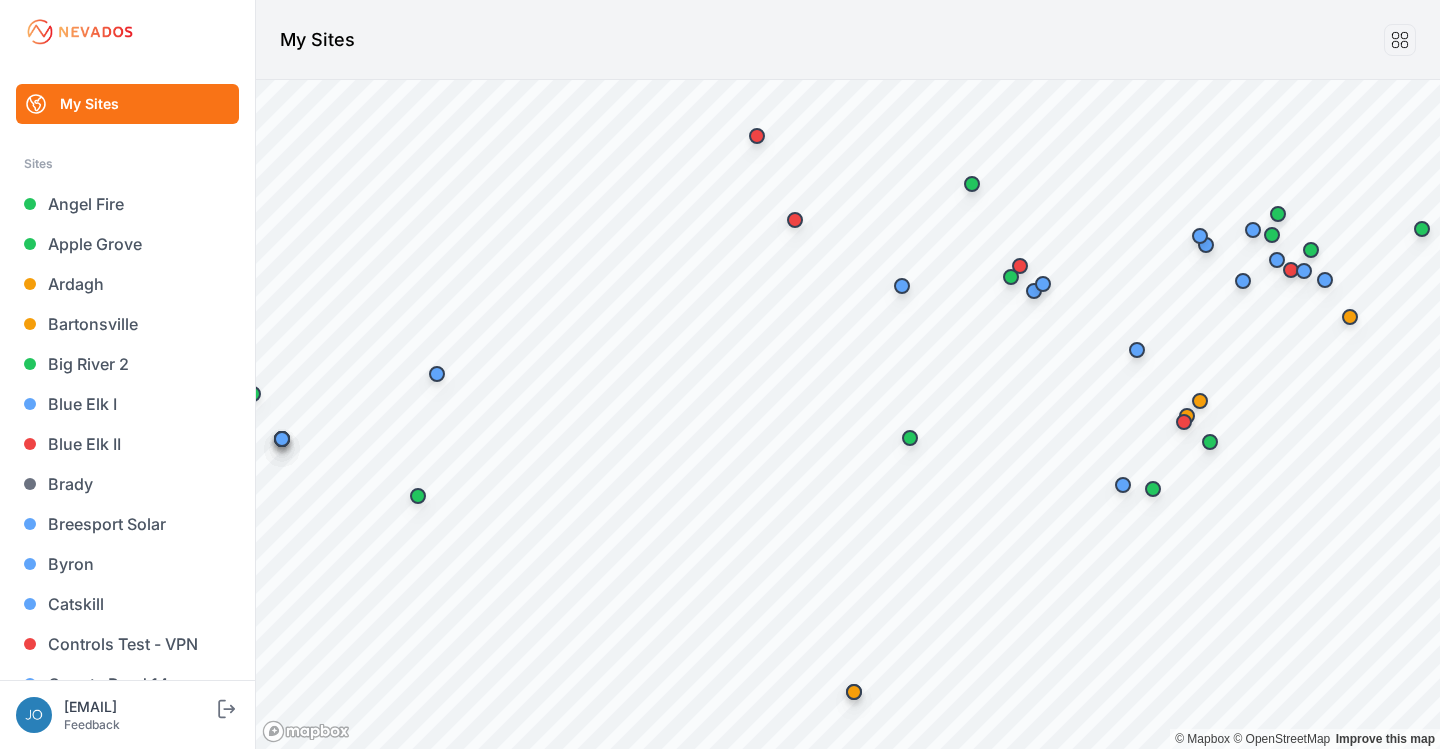 scroll, scrollTop: 657, scrollLeft: 0, axis: vertical 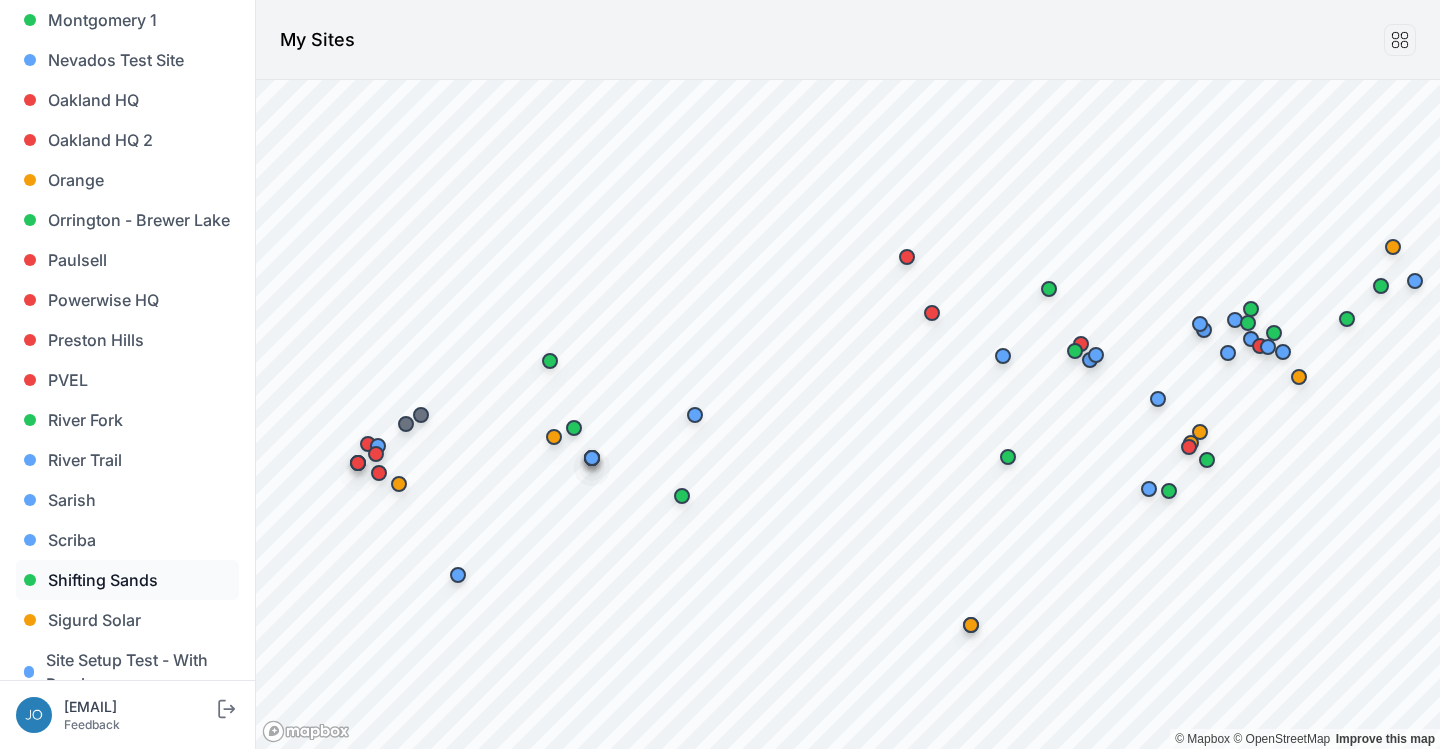 click on "Shifting Sands" at bounding box center [127, 580] 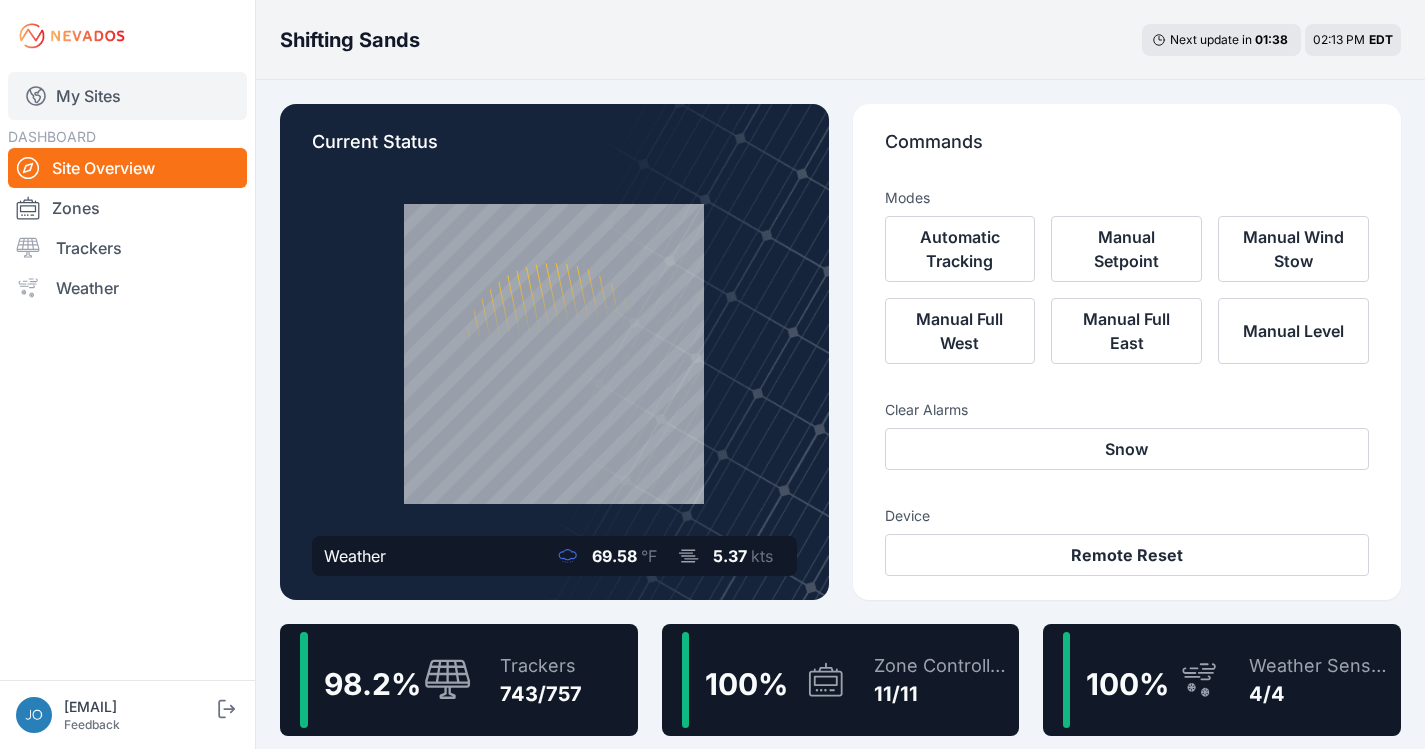 click on "My Sites" at bounding box center (127, 96) 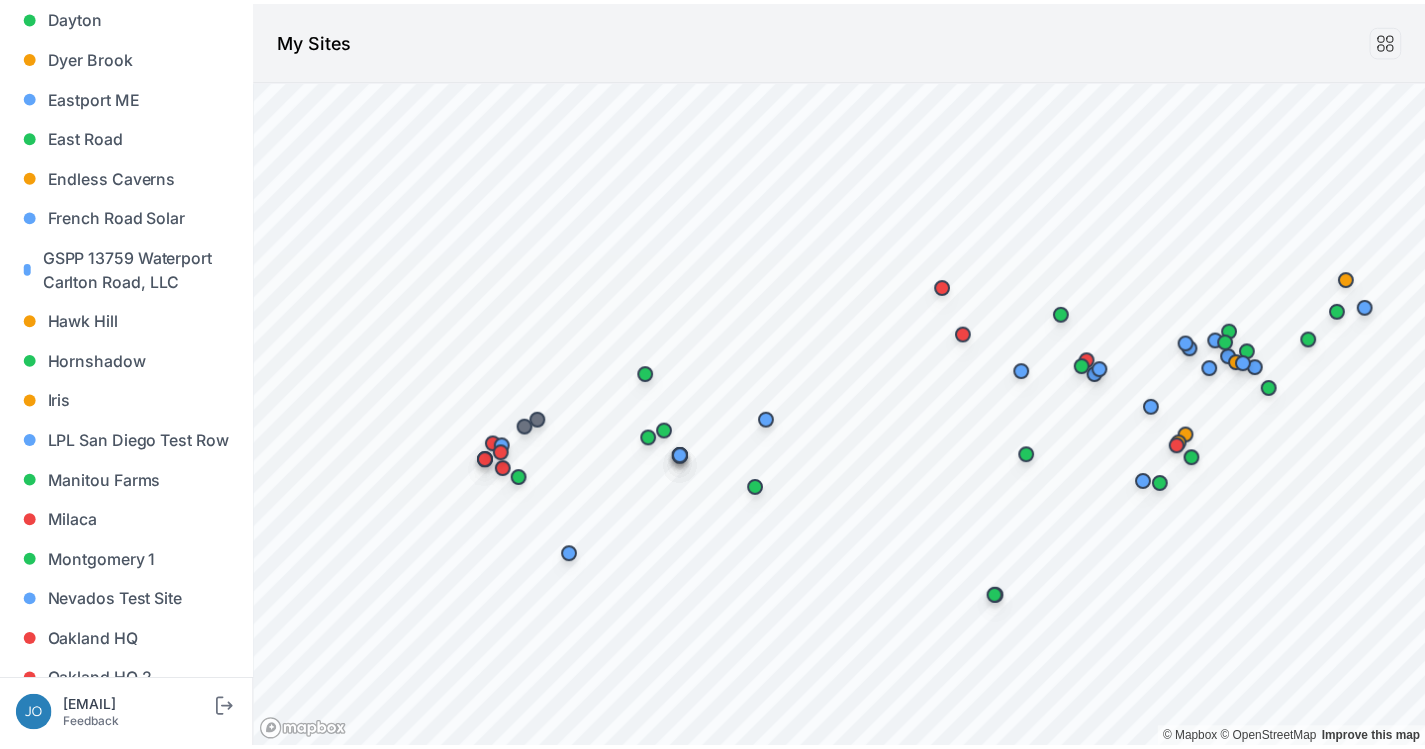 scroll, scrollTop: 1992, scrollLeft: 0, axis: vertical 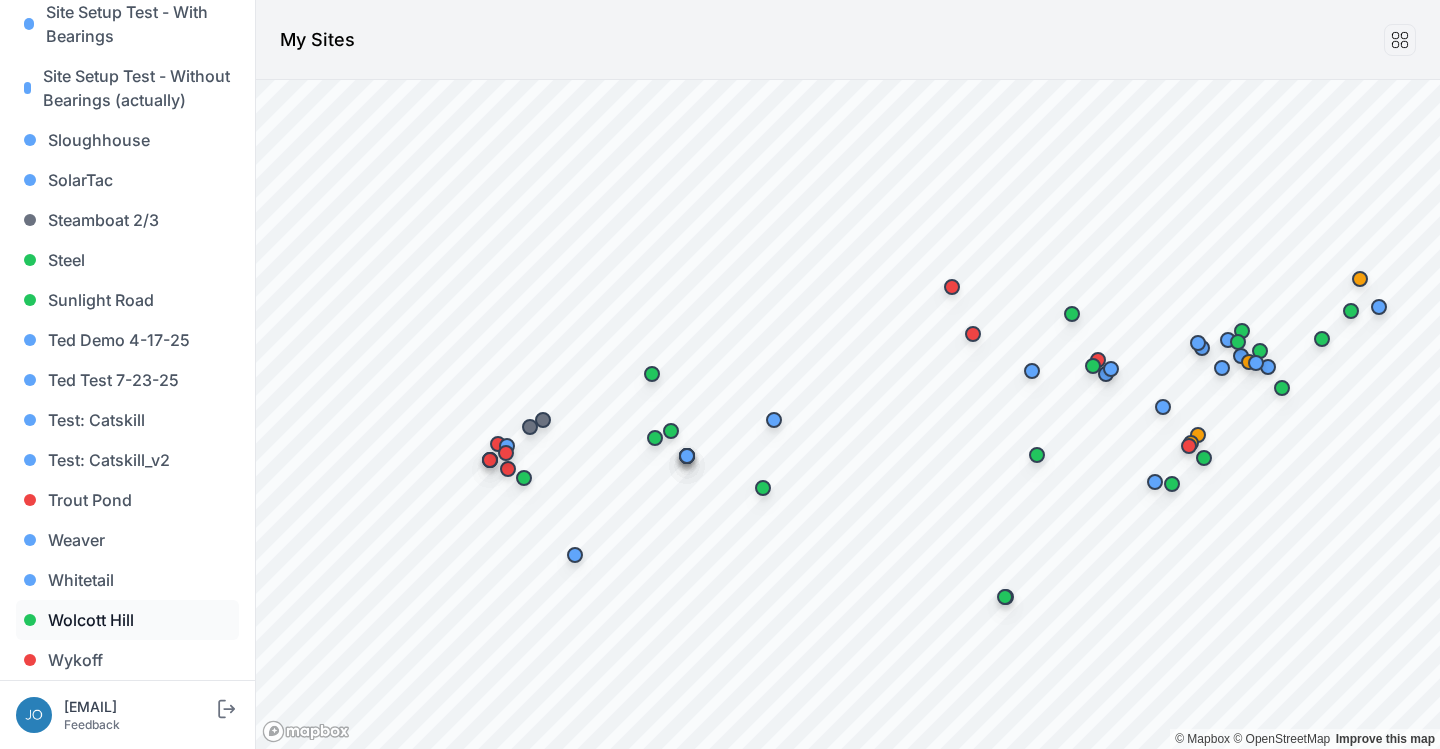 click on "Wolcott Hill" at bounding box center [127, 620] 